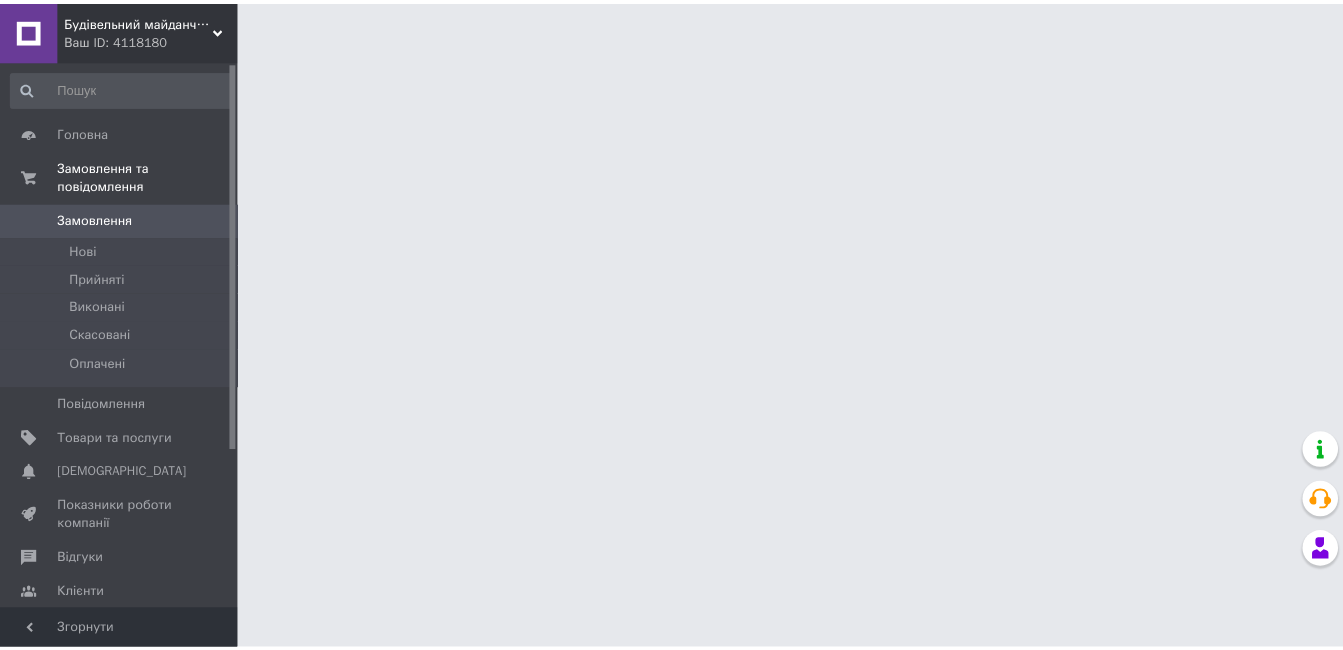 scroll, scrollTop: 0, scrollLeft: 0, axis: both 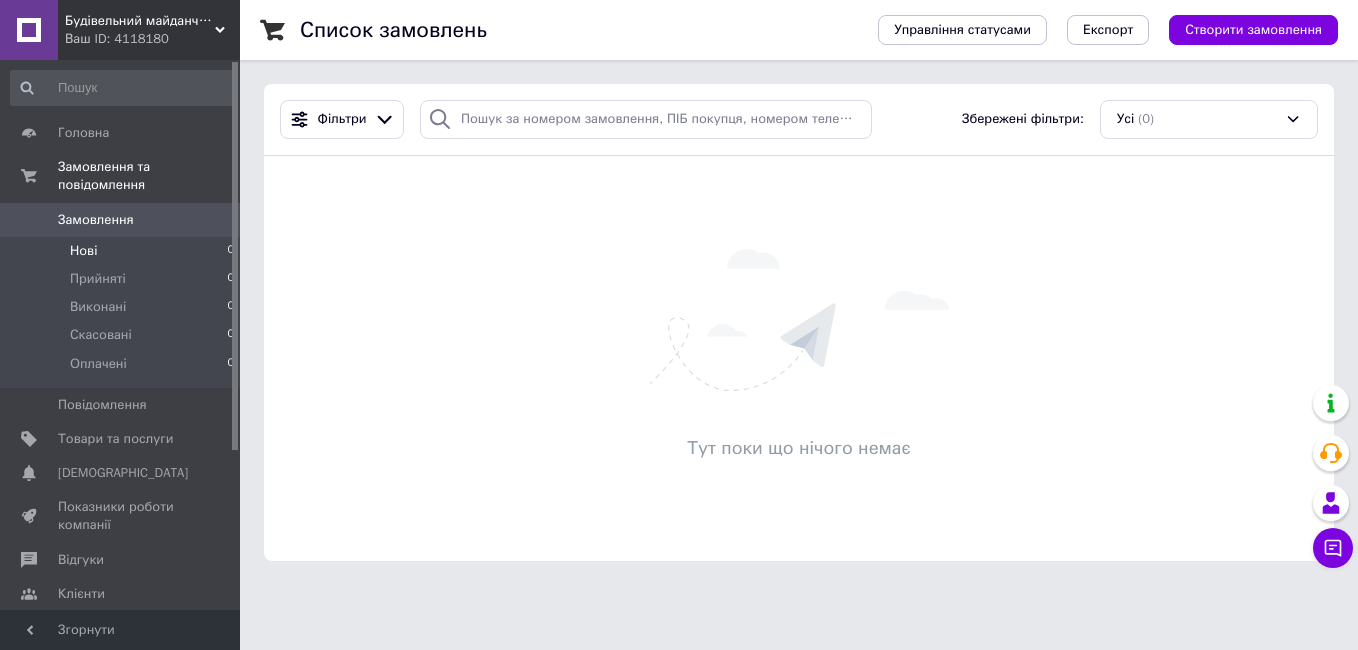 click on "Нові" at bounding box center [83, 251] 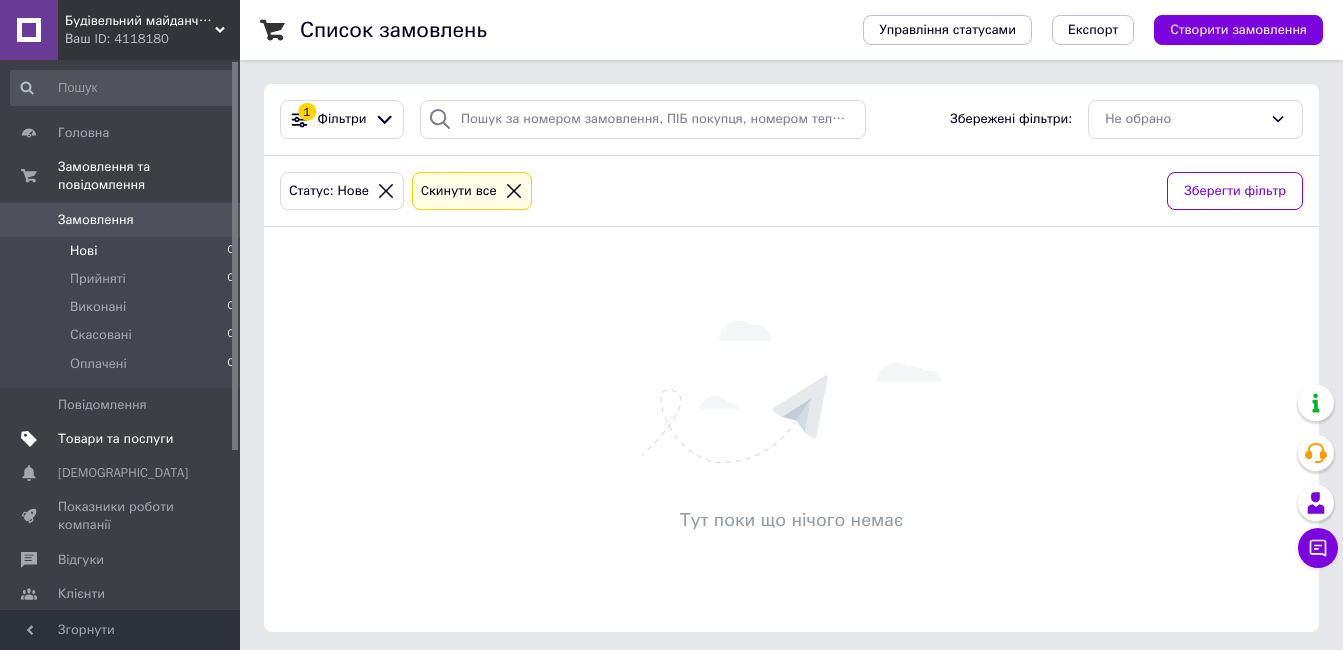 click on "Товари та послуги" at bounding box center [123, 439] 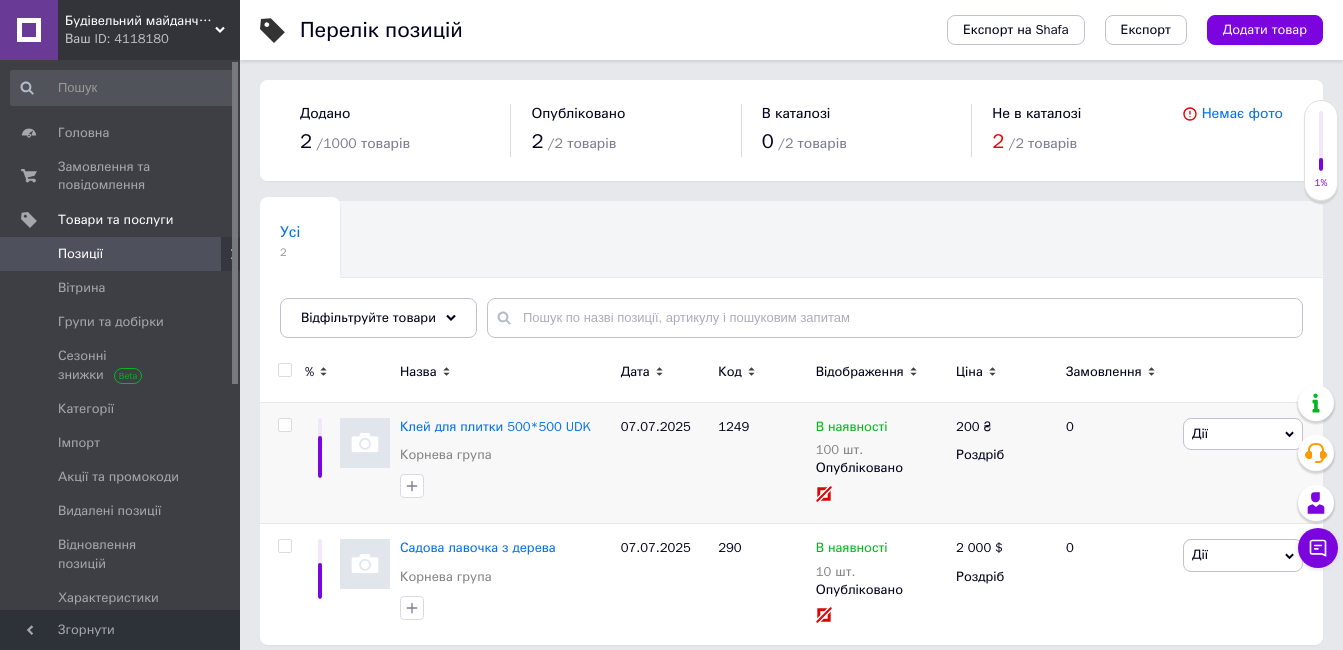 scroll, scrollTop: 15, scrollLeft: 0, axis: vertical 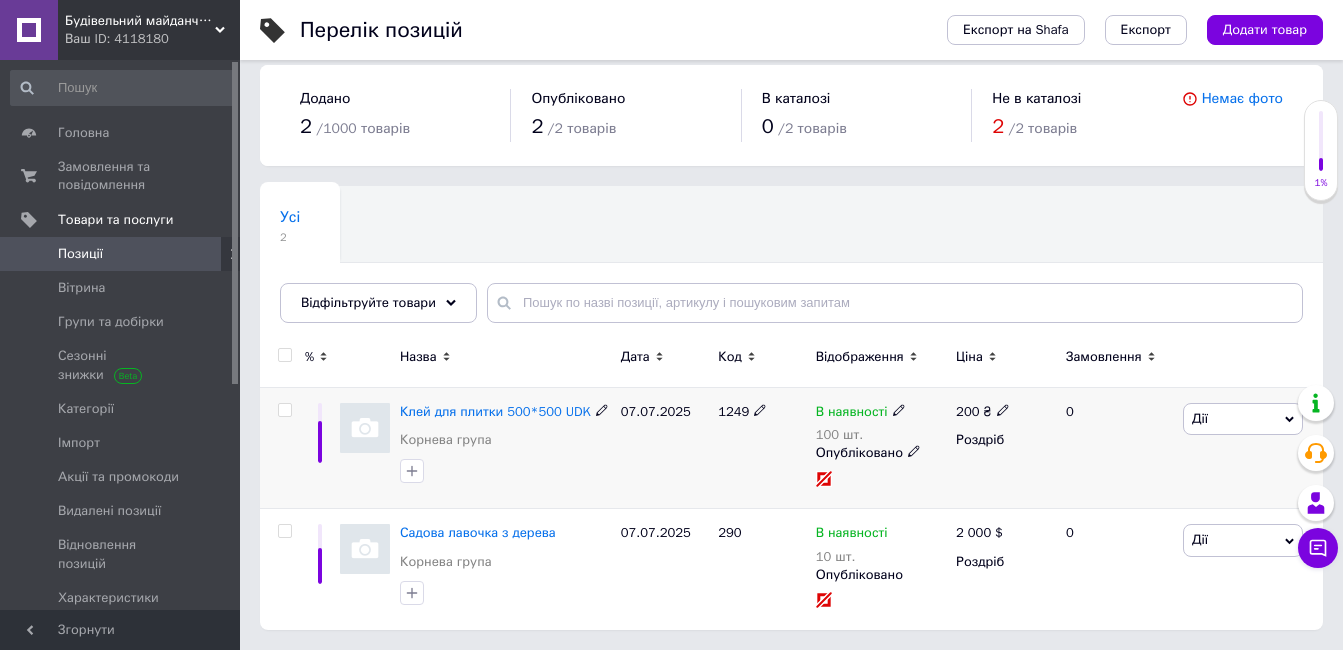 click at bounding box center (365, 428) 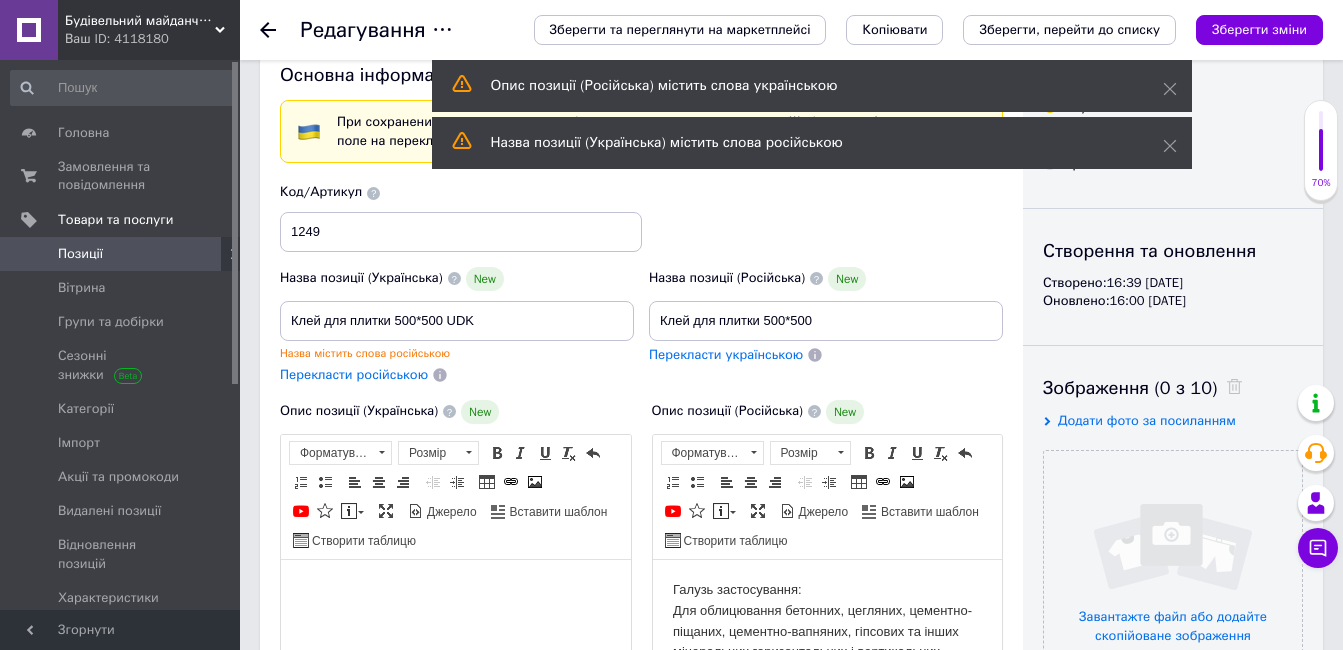 scroll, scrollTop: 0, scrollLeft: 0, axis: both 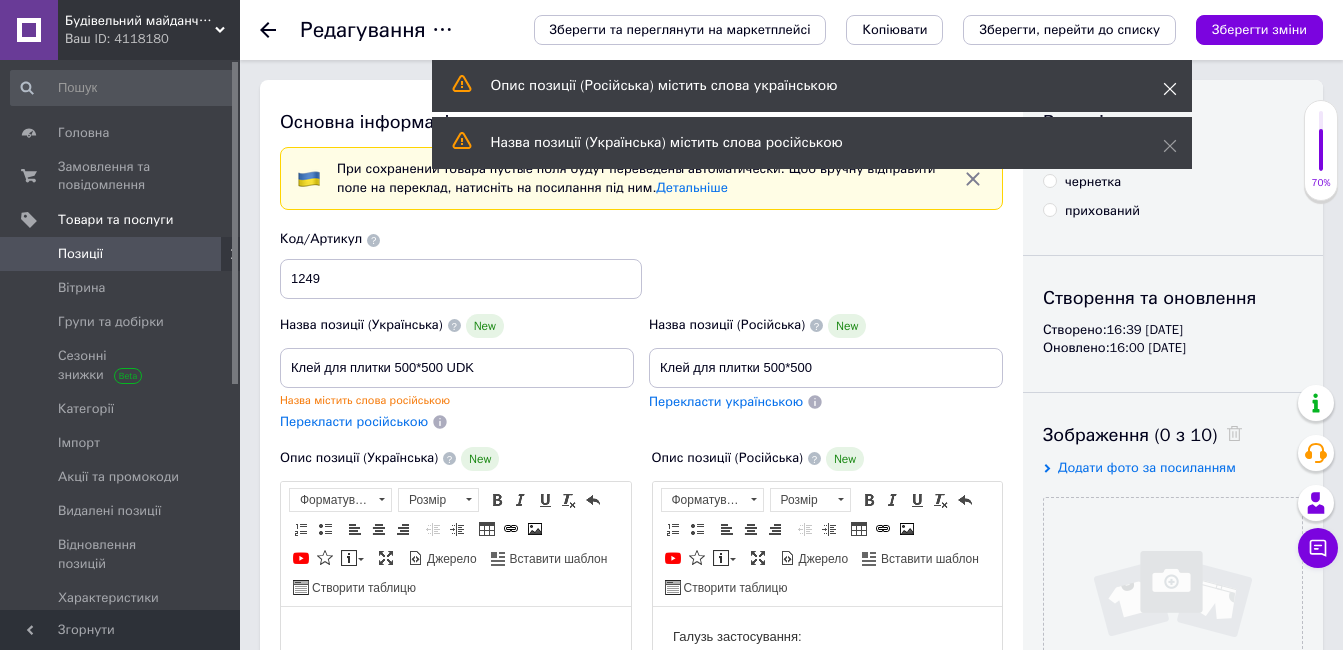 click 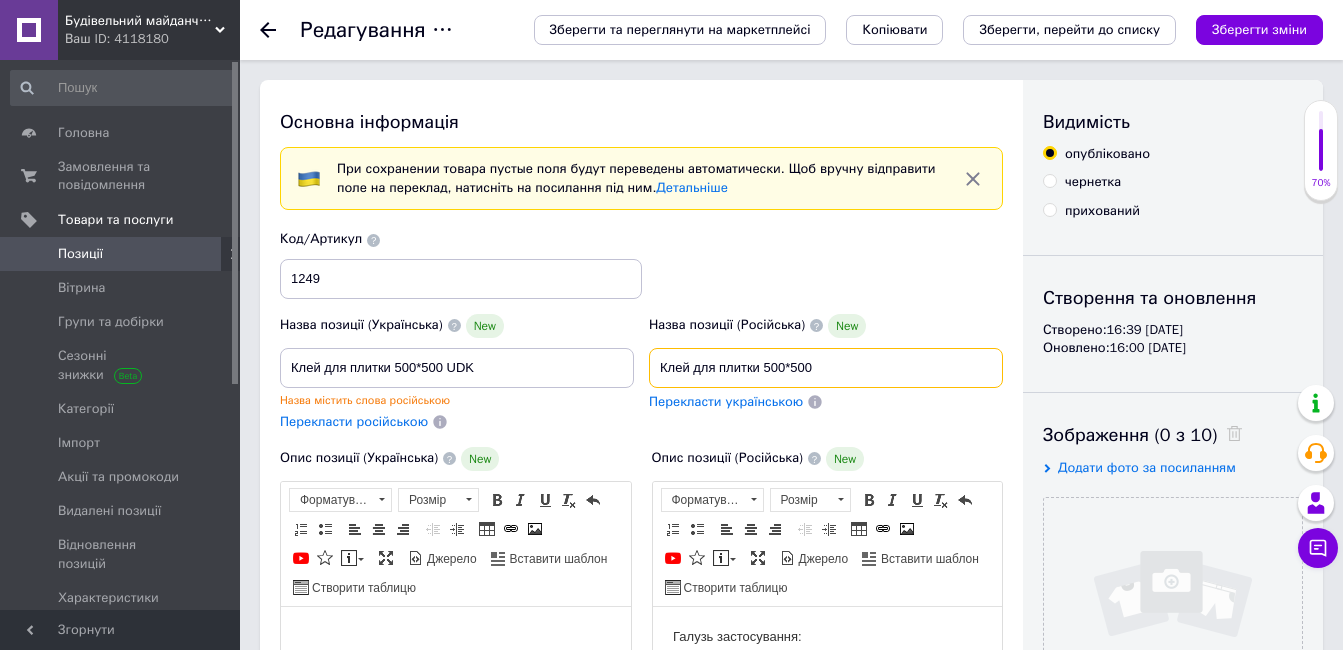 drag, startPoint x: 846, startPoint y: 373, endPoint x: 398, endPoint y: 318, distance: 451.3635 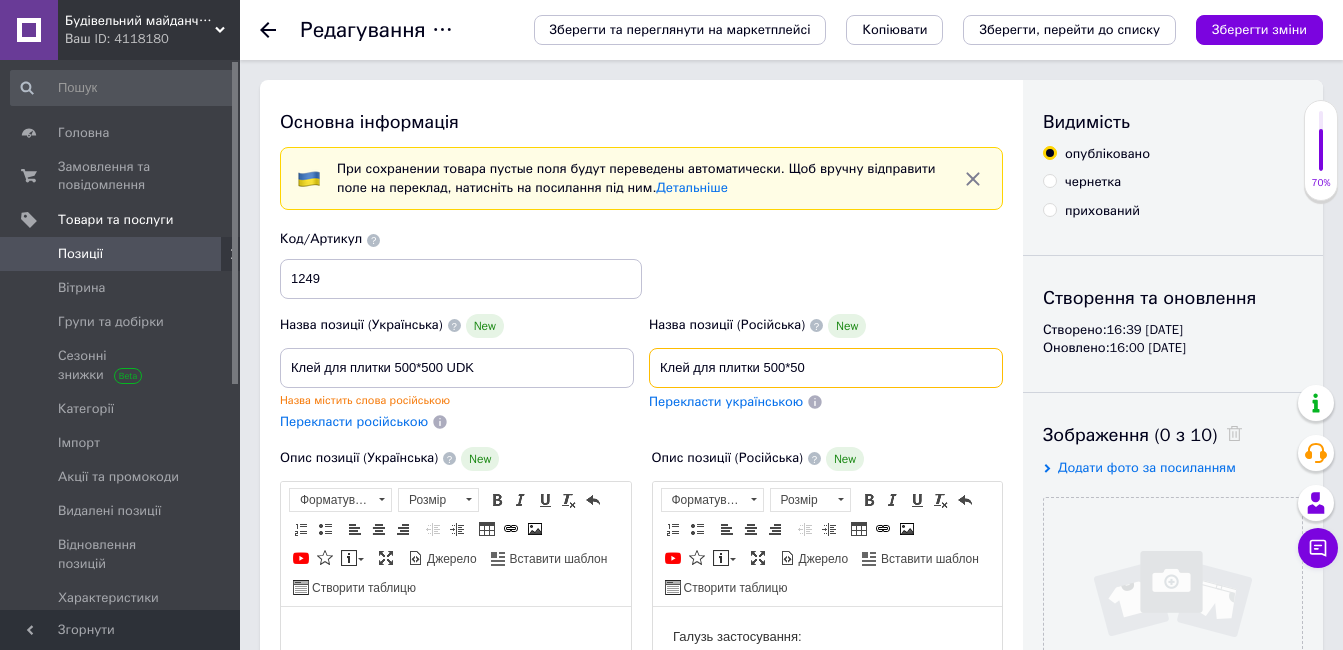 type on "Клей для плитки 500*500" 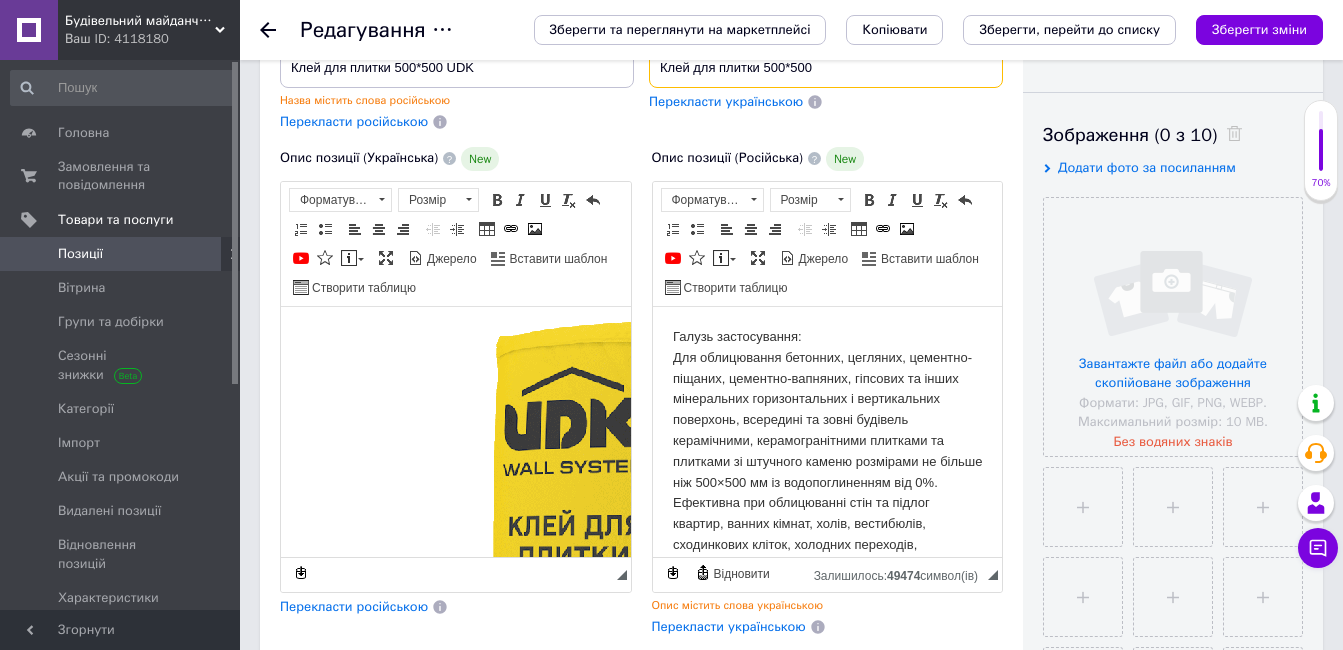 scroll, scrollTop: 100, scrollLeft: 0, axis: vertical 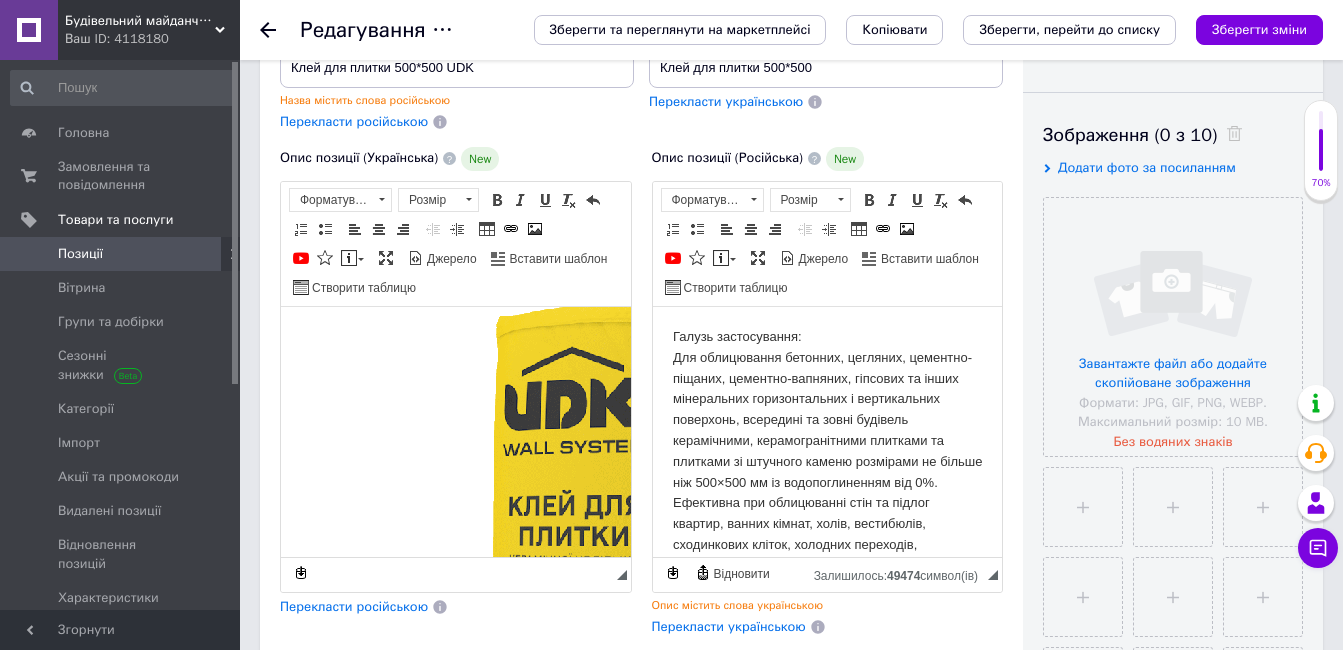 click at bounding box center (621, 546) 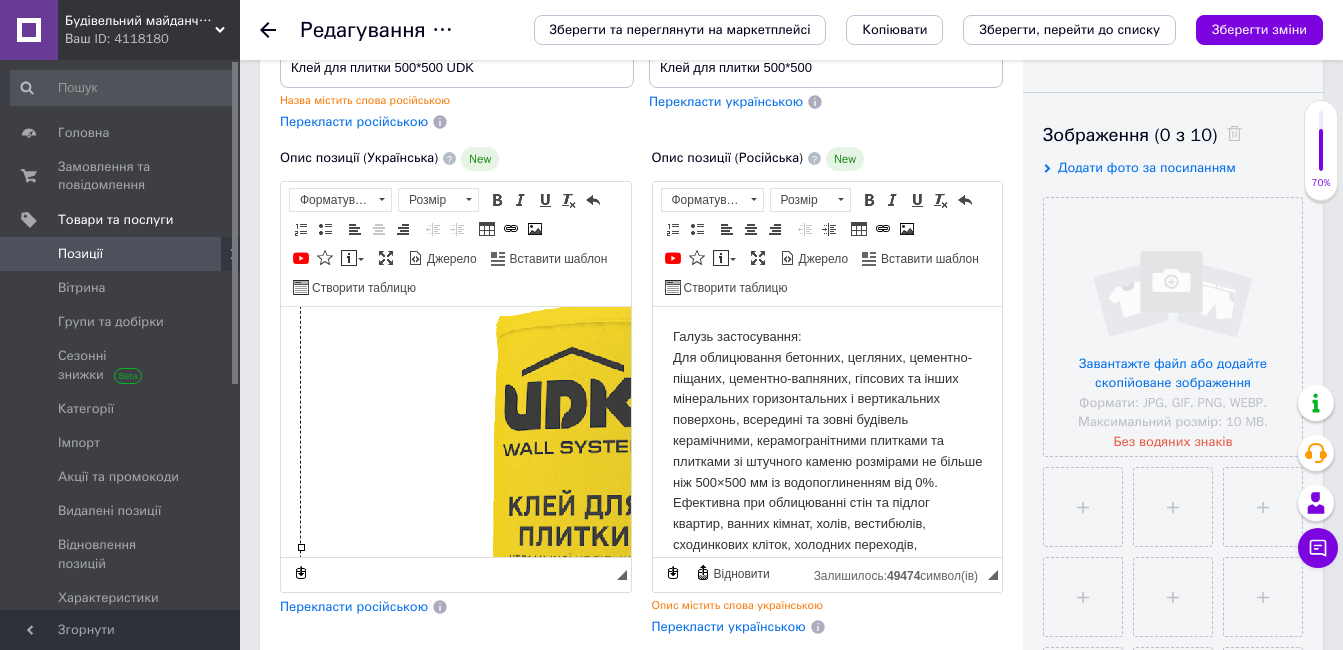 scroll, scrollTop: 0, scrollLeft: 0, axis: both 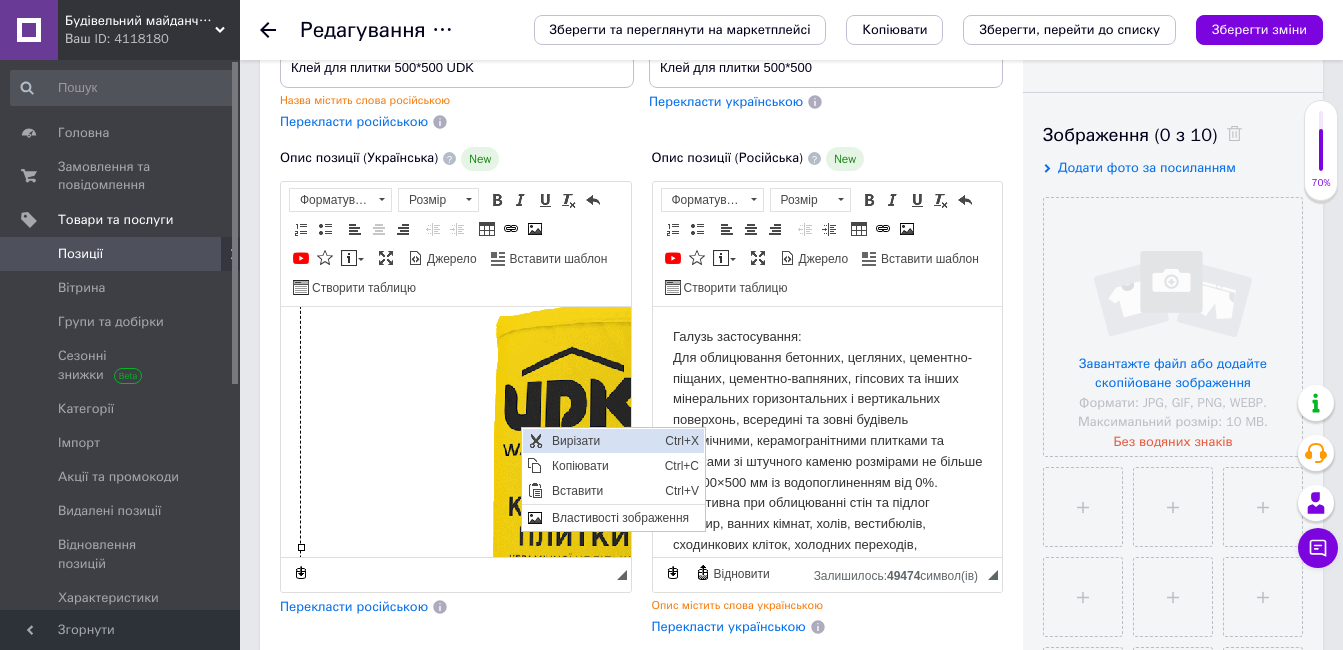 click on "Вирізати" at bounding box center [603, 440] 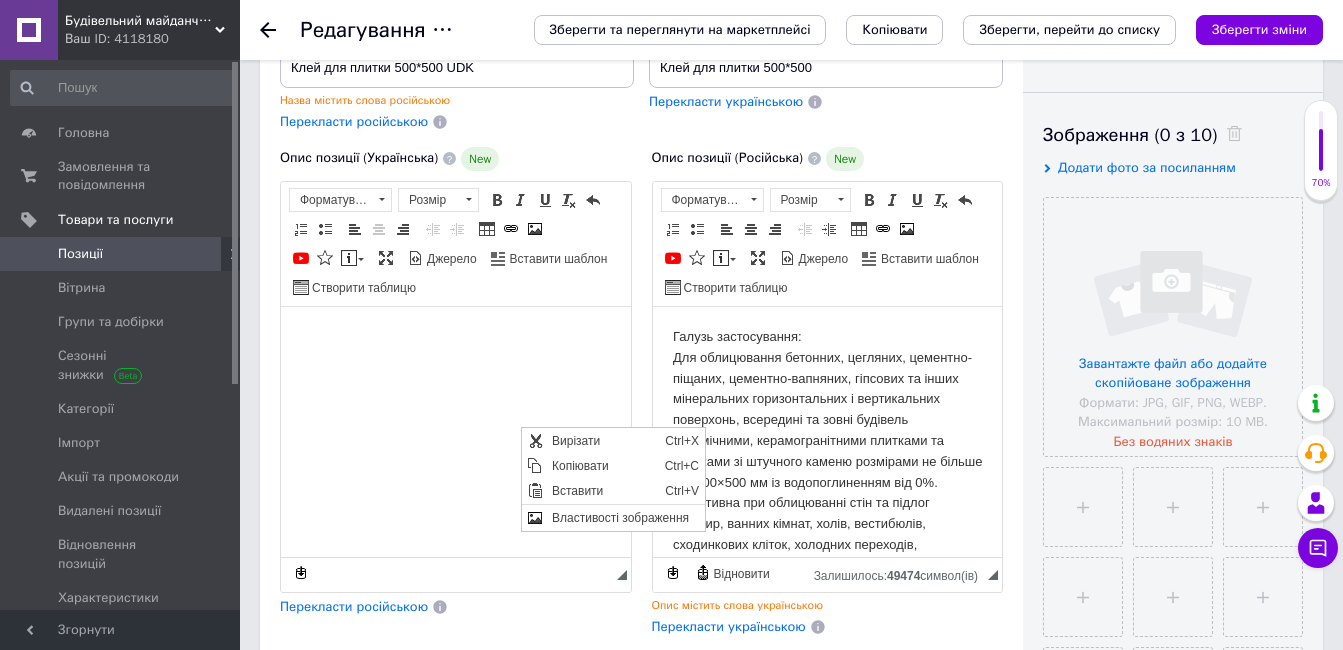 scroll, scrollTop: 0, scrollLeft: 0, axis: both 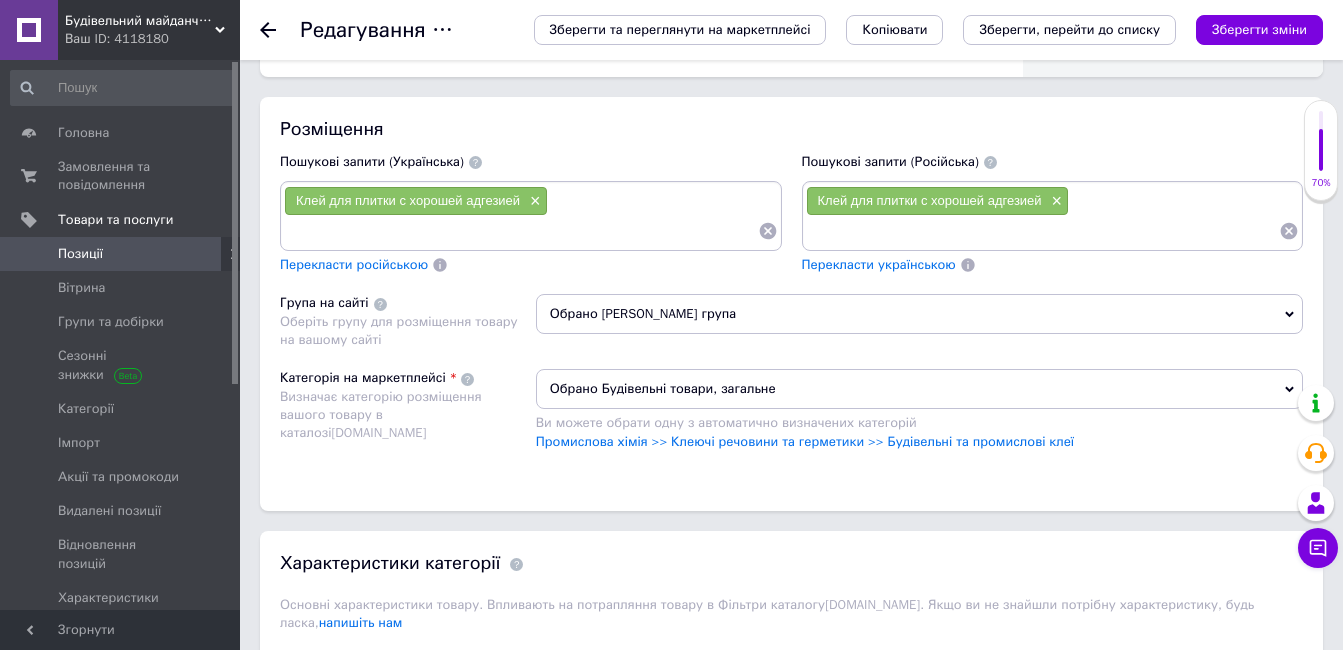 drag, startPoint x: 673, startPoint y: -750, endPoint x: 883, endPoint y: 2, distance: 780.7714 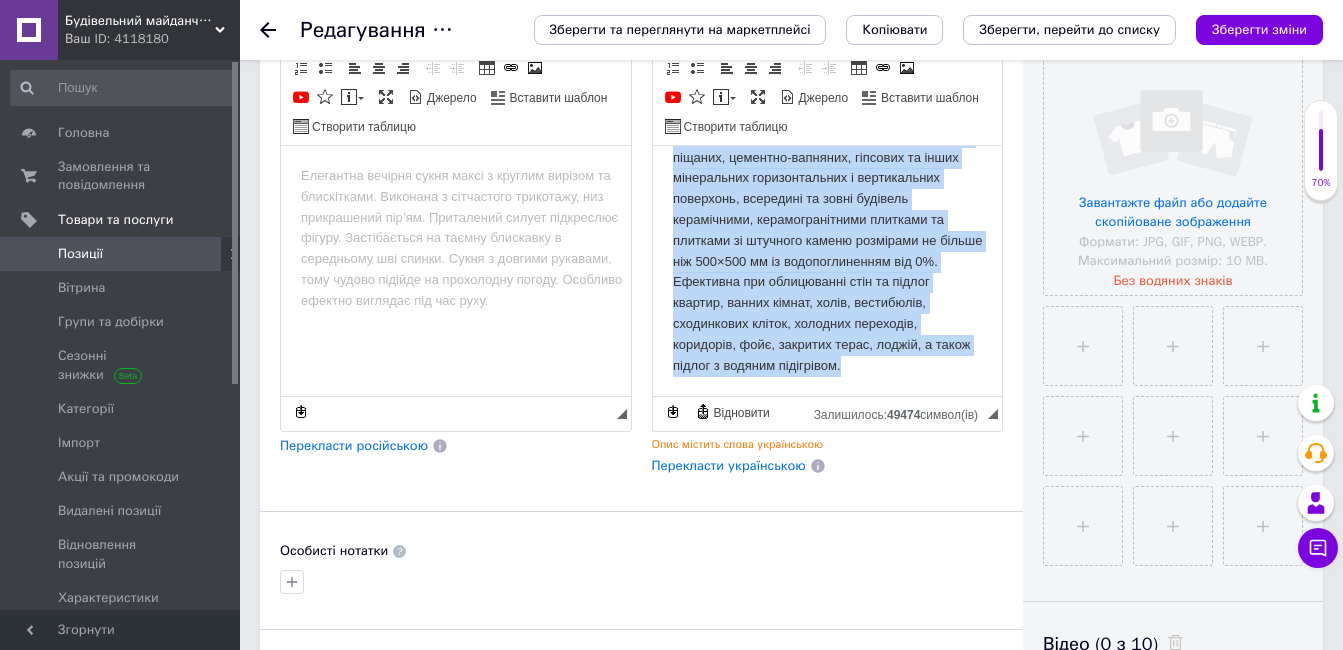 scroll, scrollTop: 281, scrollLeft: 0, axis: vertical 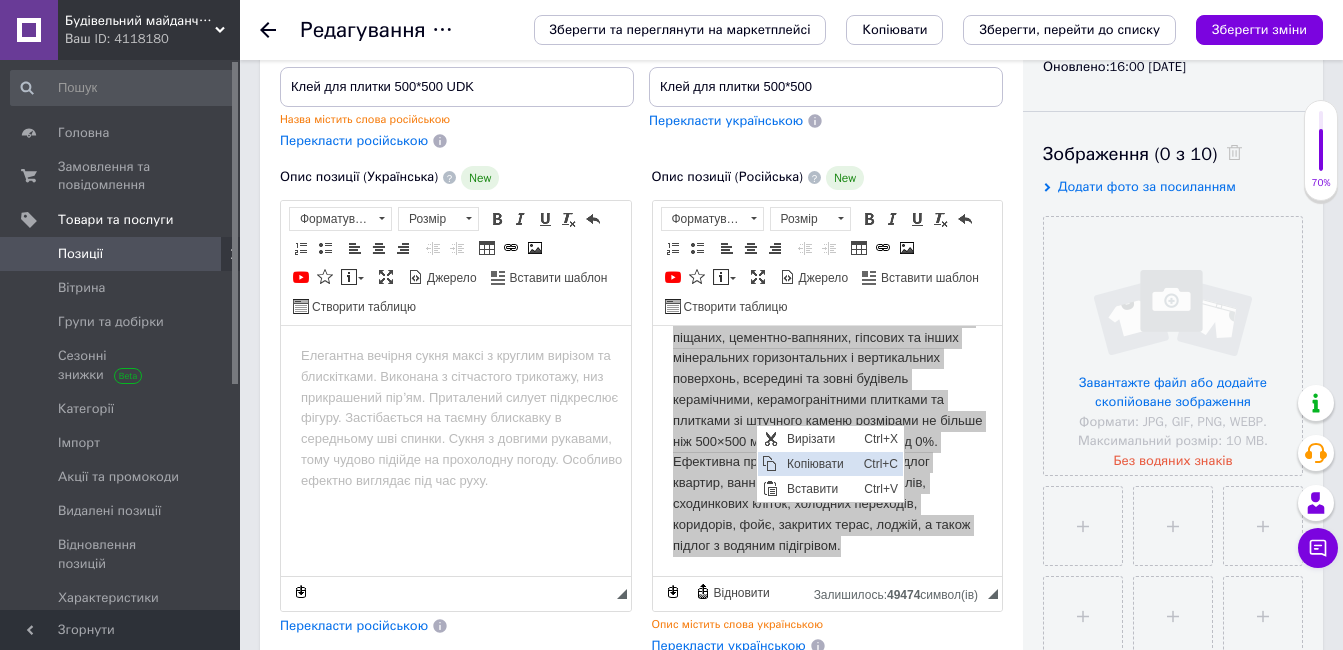 click on "Копіювати" at bounding box center [819, 463] 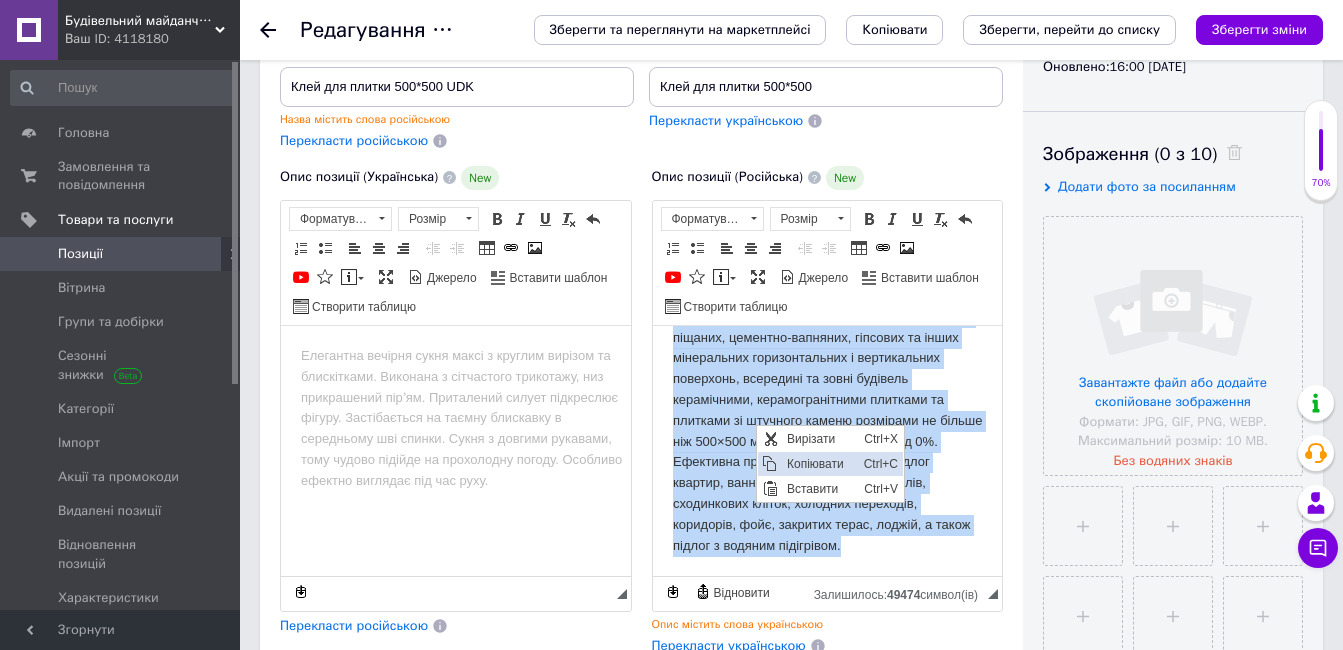 copy on "Галузь застосування: Для облицювання бетонних, цегляних, цементно-піщаних, цементно-вапняних, гіпсових та інших мінеральних горизонтальних і вертикальних поверхонь, всередині та зовні будівель керамічними, керамогранітними плитками та плитками зі штучного каменю розмірами не більше ніж 500×500 мм із водопоглиненням від 0%. Ефективна при облицюванні стін та підлог квартир, ванних кімнат, холів, вестибюлів, сходинкових кліток, холодних переходів, коридорів, фойє, закритих терас, лоджій, а також підлог з водяним підігрівом." 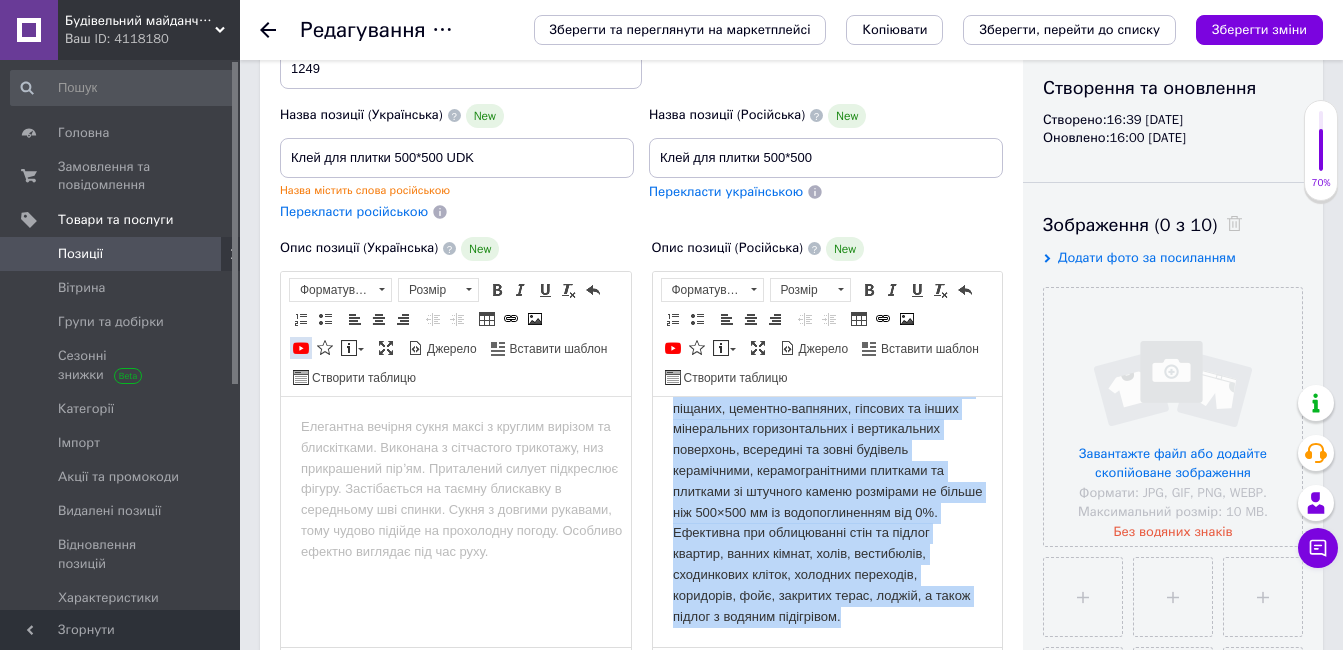 scroll, scrollTop: 181, scrollLeft: 0, axis: vertical 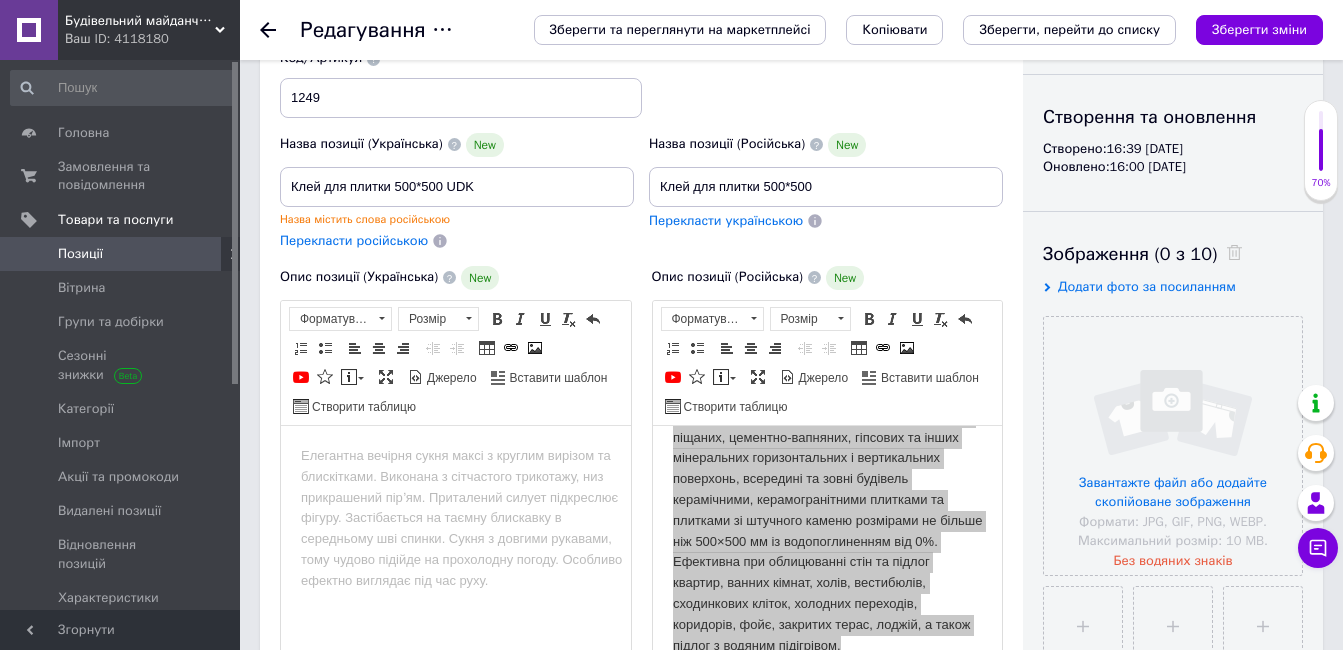 click on "​​​​​​​" at bounding box center (456, 455) 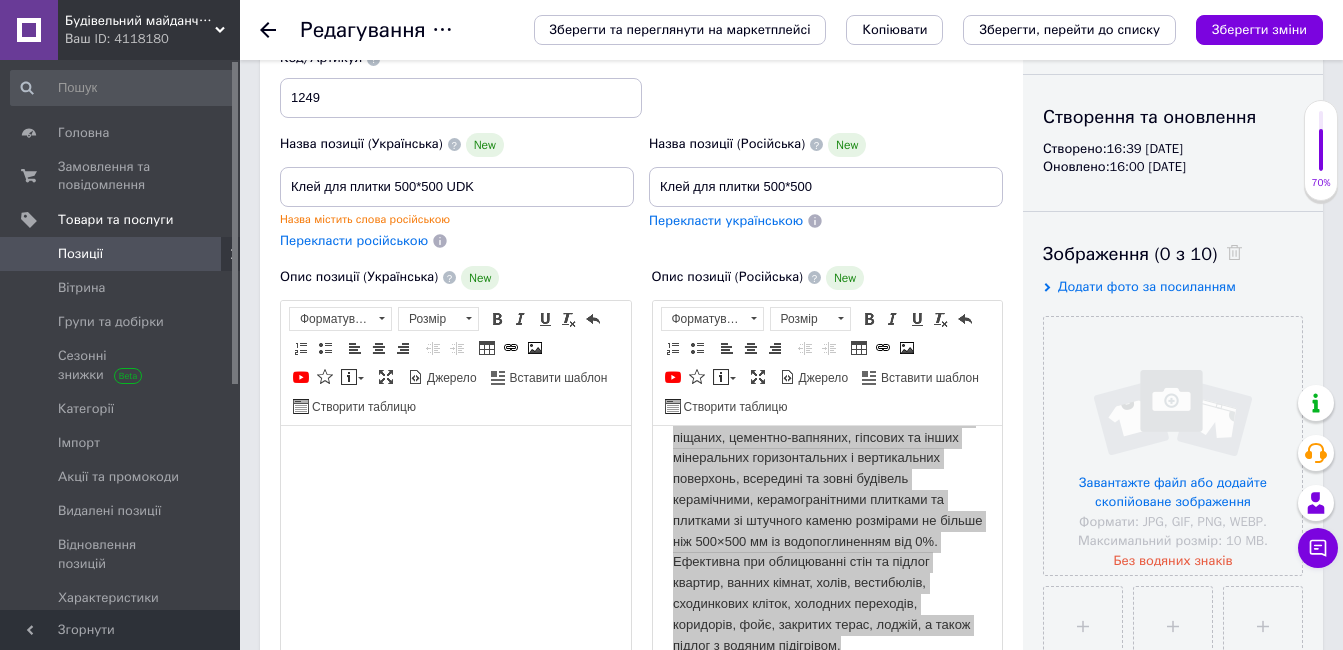 drag, startPoint x: 300, startPoint y: 447, endPoint x: 347, endPoint y: 518, distance: 85.146935 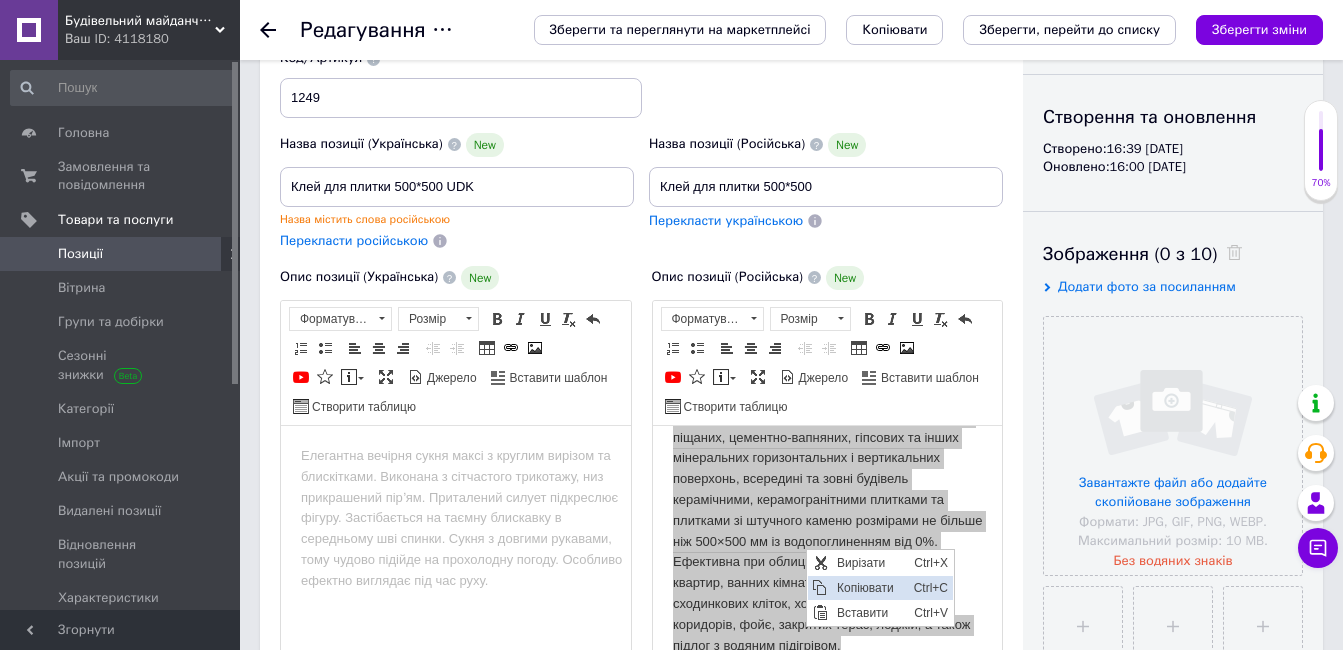 click on "Копіювати" at bounding box center (869, 587) 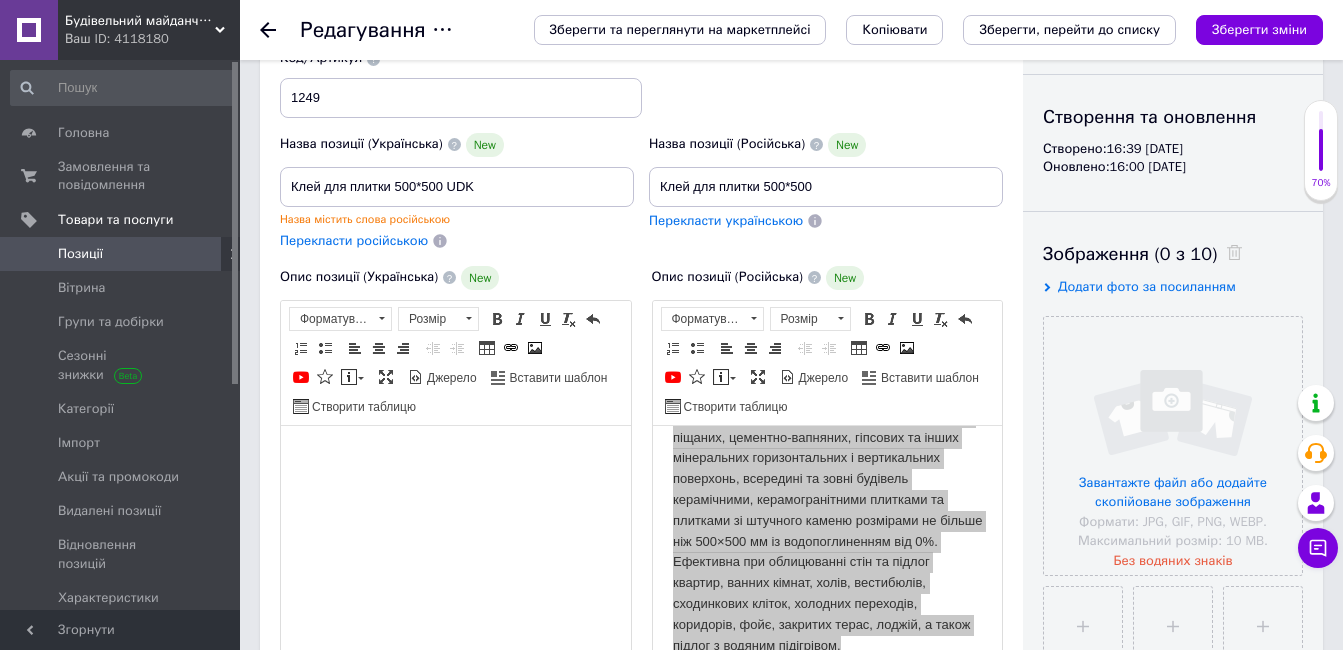 click at bounding box center [456, 455] 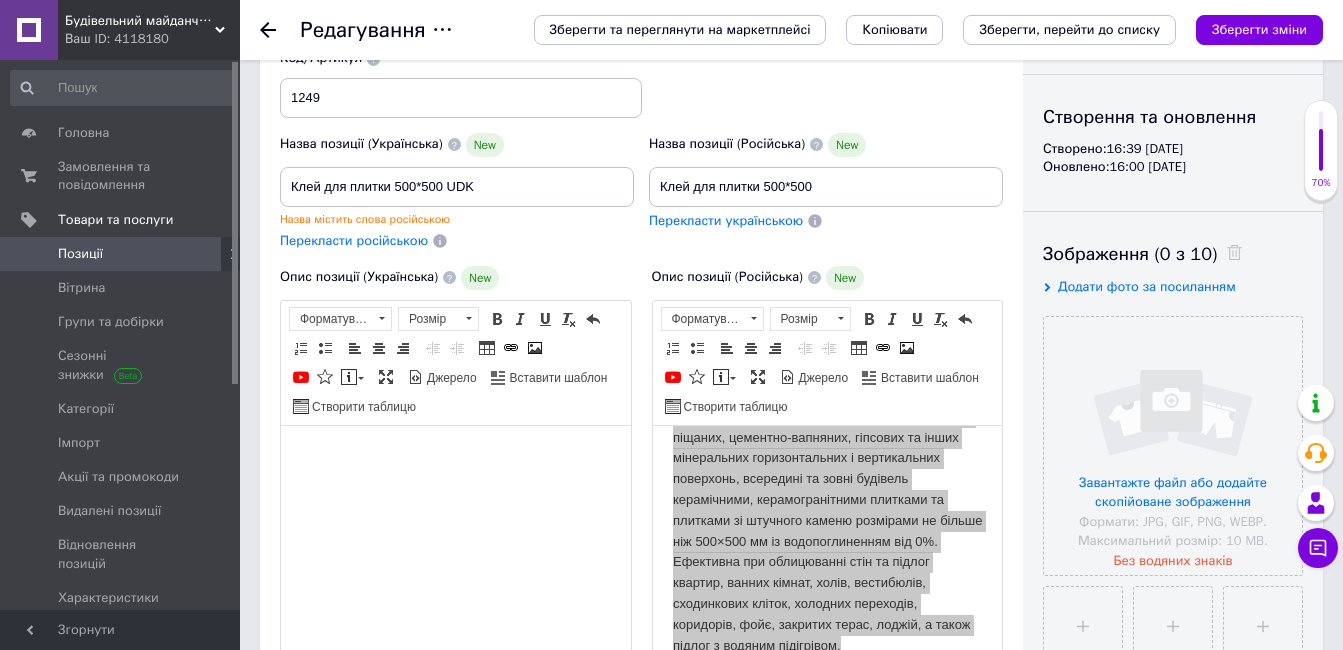 drag, startPoint x: 298, startPoint y: 447, endPoint x: 372, endPoint y: 559, distance: 134.23859 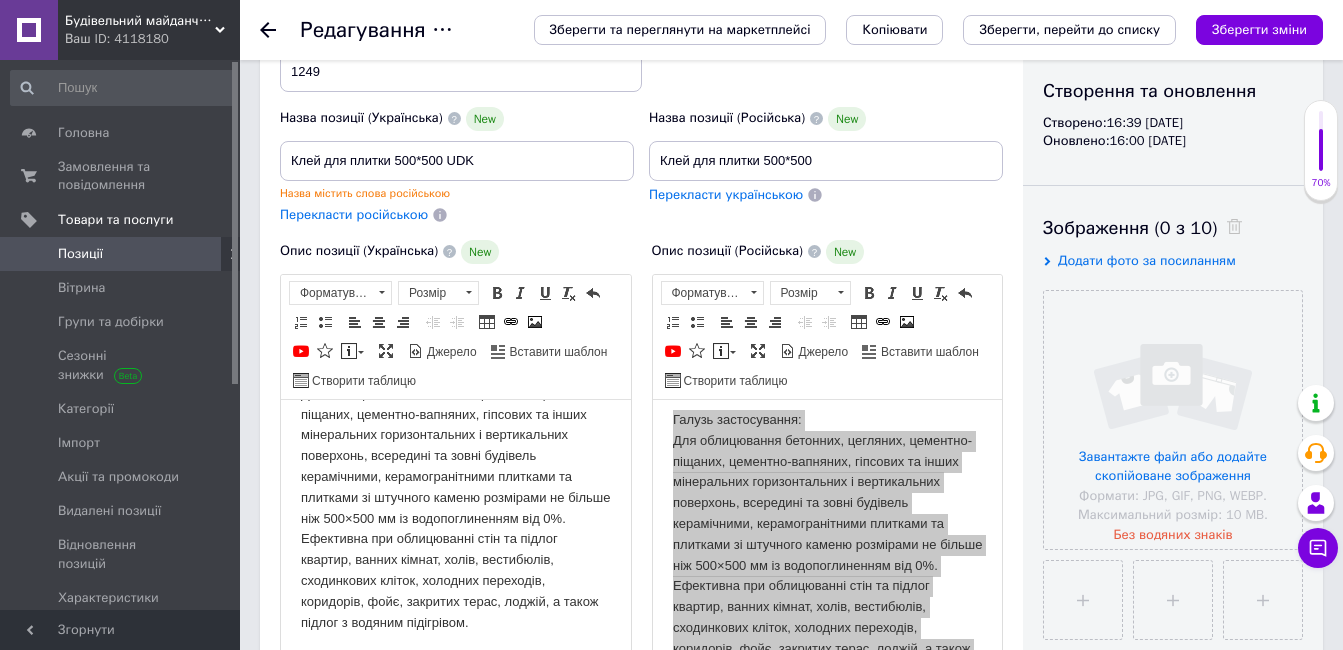 scroll, scrollTop: 0, scrollLeft: 0, axis: both 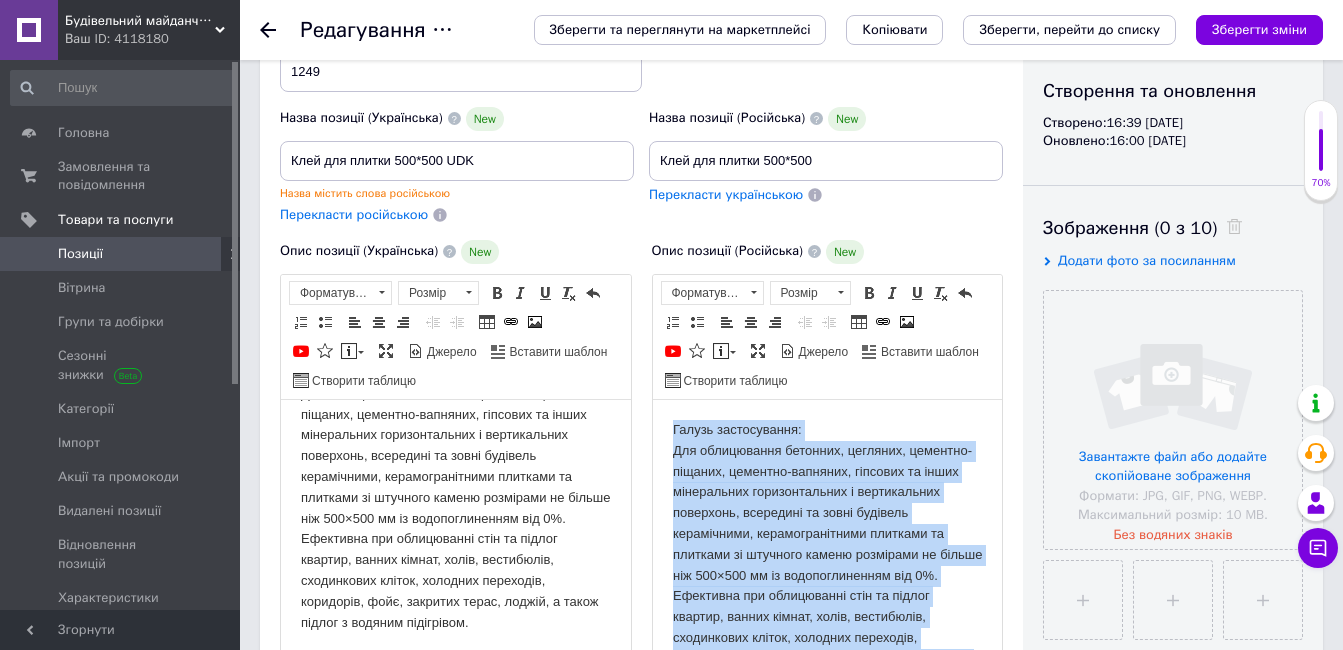type 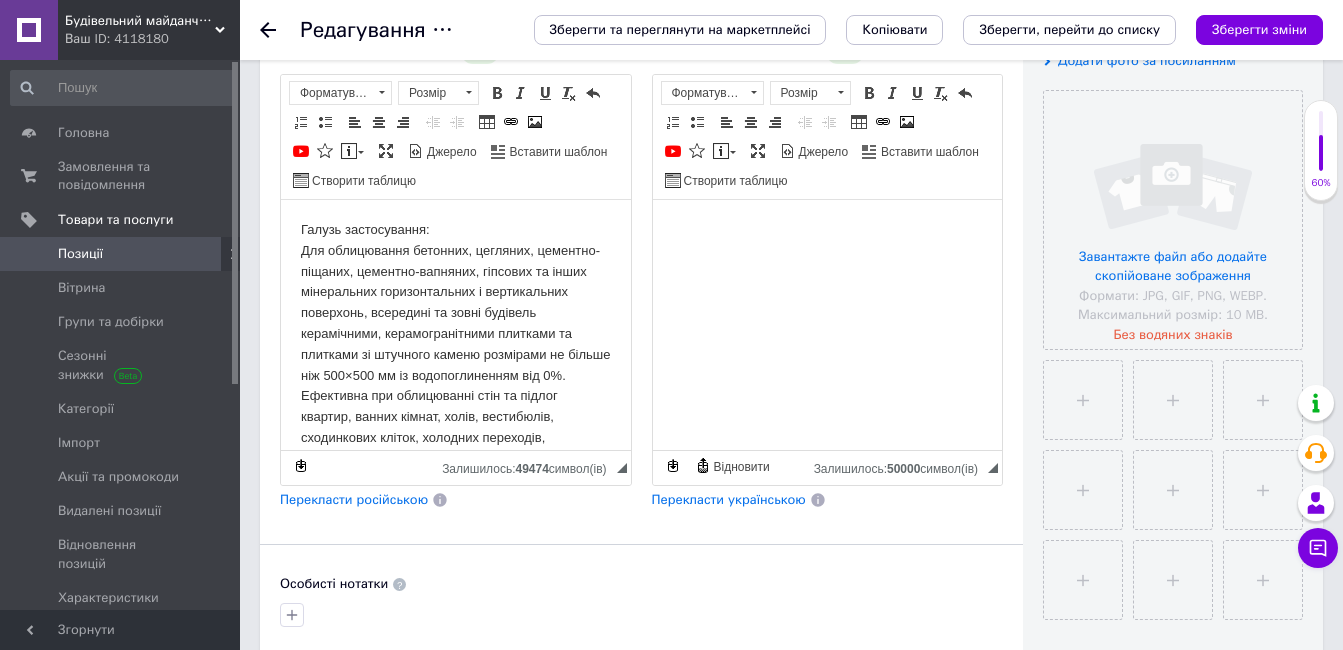 scroll, scrollTop: 307, scrollLeft: 0, axis: vertical 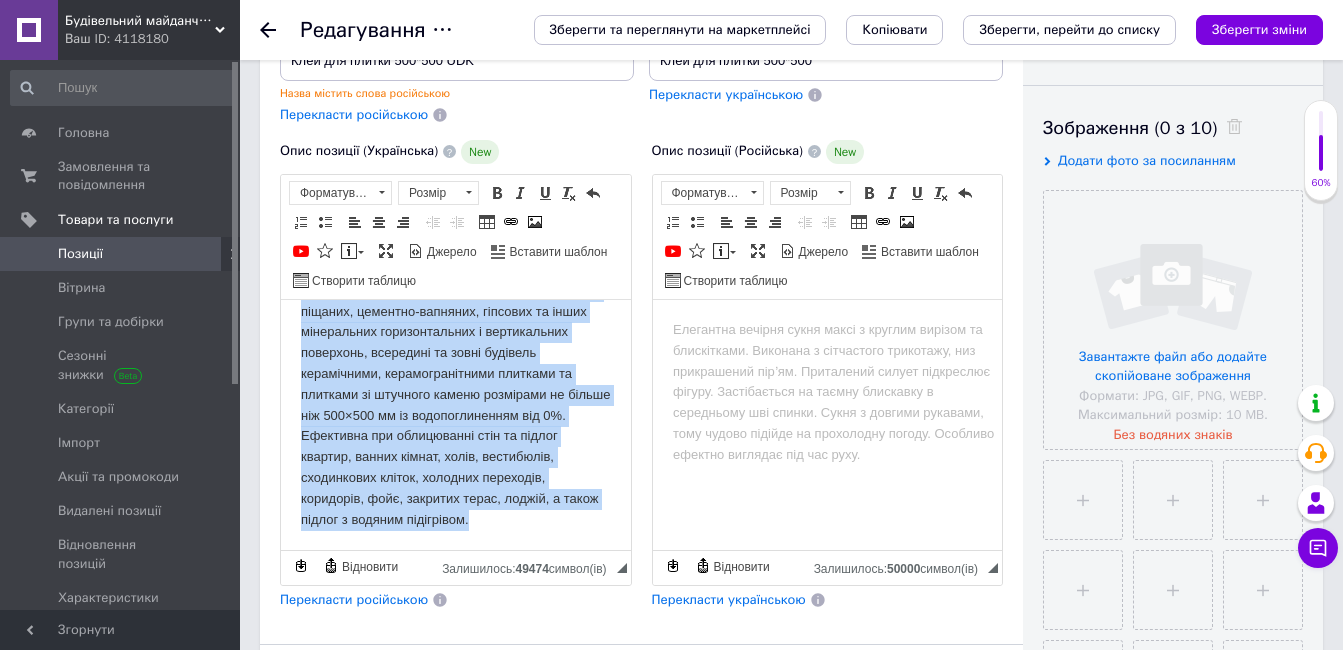 drag, startPoint x: 300, startPoint y: 320, endPoint x: 565, endPoint y: 566, distance: 361.58124 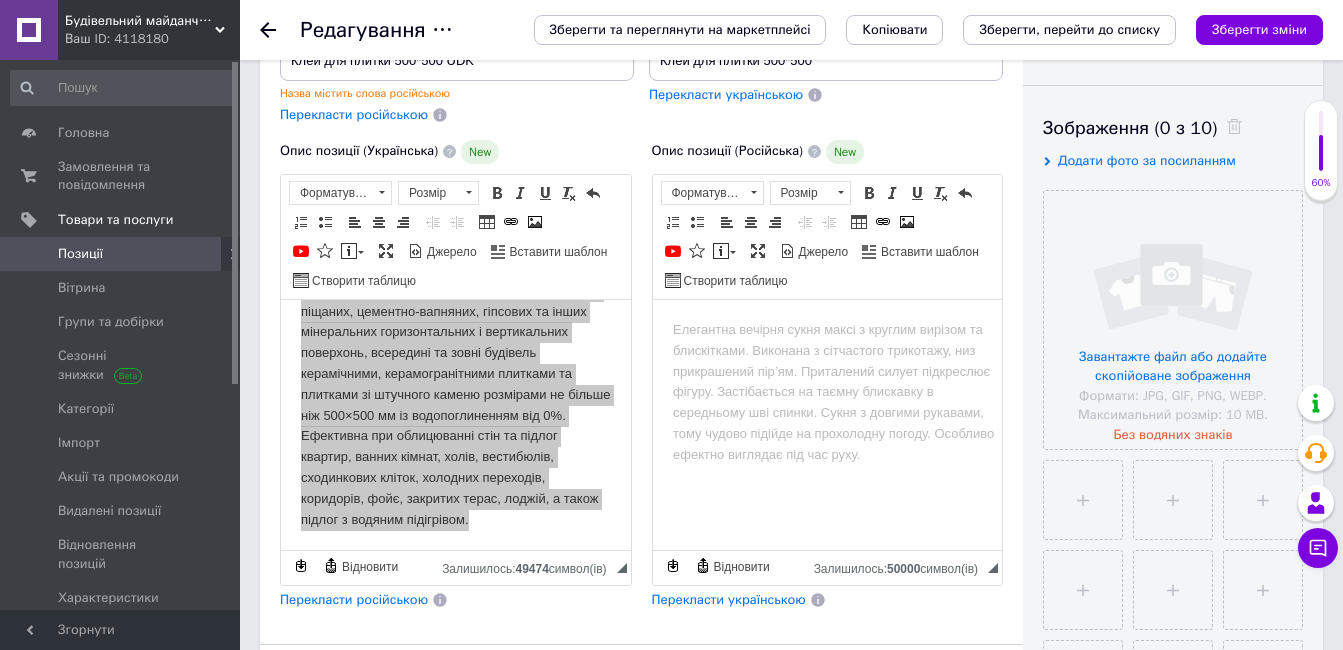 click on "Перекласти російською" at bounding box center [354, 600] 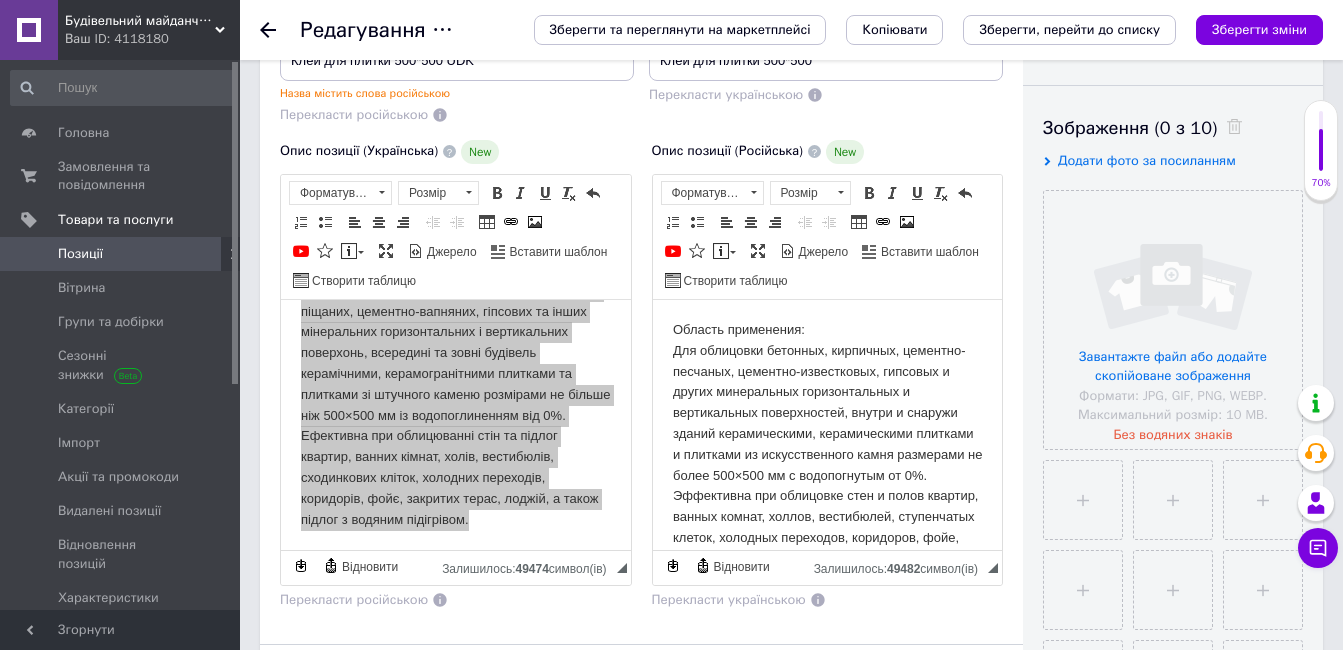 click on "Область применения: Для облицовки бетонных, кирпичных, цементно-песчаных, цементно-известковых, гипсовых и других минеральных горизонтальных и вертикальных поверхностей, внутри и снаружи зданий керамическими, керамическими плитками и плитками из искусственного камня размерами не более 500×500 мм с водопогнутым от 0%. Эффективна при облицовке стен и полов квартир, ванных комнат, холлов, вестибюлей, ступенчатых клеток, холодных переходов, коридоров, фойе, закрытых террас, лоджий, а также полов с водяным подогревом." at bounding box center [827, 454] 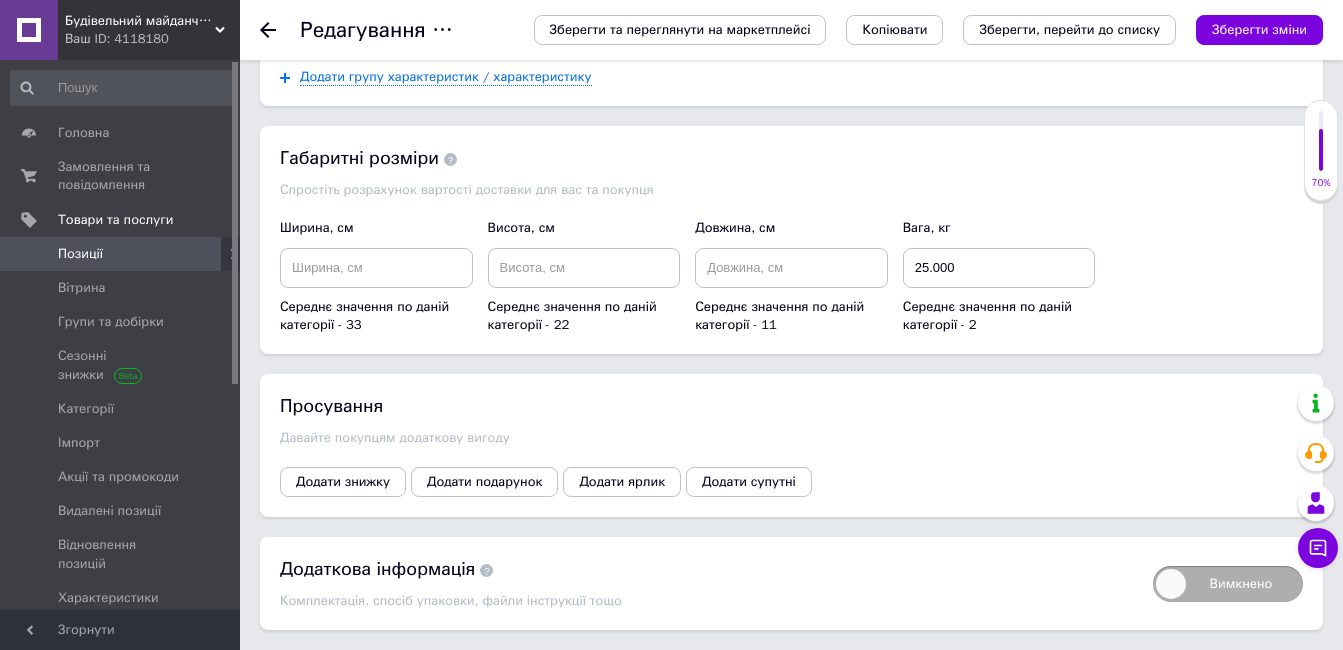 scroll, scrollTop: 2179, scrollLeft: 0, axis: vertical 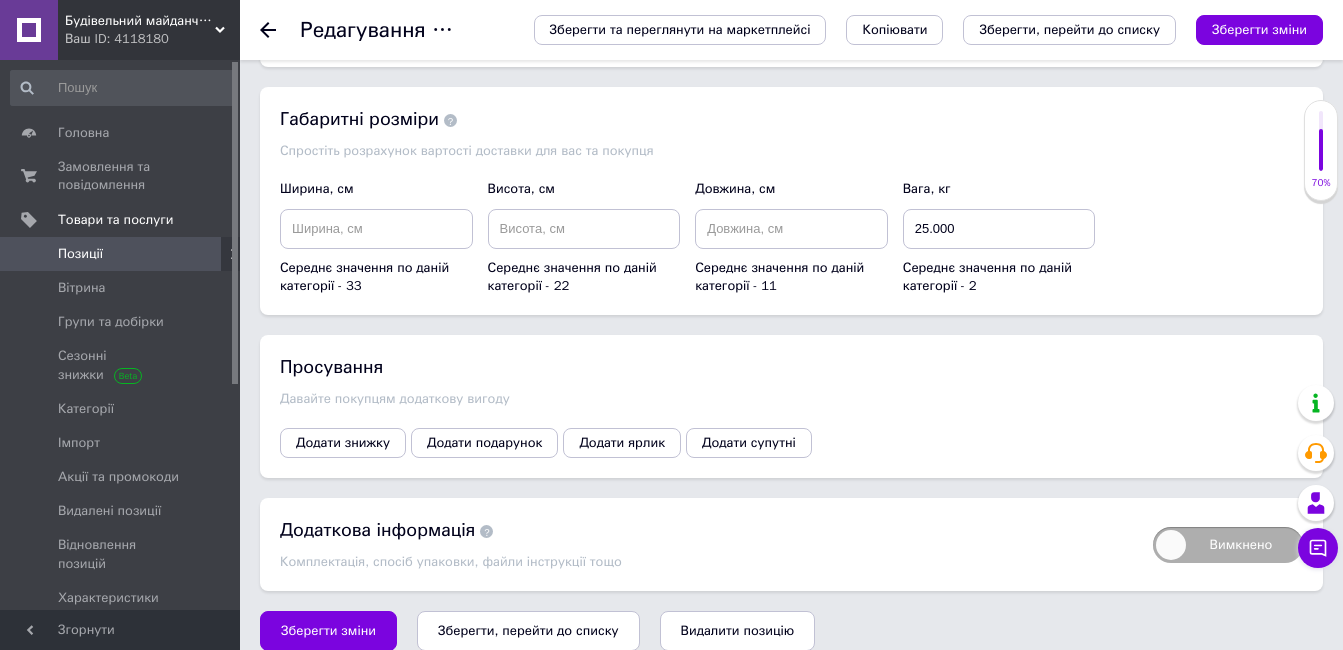 click on "Зберегти, перейти до списку" at bounding box center (528, 630) 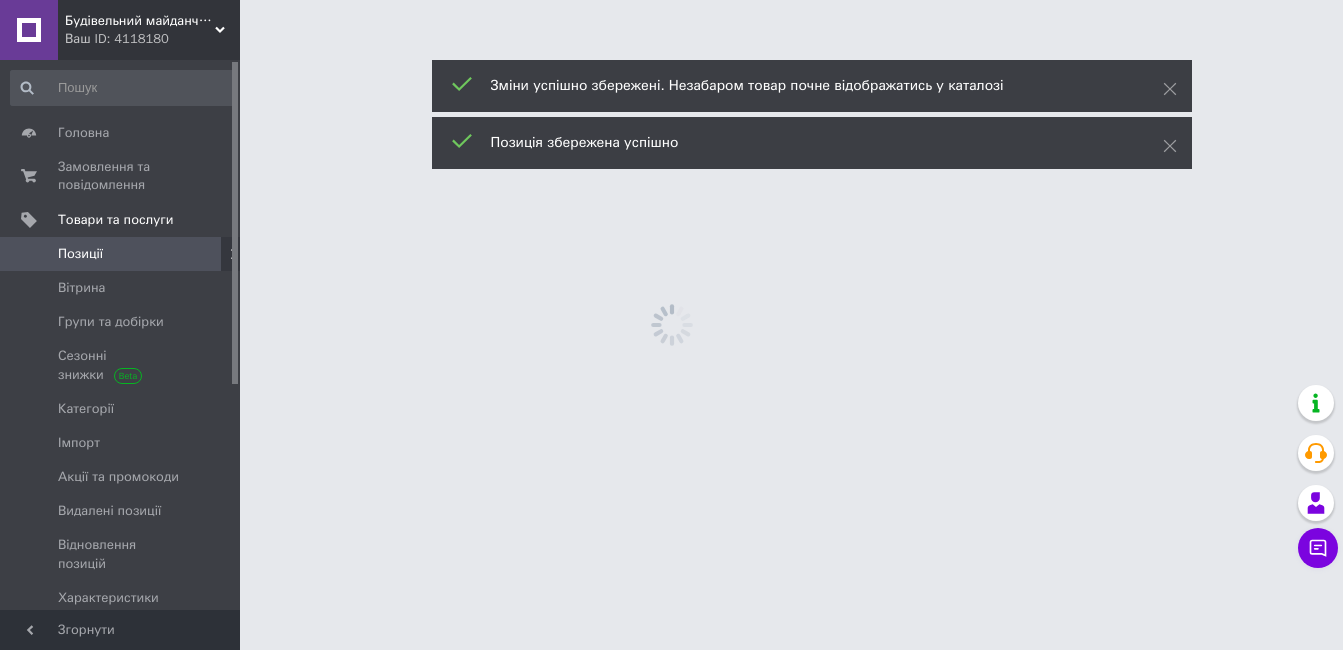 scroll, scrollTop: 0, scrollLeft: 0, axis: both 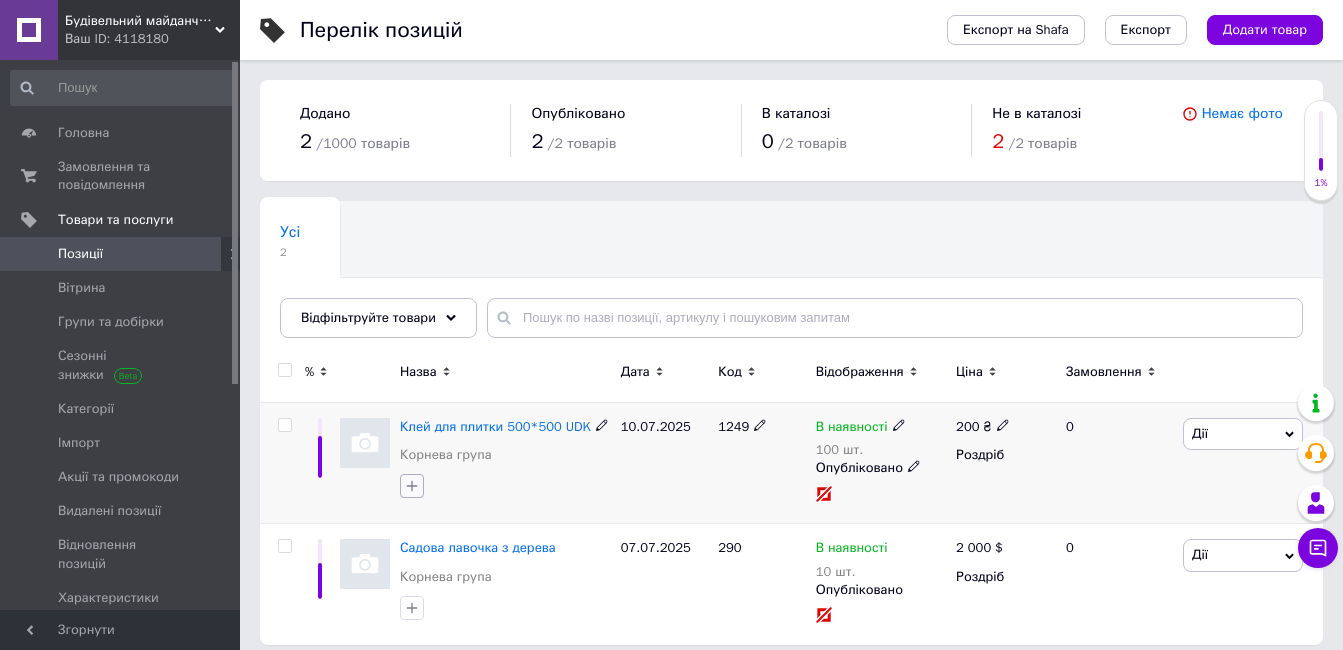 click 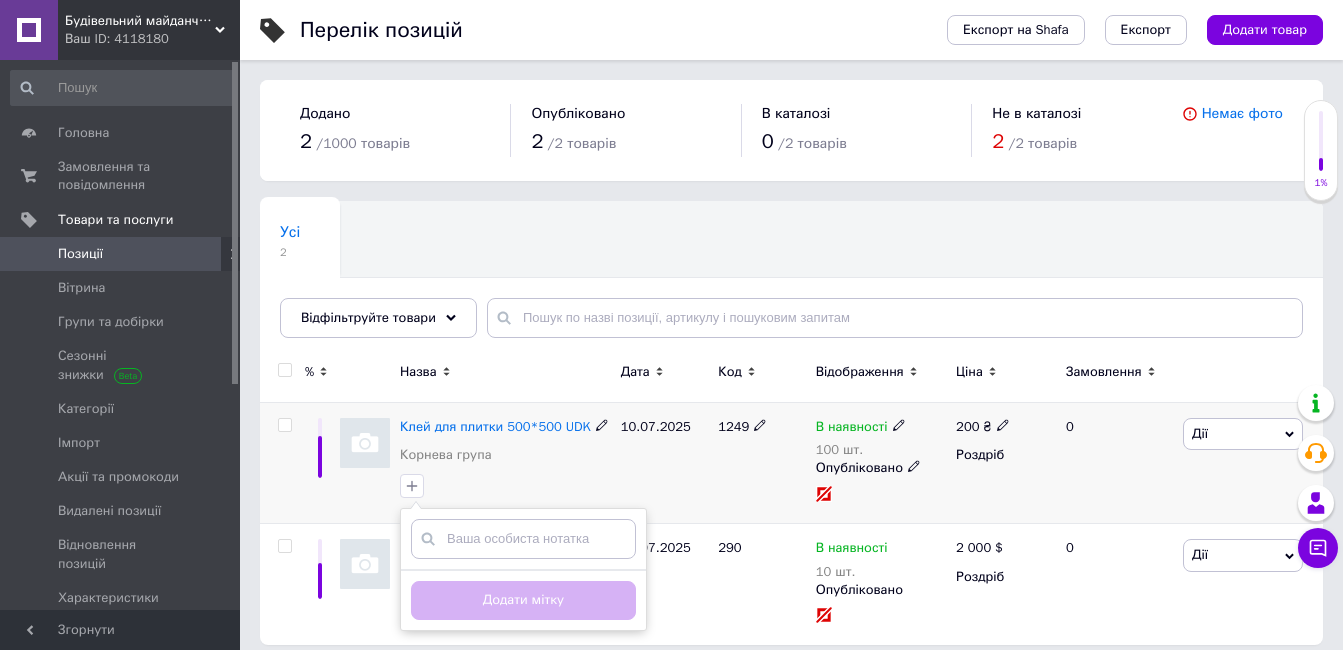 click at bounding box center [365, 443] 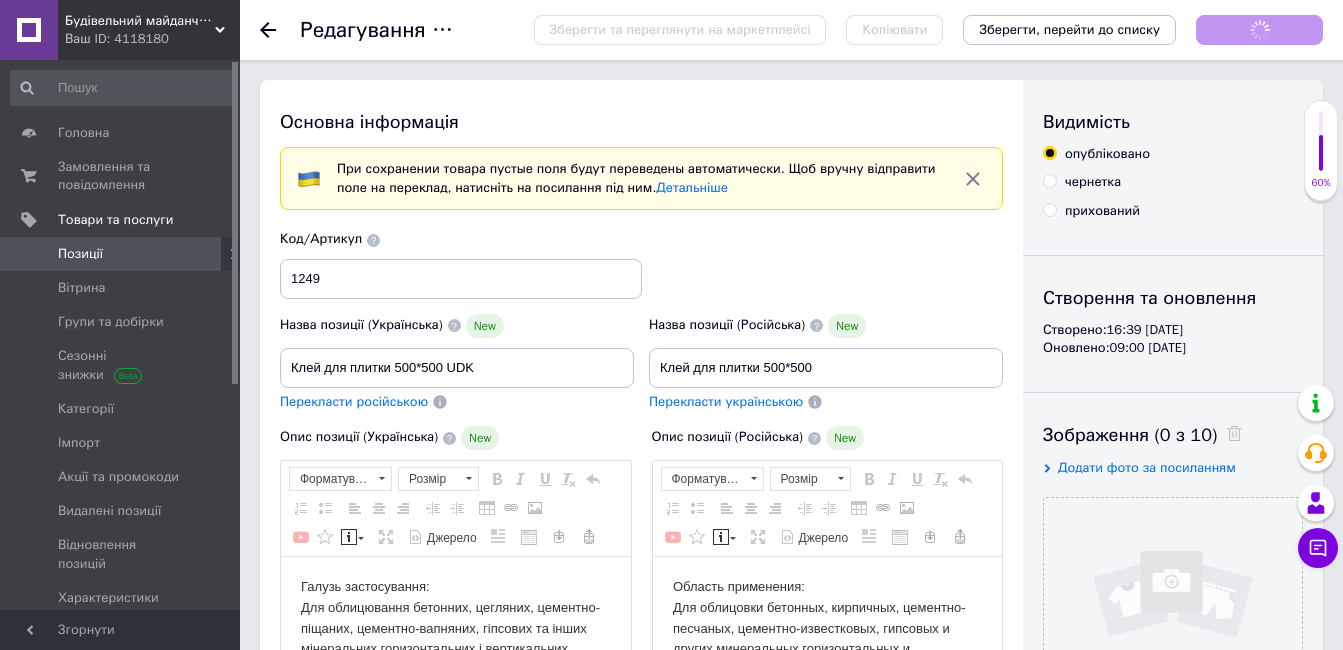 scroll, scrollTop: 0, scrollLeft: 0, axis: both 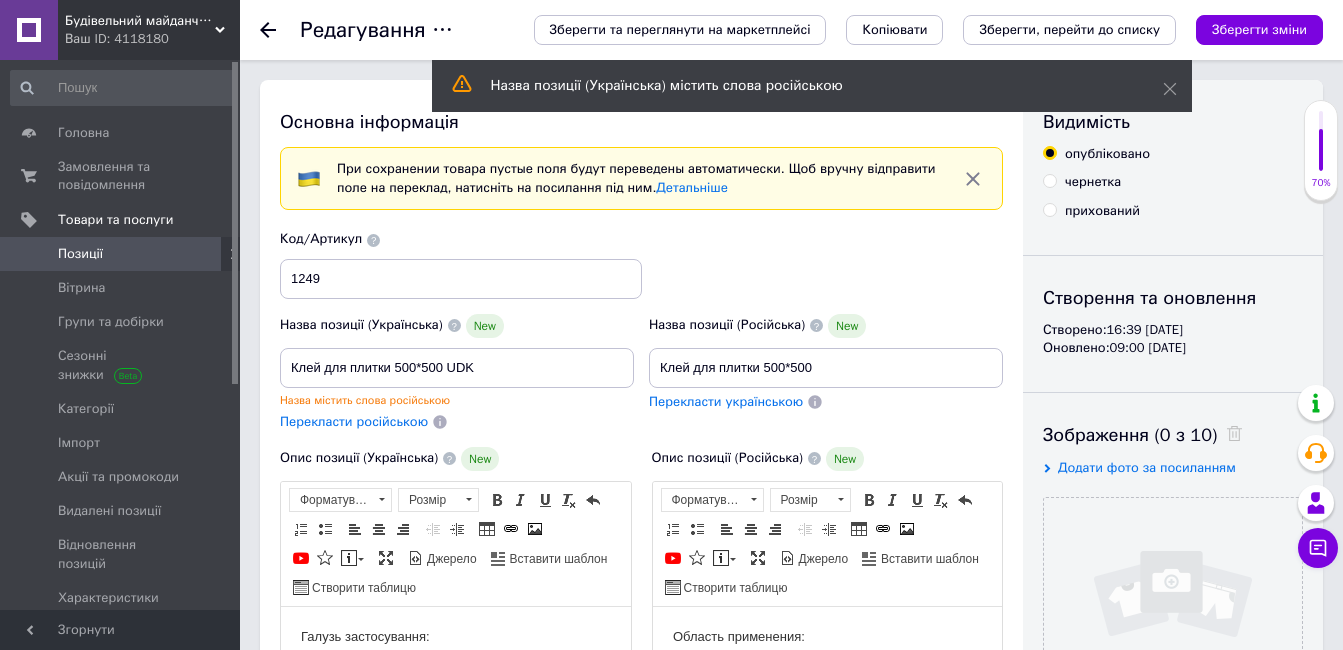 click 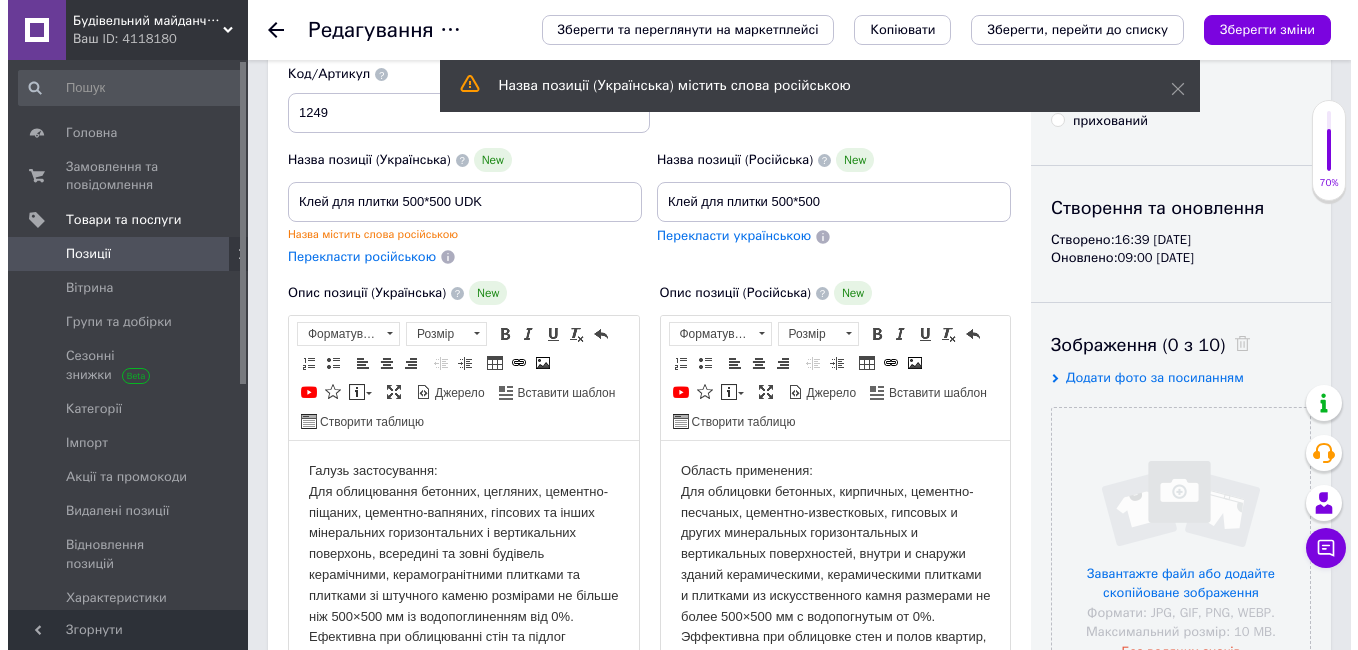 scroll, scrollTop: 100, scrollLeft: 0, axis: vertical 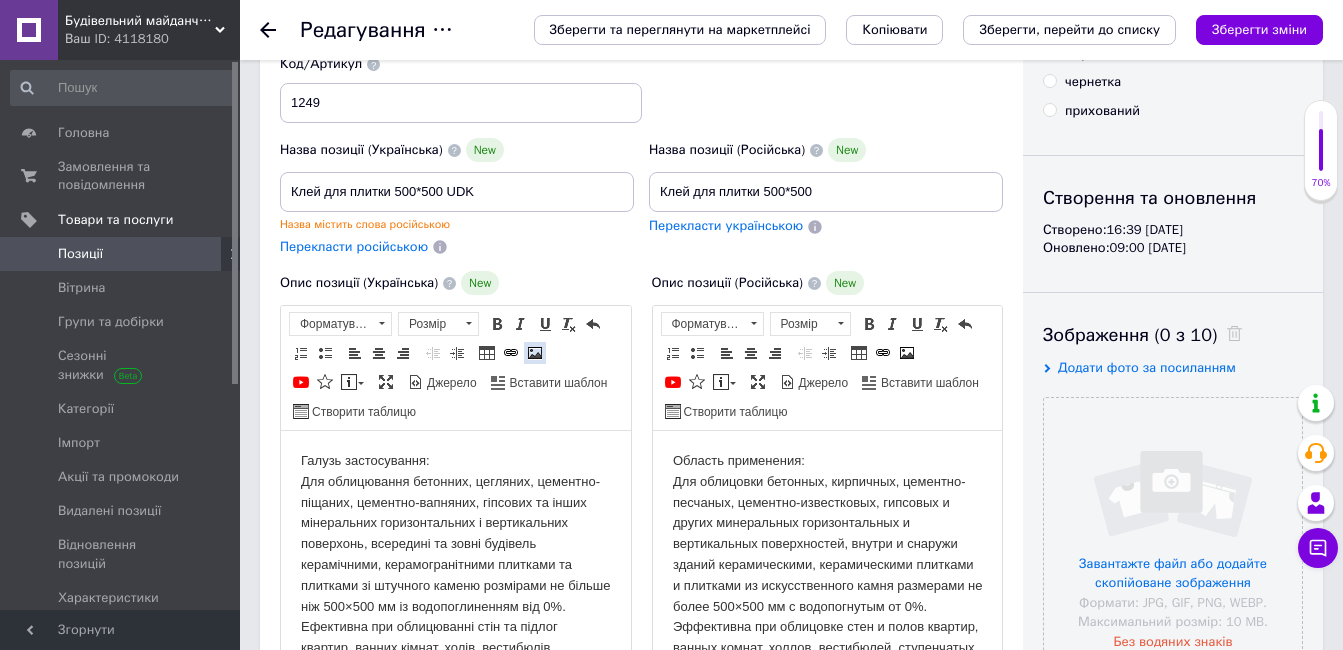 click at bounding box center (535, 353) 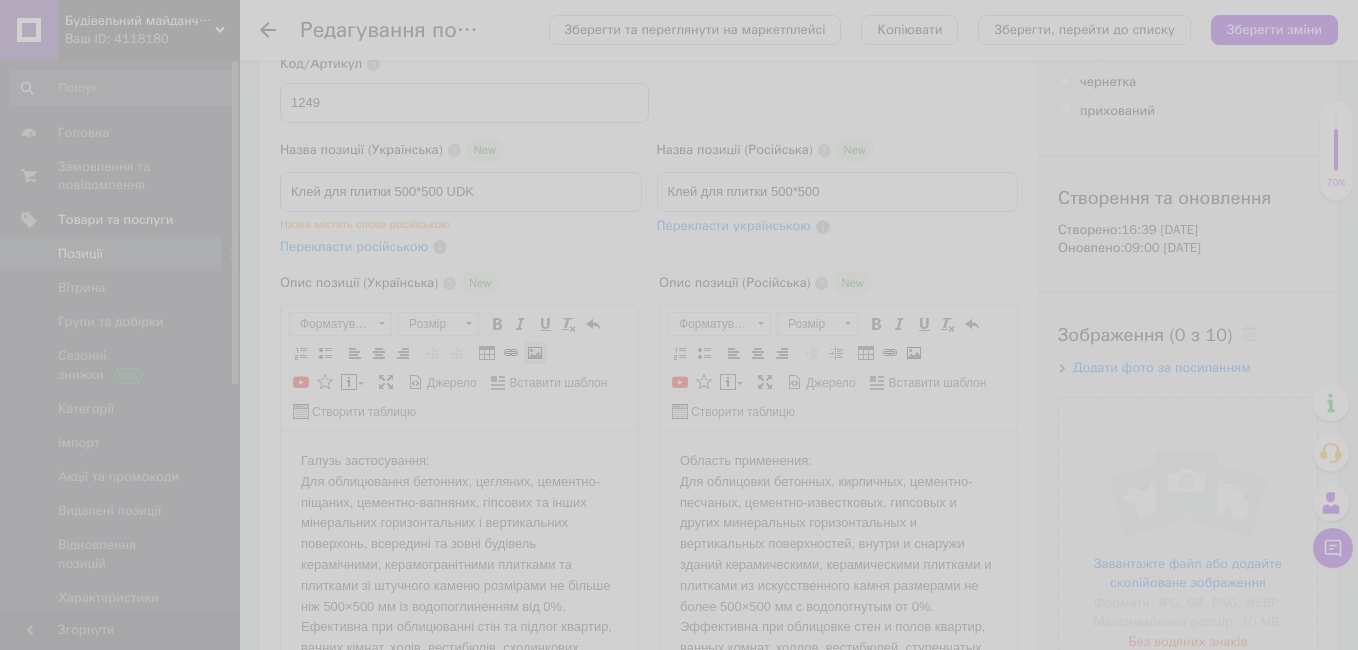 select 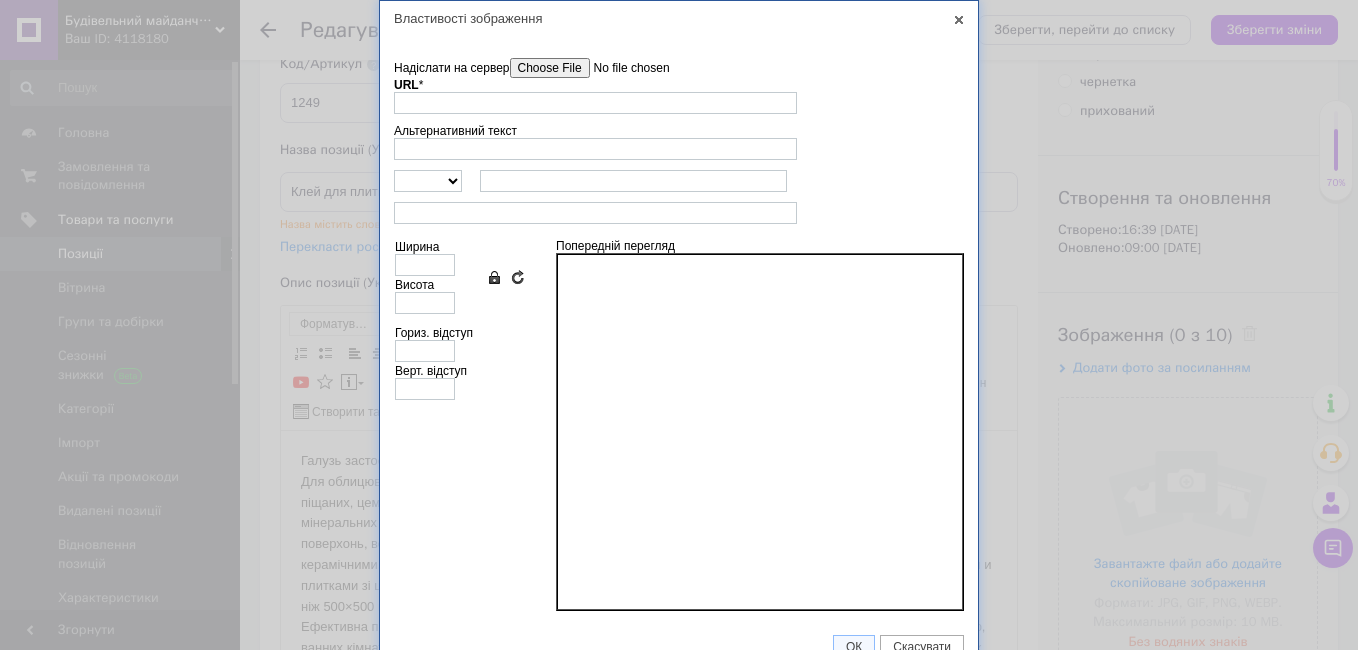 click on "Надіслати на сервер" at bounding box center [623, 68] 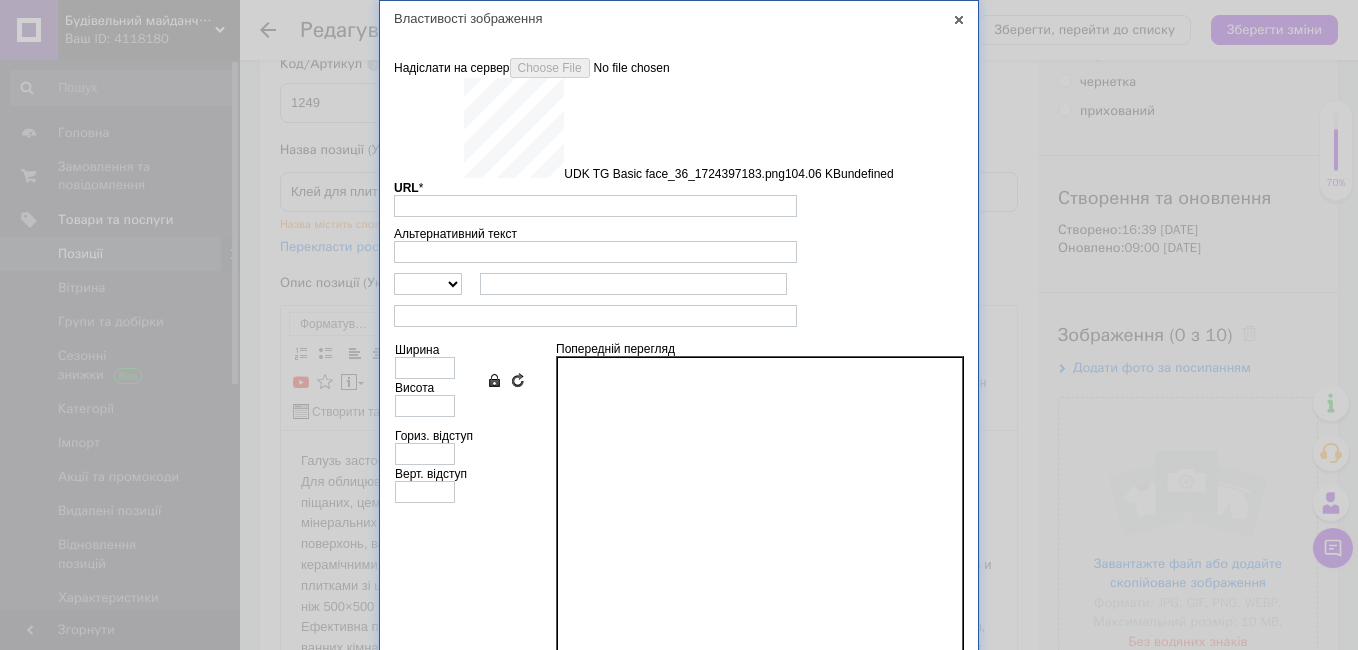 type on "[URL][DOMAIN_NAME]" 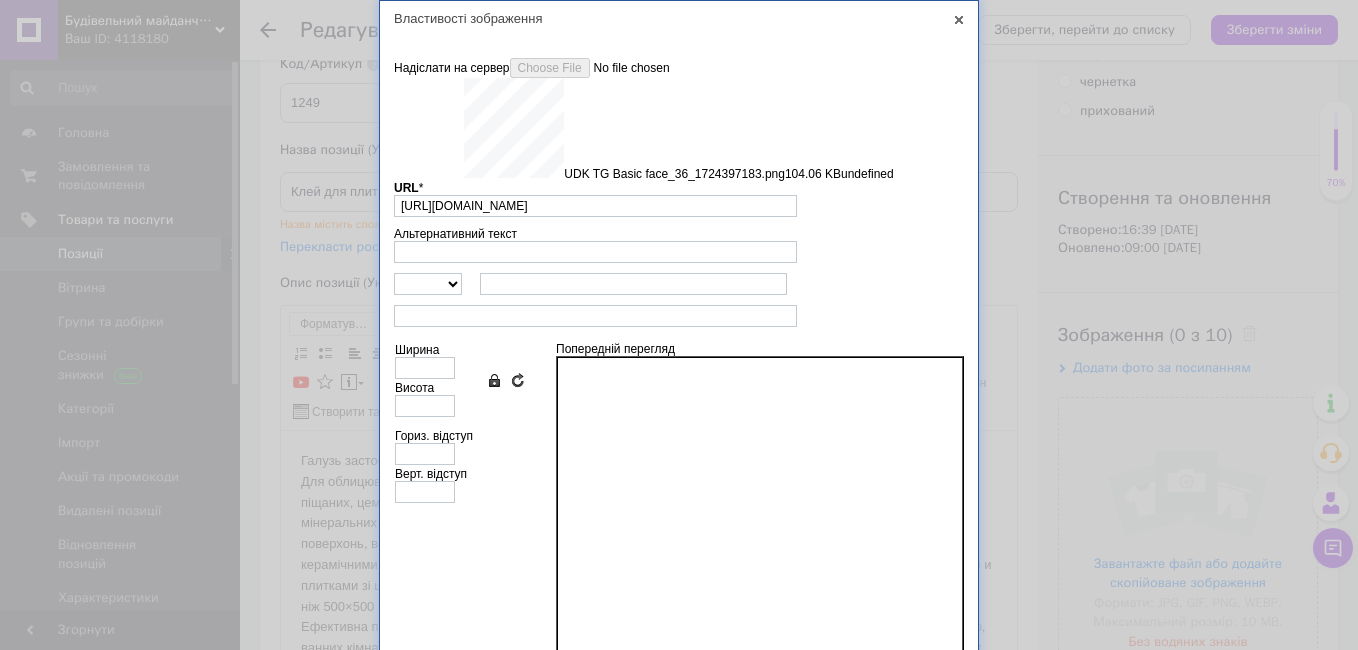 type on "640" 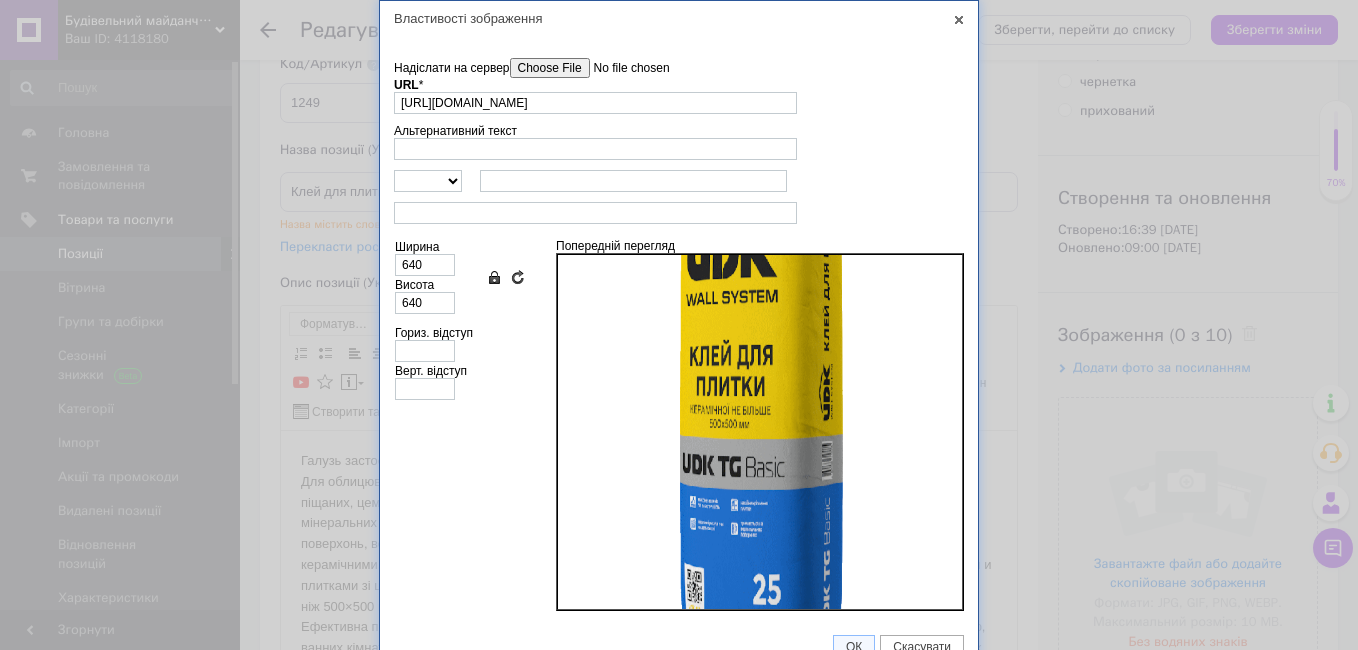 scroll, scrollTop: 299, scrollLeft: 0, axis: vertical 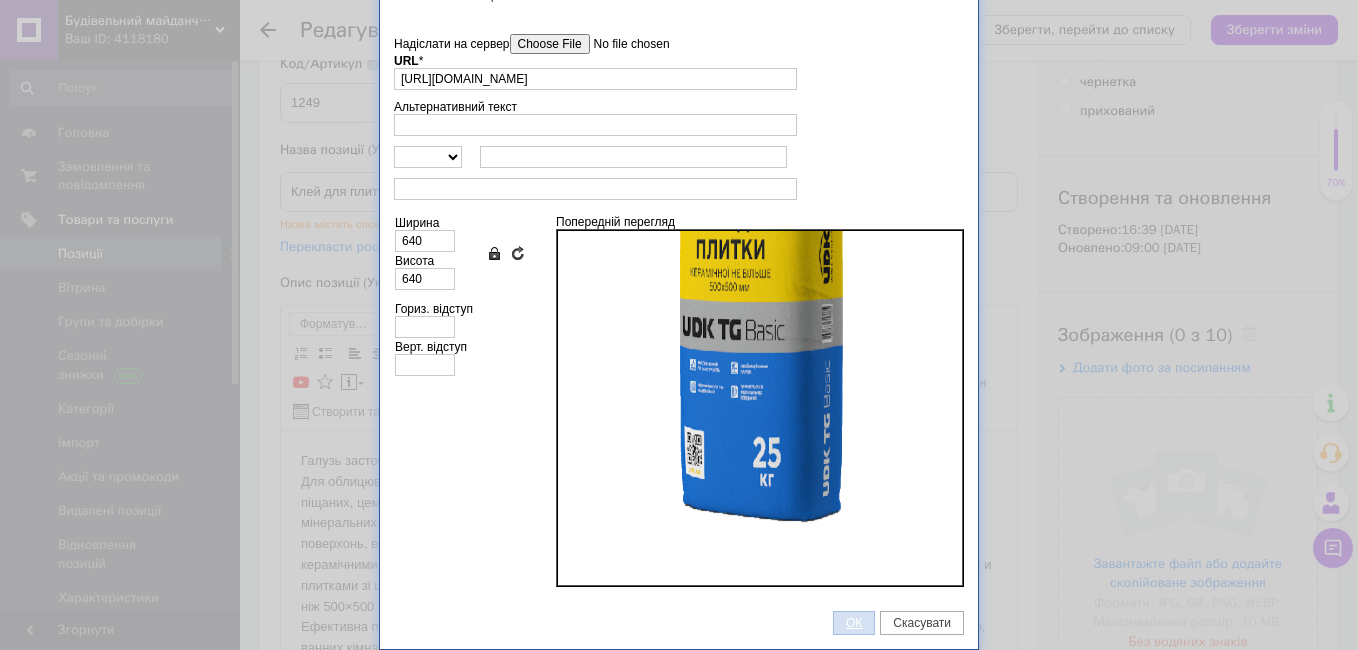 drag, startPoint x: 855, startPoint y: 615, endPoint x: 143, endPoint y: 173, distance: 838.0382 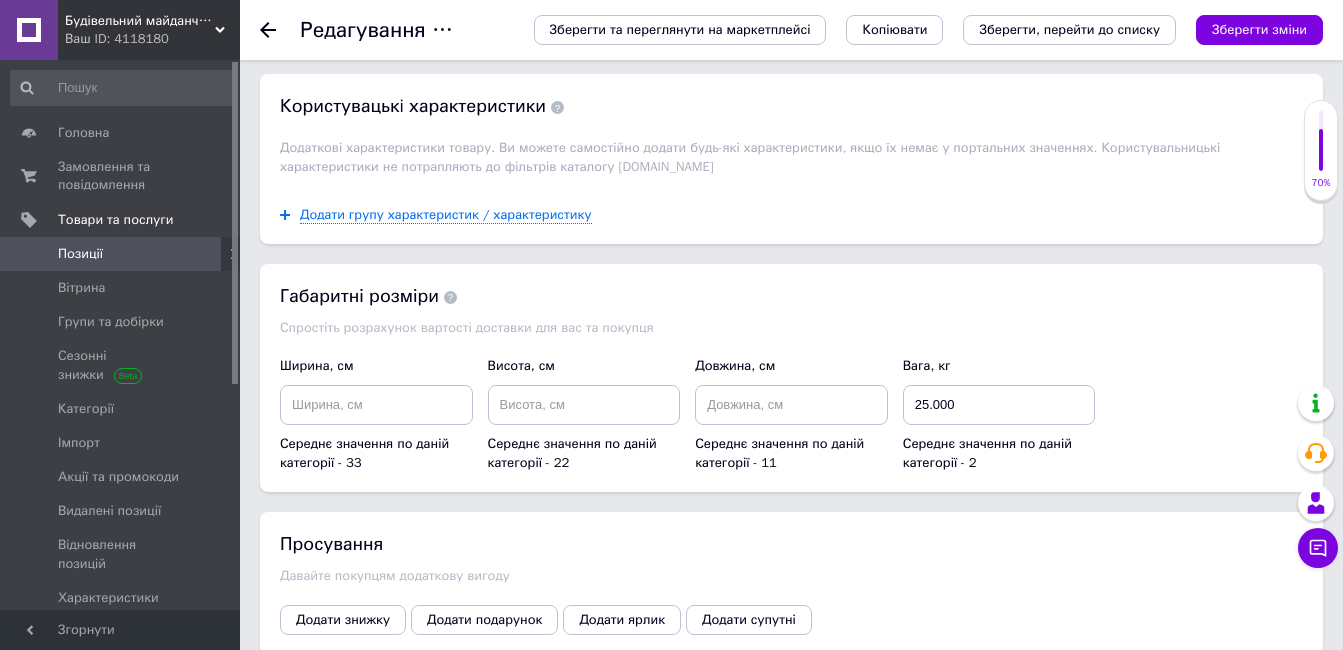 scroll, scrollTop: 2081, scrollLeft: 0, axis: vertical 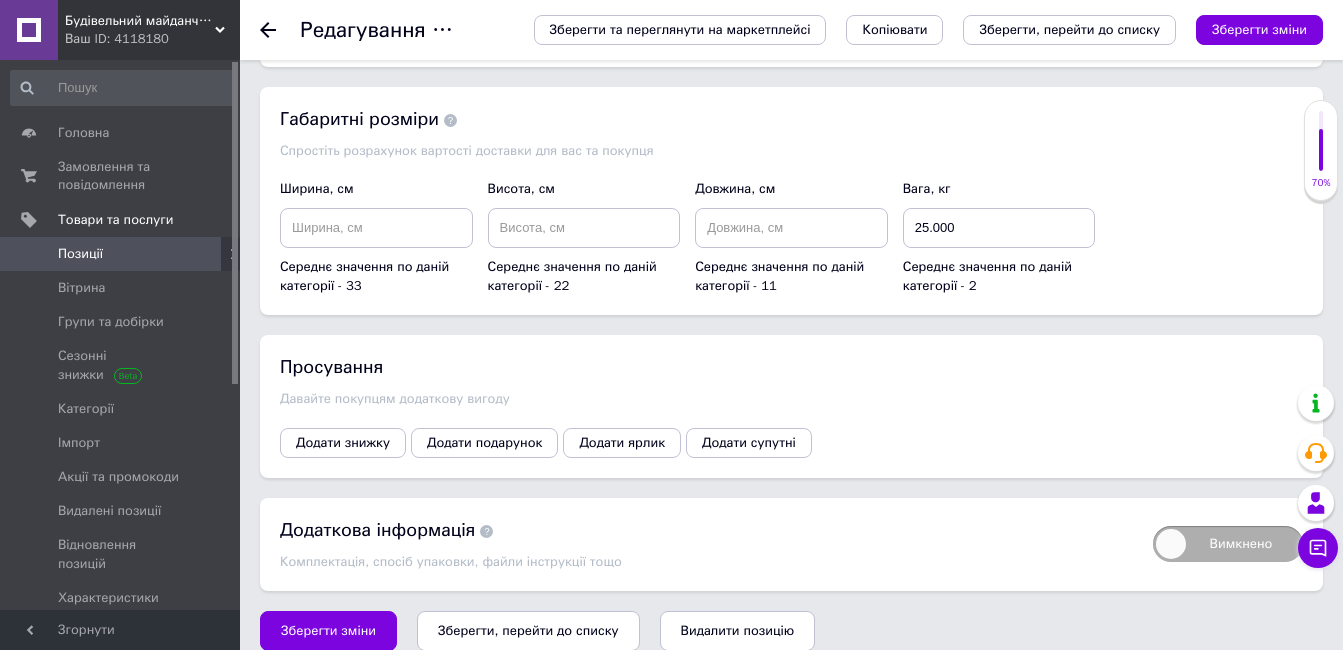 click on "Зберегти, перейти до списку" at bounding box center (528, 630) 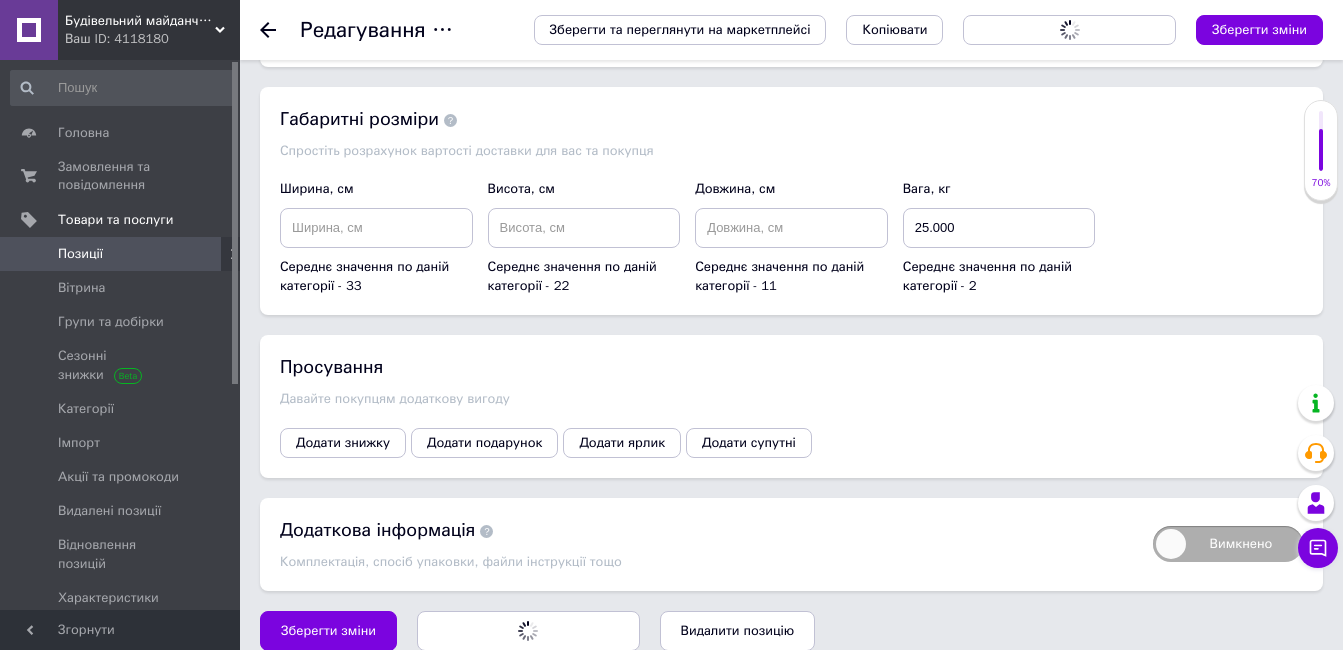 scroll, scrollTop: 0, scrollLeft: 0, axis: both 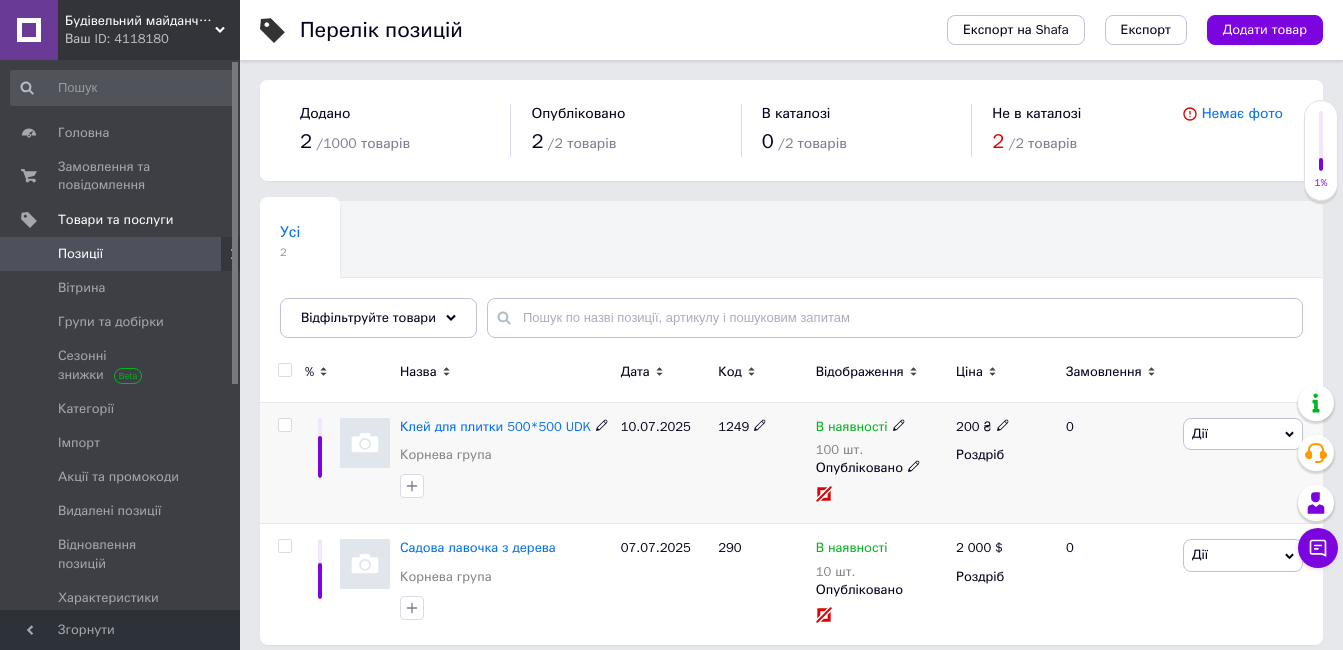 click on "Клей для плитки 500*500 UDK" at bounding box center [505, 427] 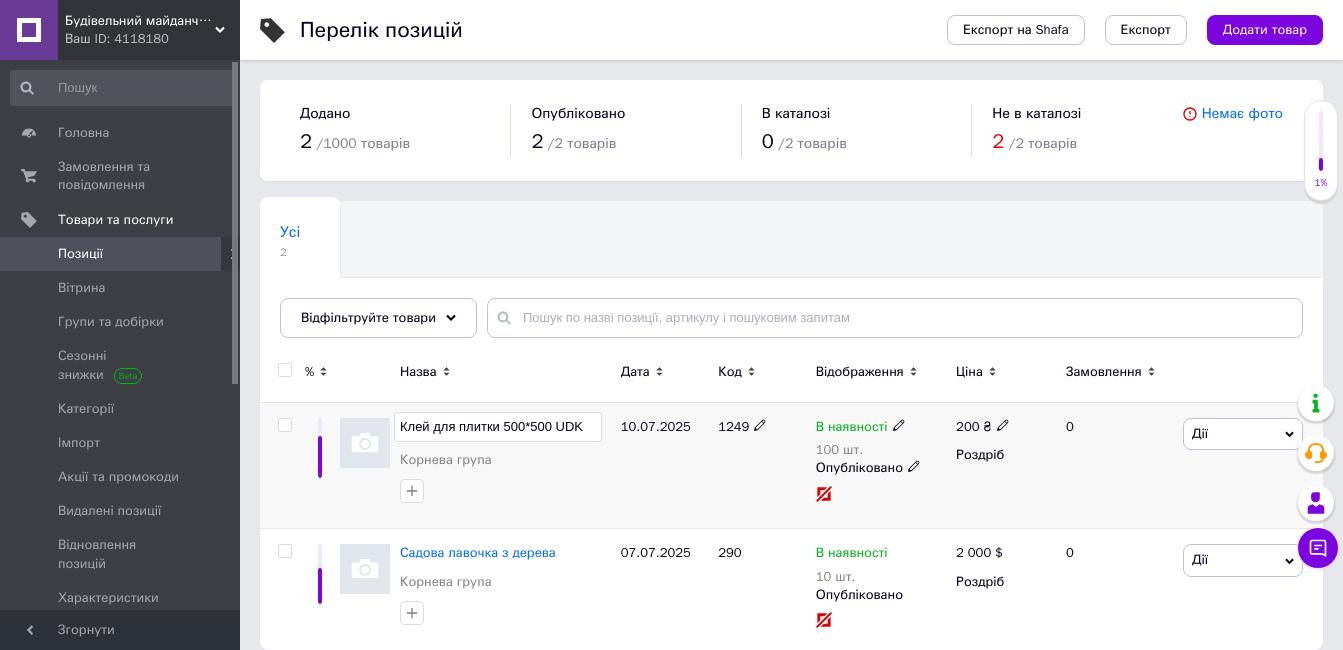 click on "Клей для плитки 500*500 UDK [PERSON_NAME] група" at bounding box center [505, 466] 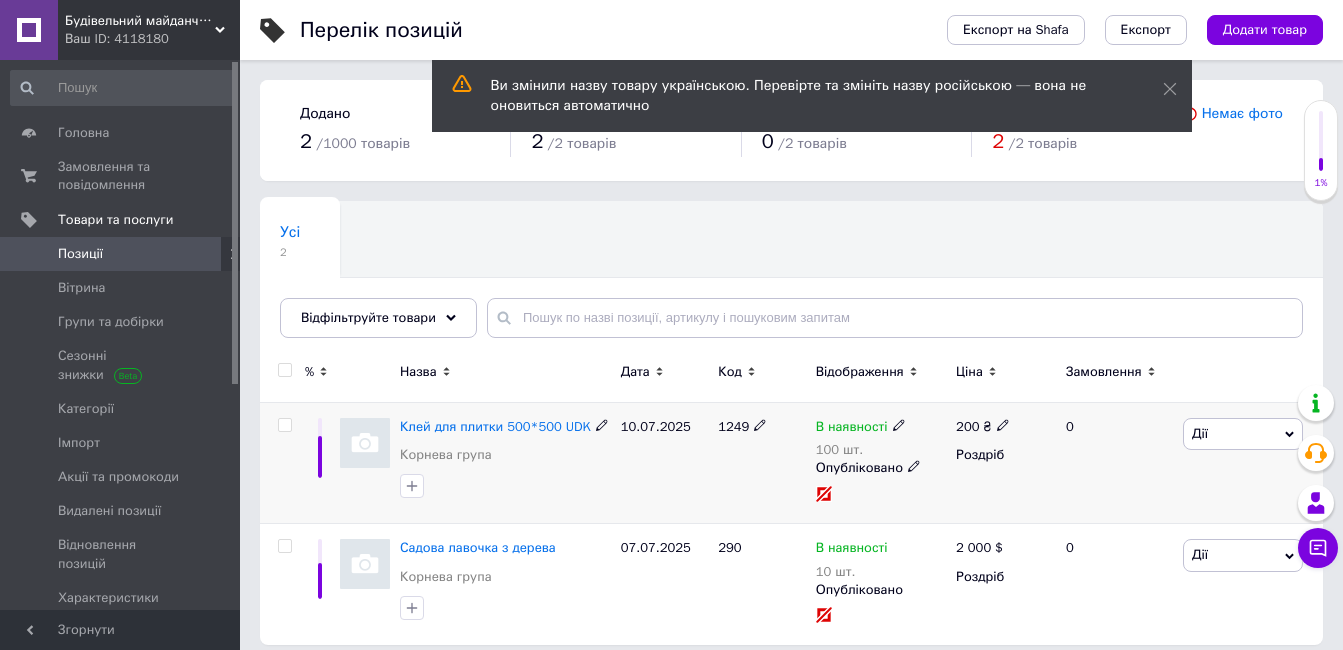 click on "Клей для плитки 500*500 UDK [PERSON_NAME] група" at bounding box center (505, 446) 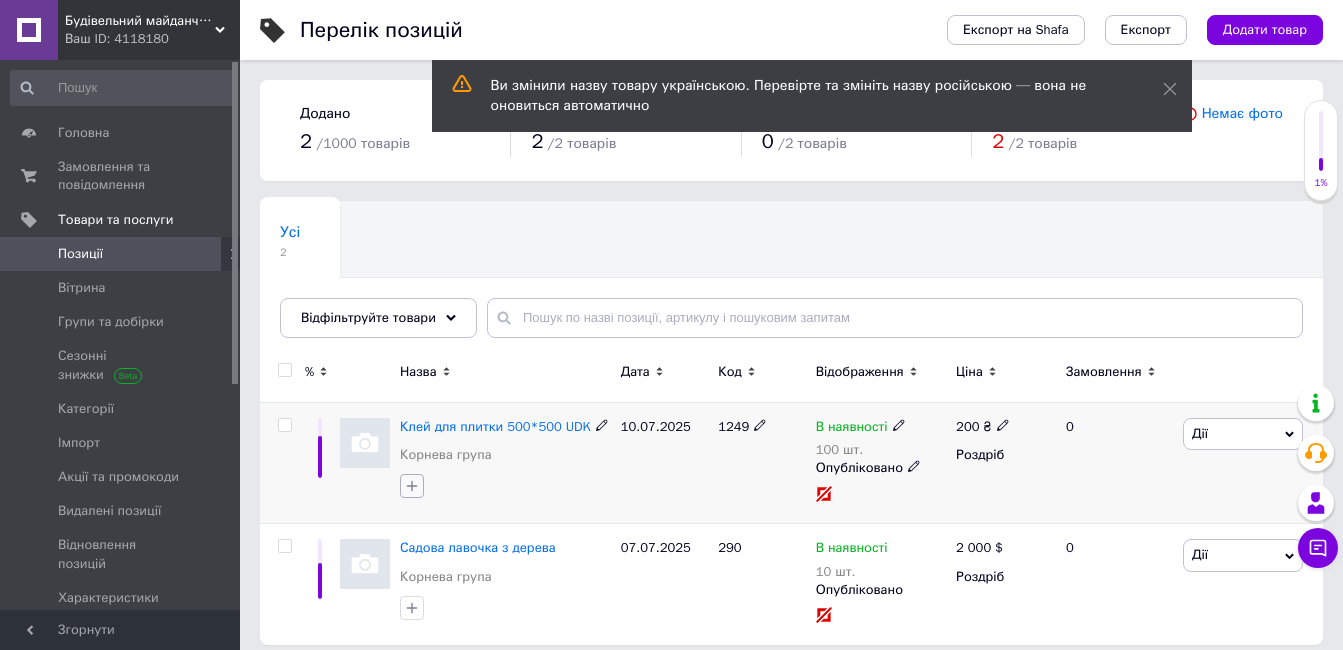 click at bounding box center (412, 486) 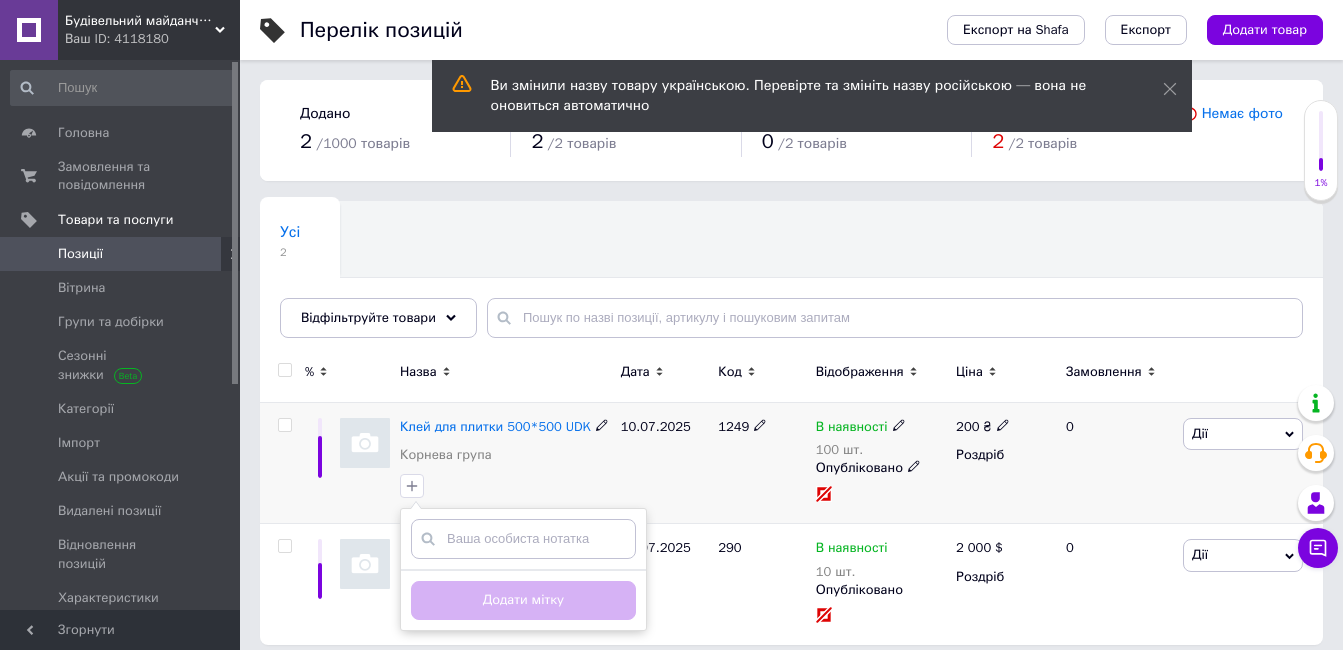 click at bounding box center (365, 443) 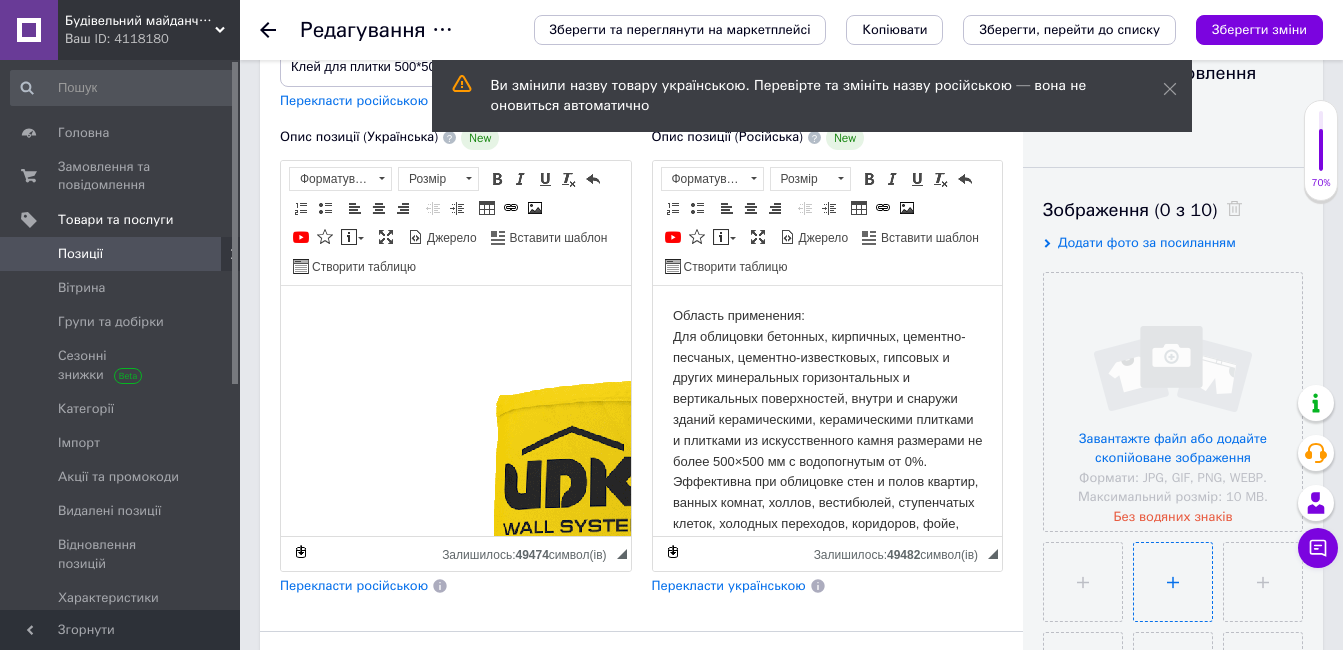 scroll, scrollTop: 300, scrollLeft: 0, axis: vertical 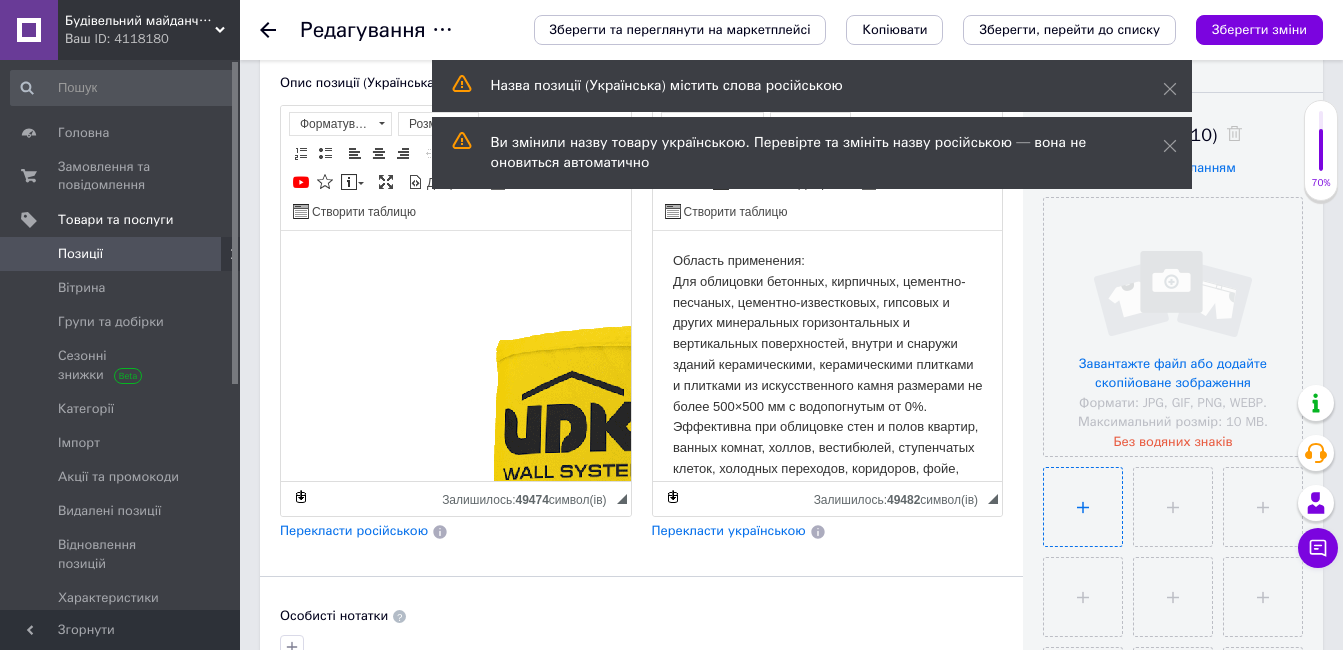 click at bounding box center (1083, 507) 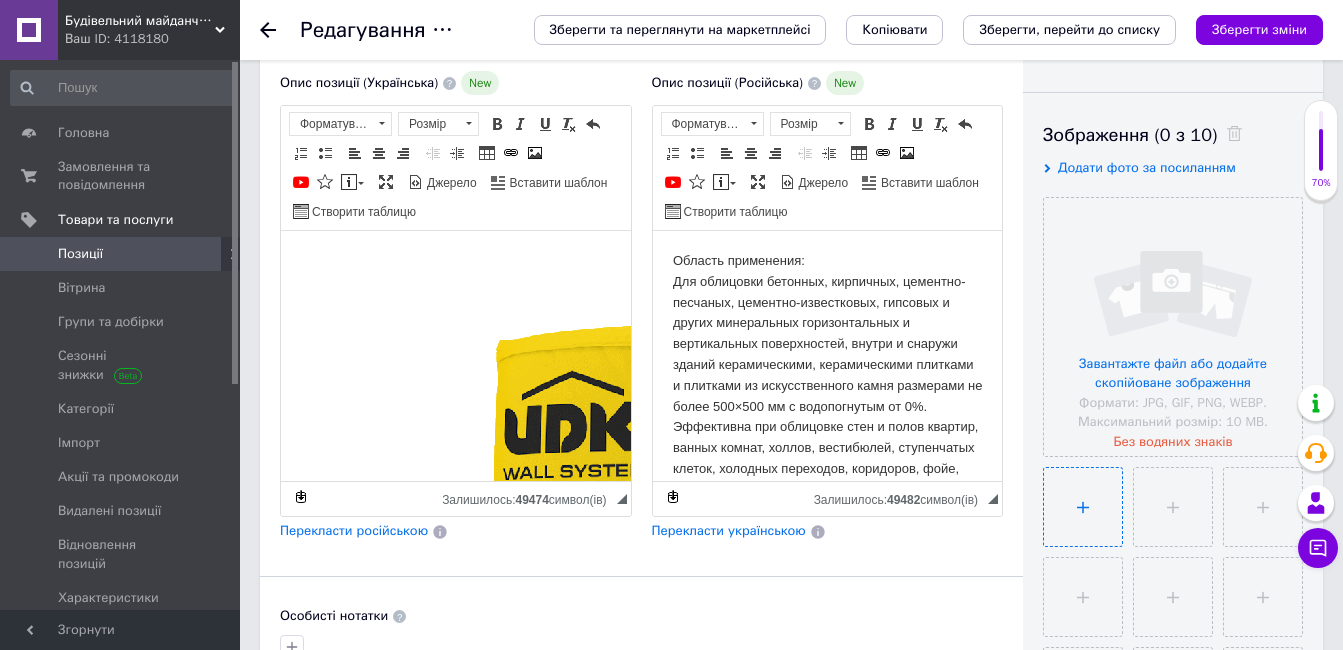 type on "C:\fakepath\UDK TG Basic face_36_1724397183.png" 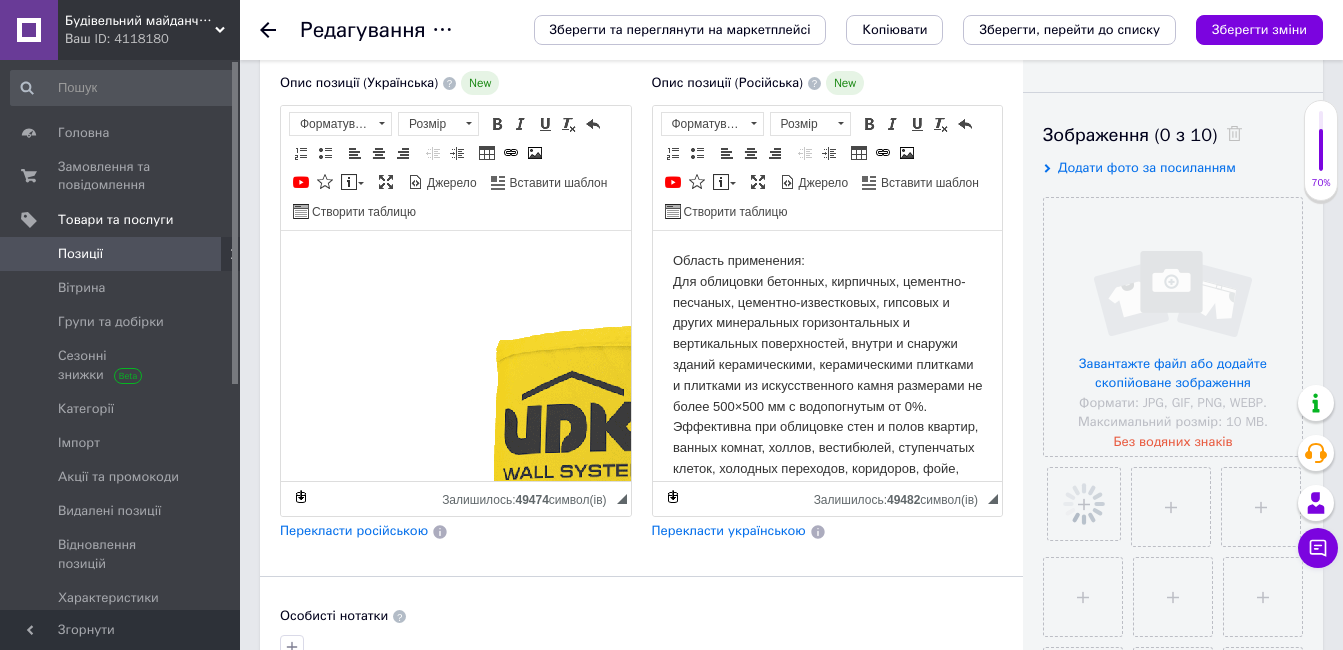 click at bounding box center [621, 571] 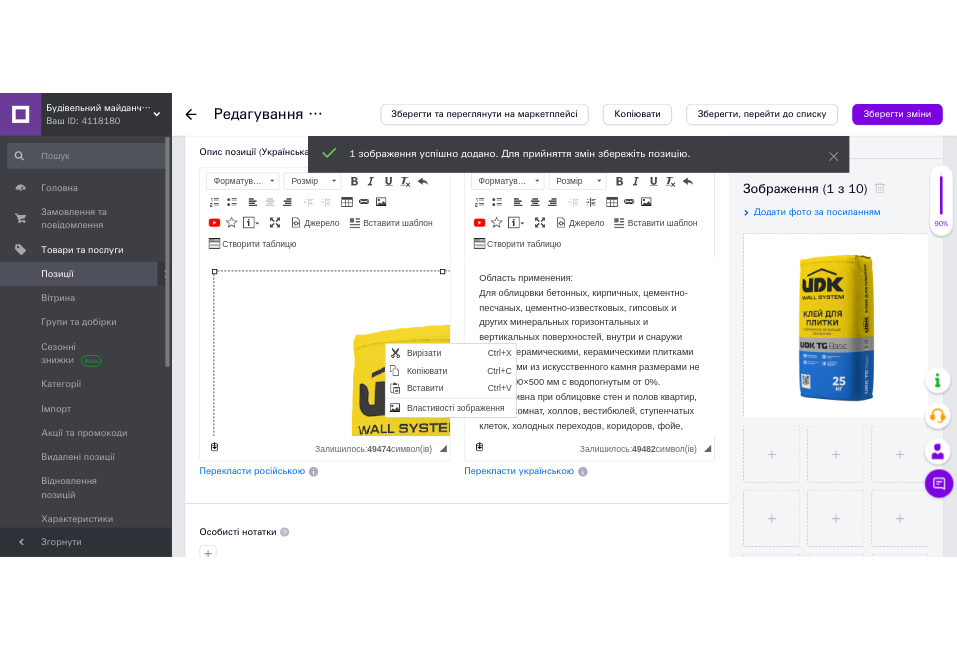 scroll, scrollTop: 0, scrollLeft: 0, axis: both 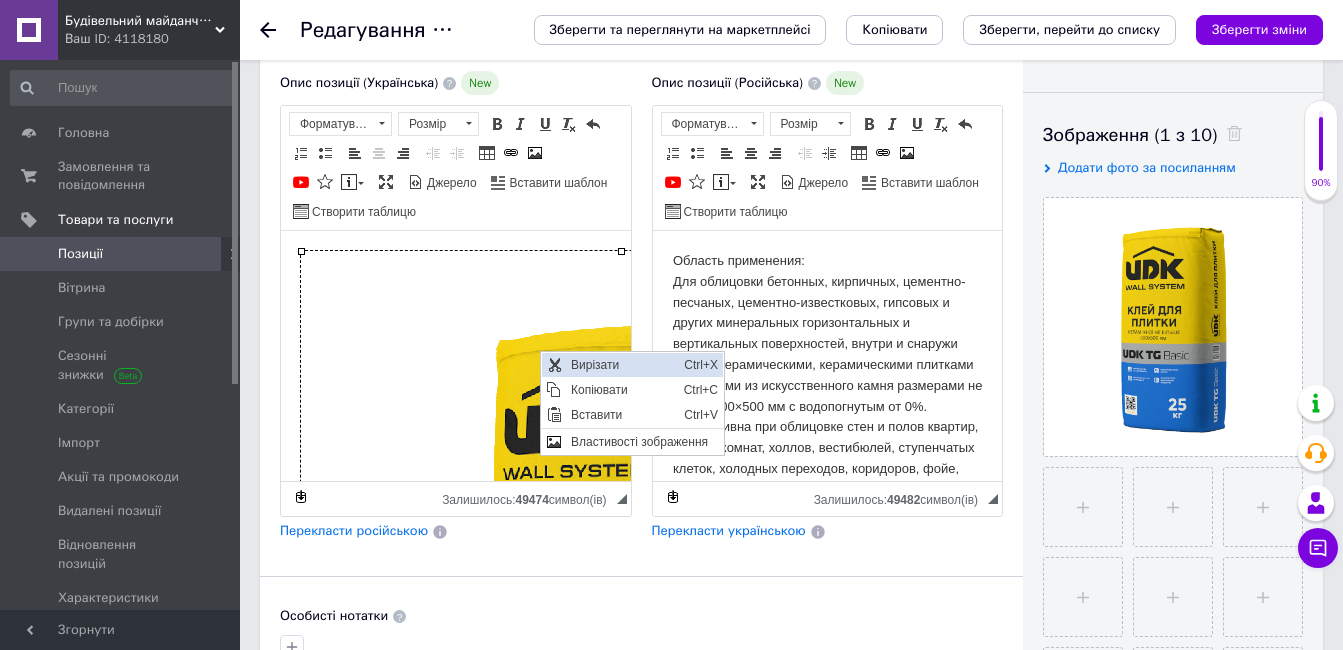 click on "Вирізати" at bounding box center [622, 365] 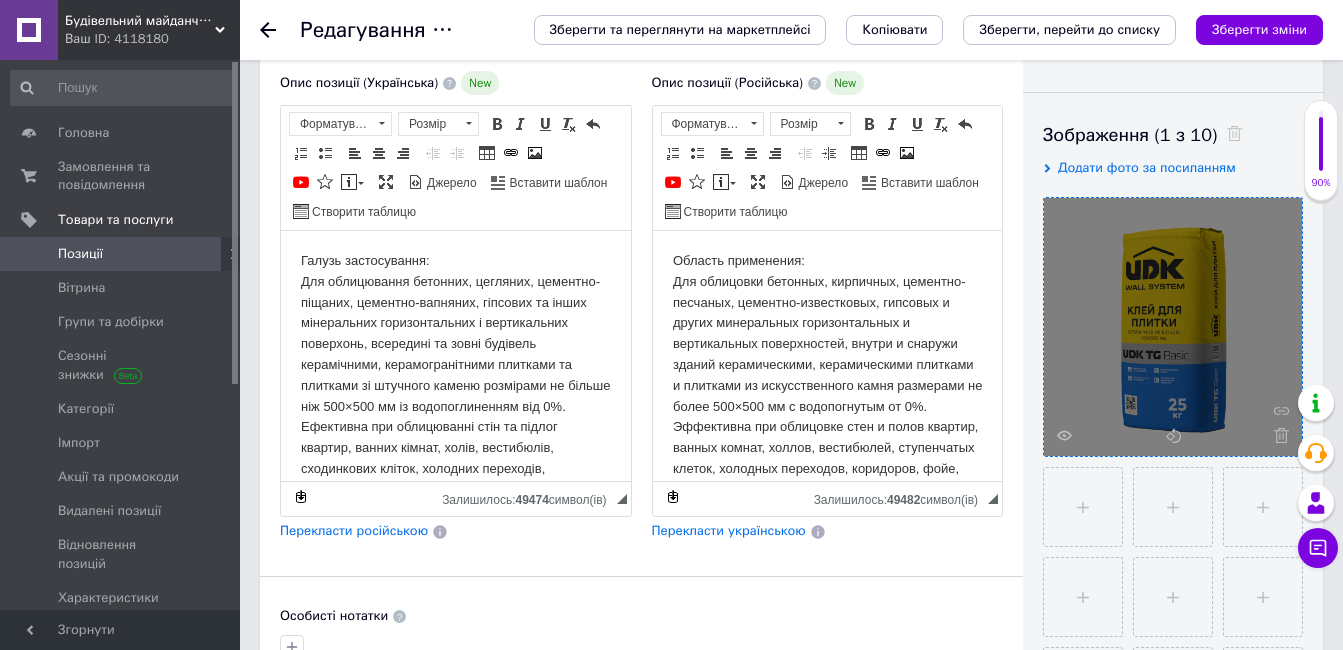 click at bounding box center (1173, 327) 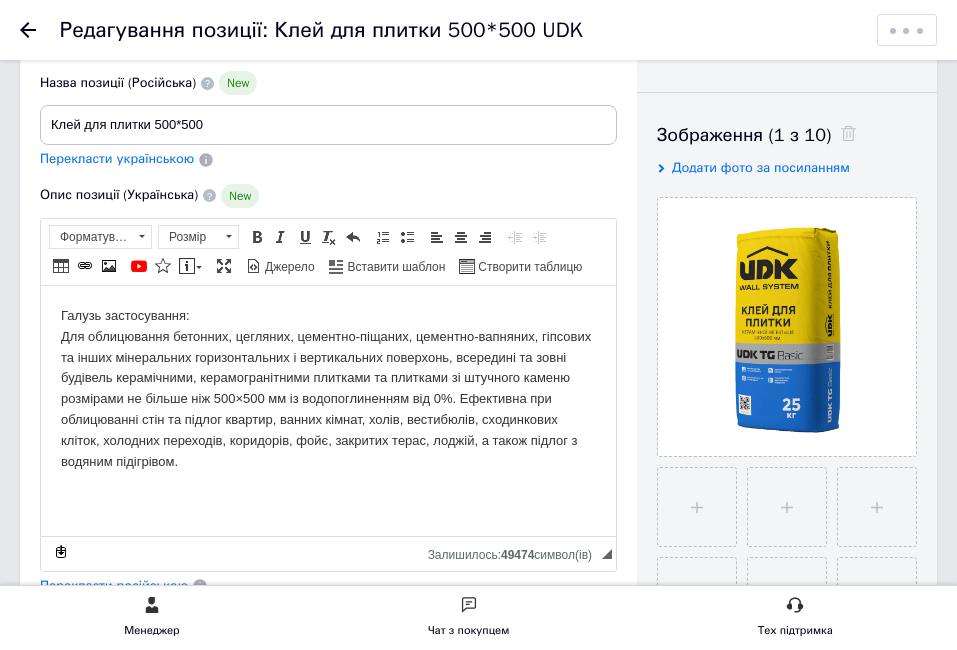 click at bounding box center [697, 507] 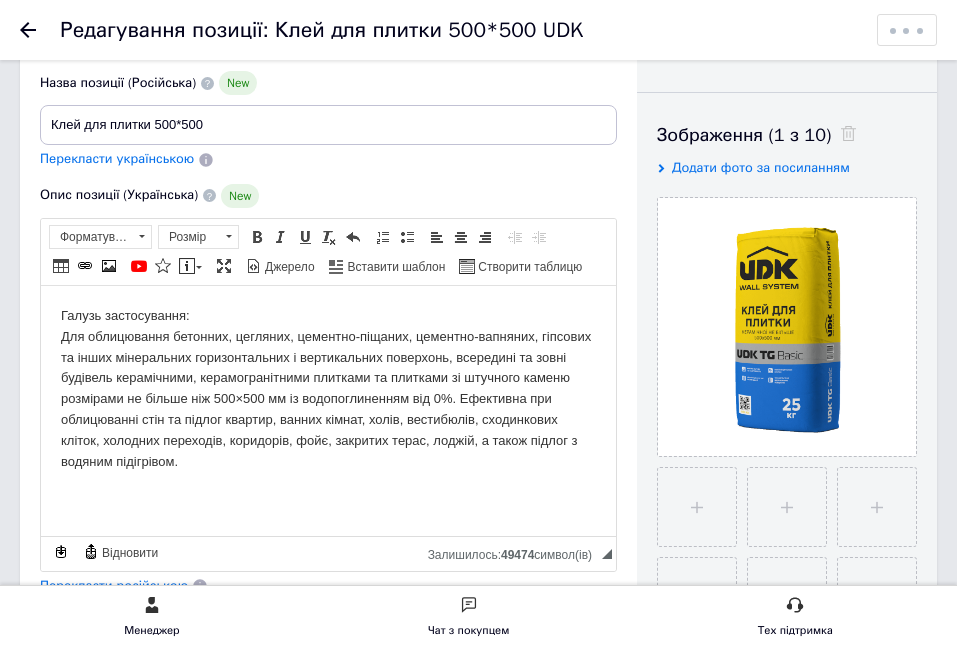 type on "C:\fakepath\UDK TG Basic back_36_1724397183.png" 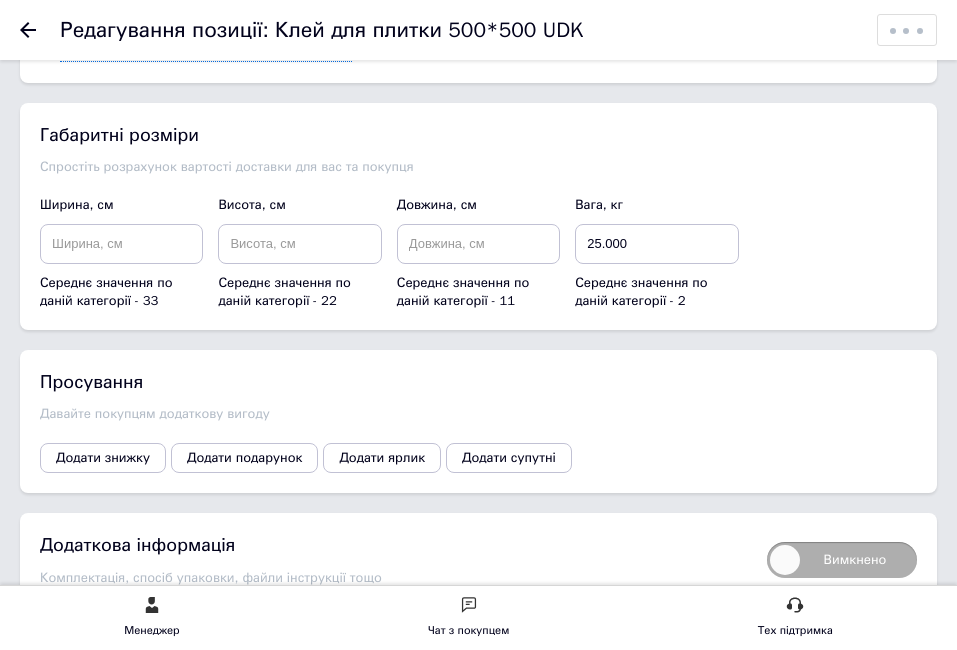 scroll, scrollTop: 2793, scrollLeft: 0, axis: vertical 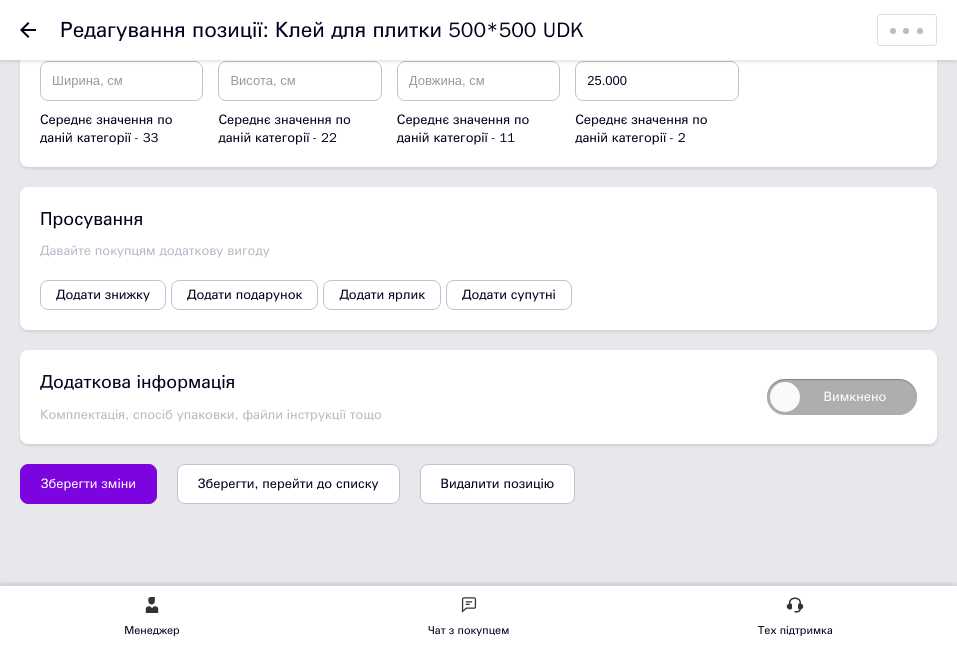 click on "Зберегти, перейти до списку" at bounding box center (288, 483) 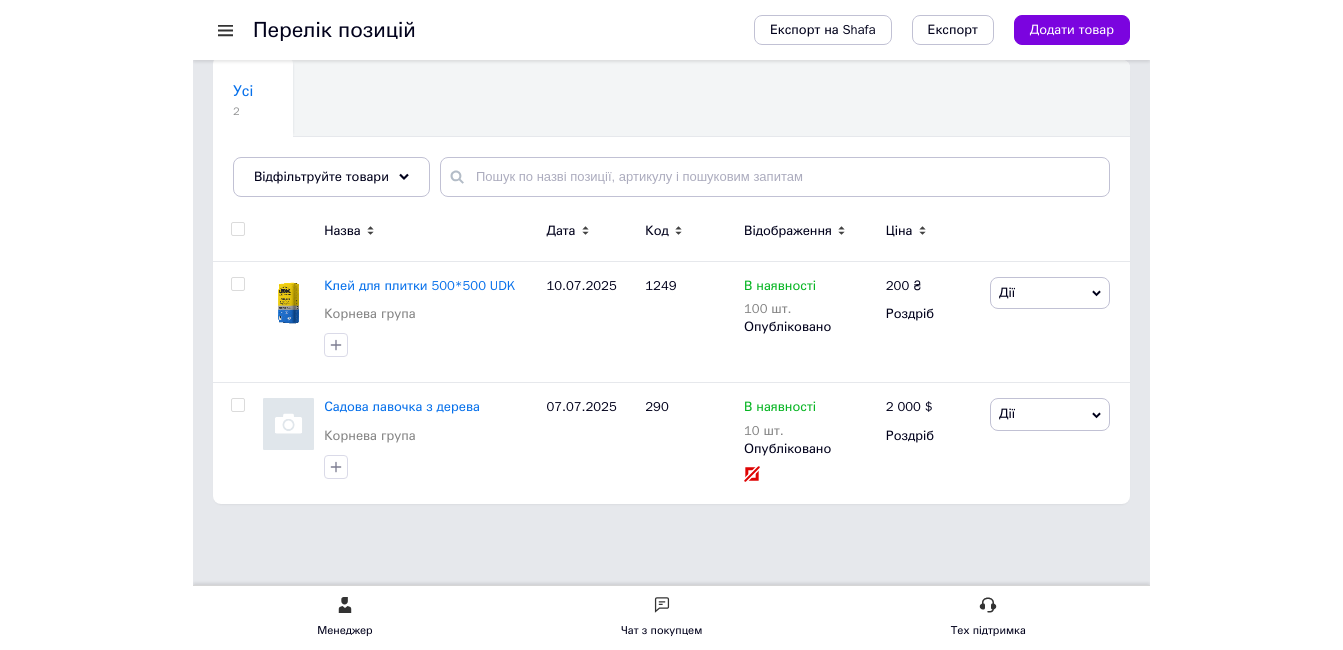 scroll, scrollTop: 0, scrollLeft: 0, axis: both 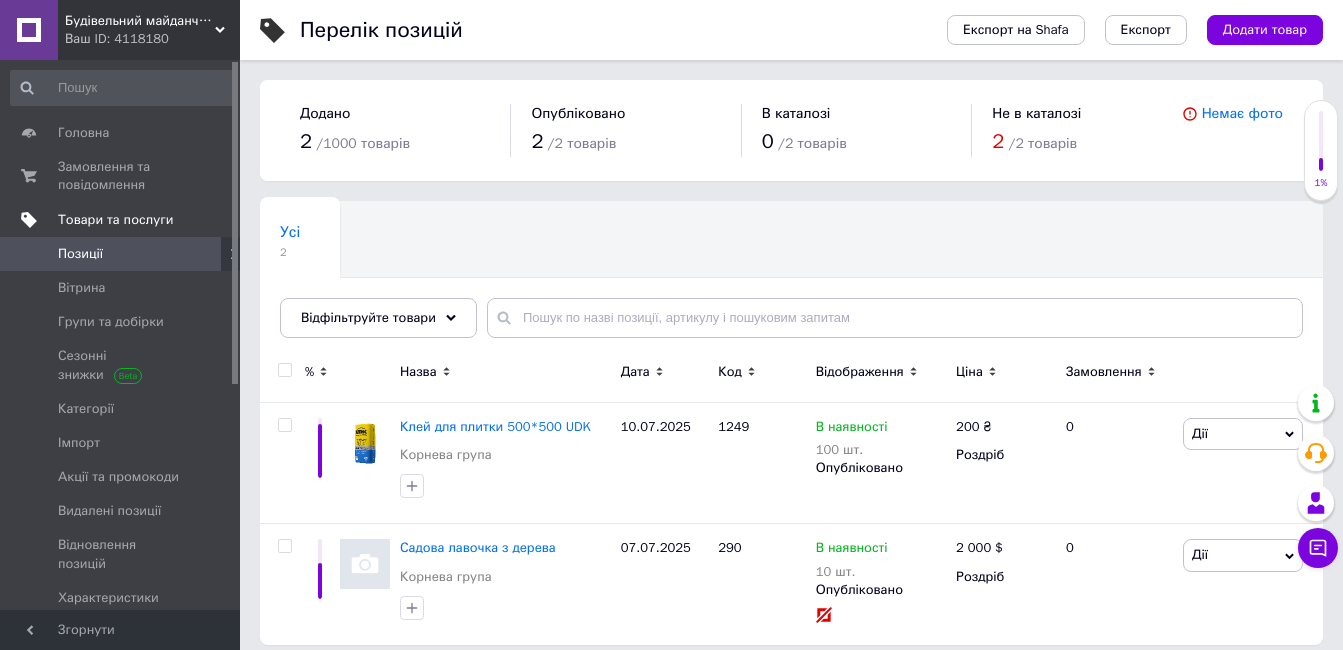 click on "Товари та послуги" at bounding box center [115, 220] 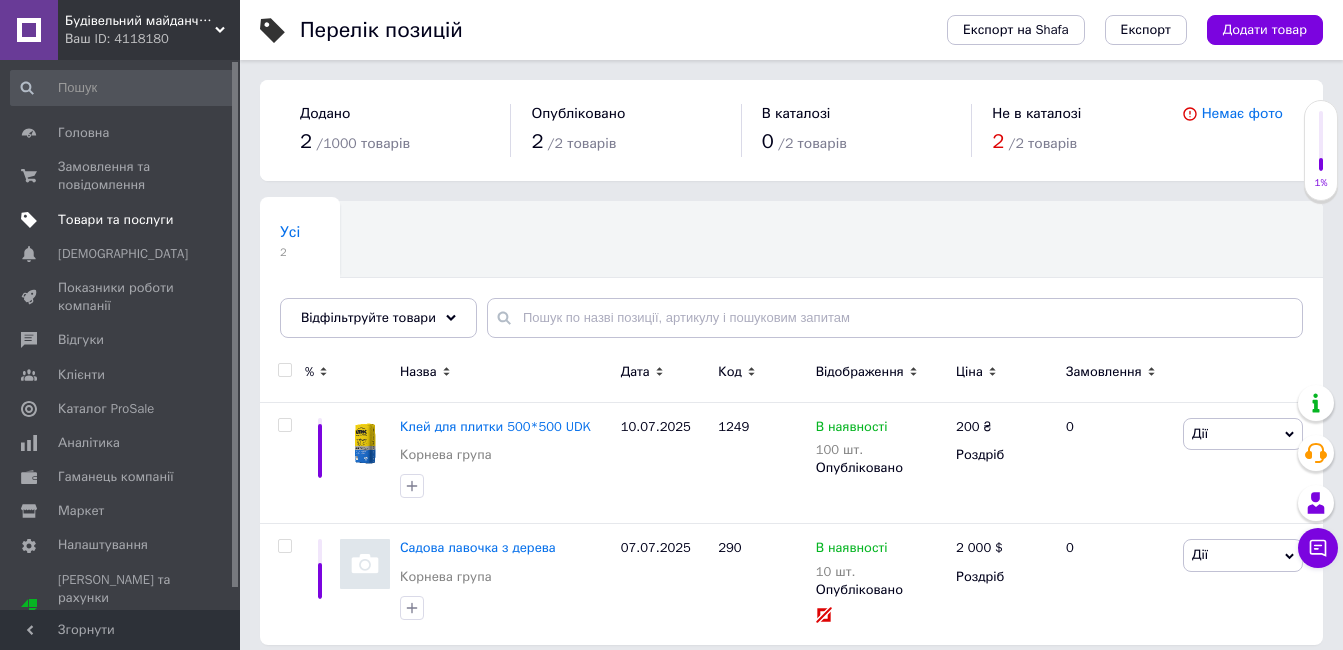 click on "Товари та послуги" at bounding box center (115, 220) 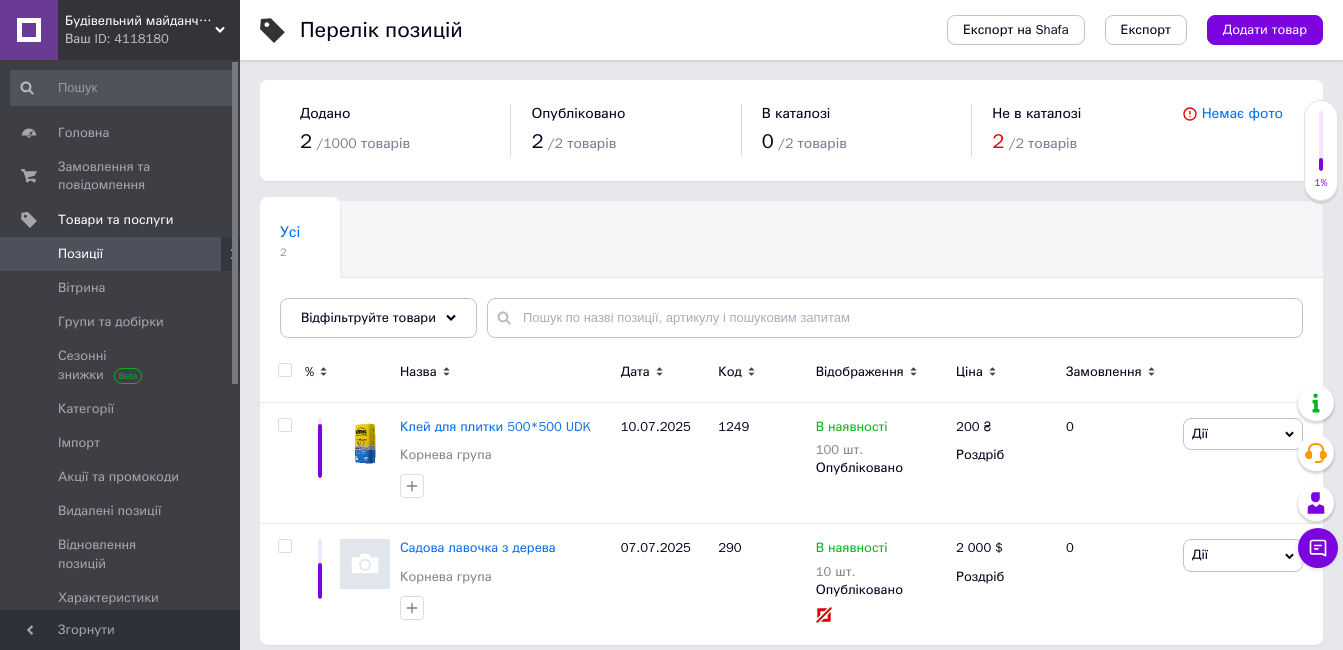 click on "Позиції" at bounding box center [121, 254] 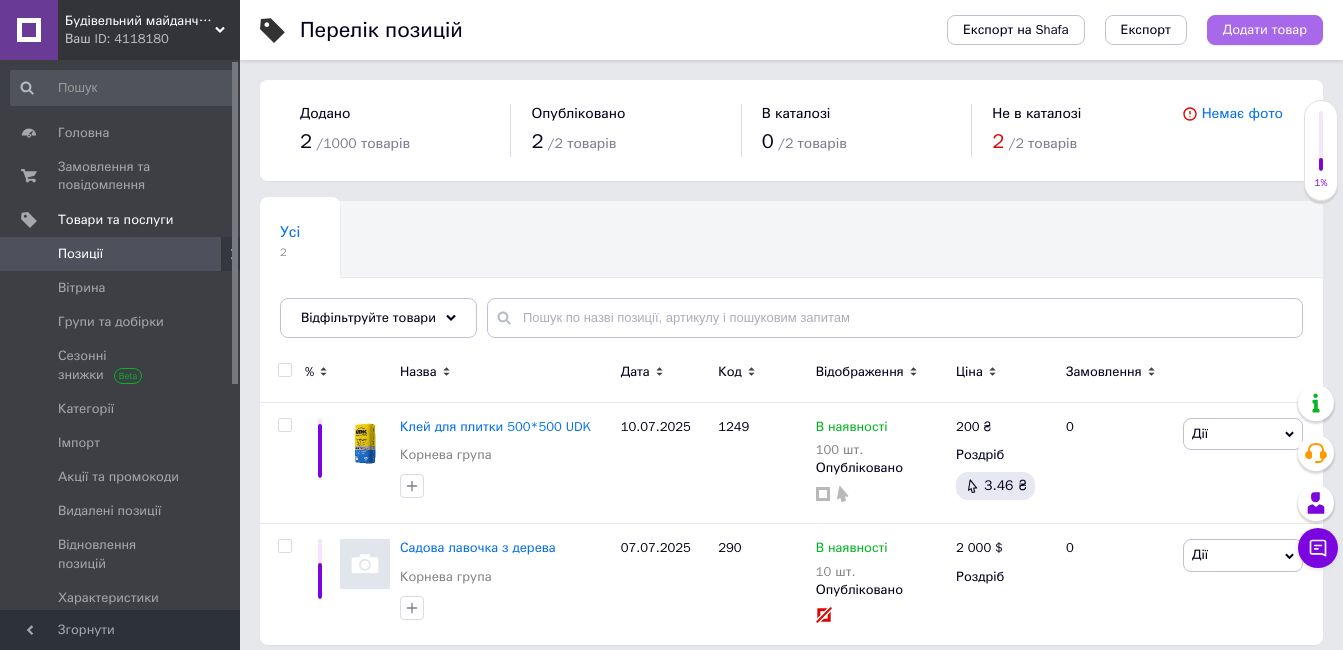 click on "Додати товар" at bounding box center [1265, 30] 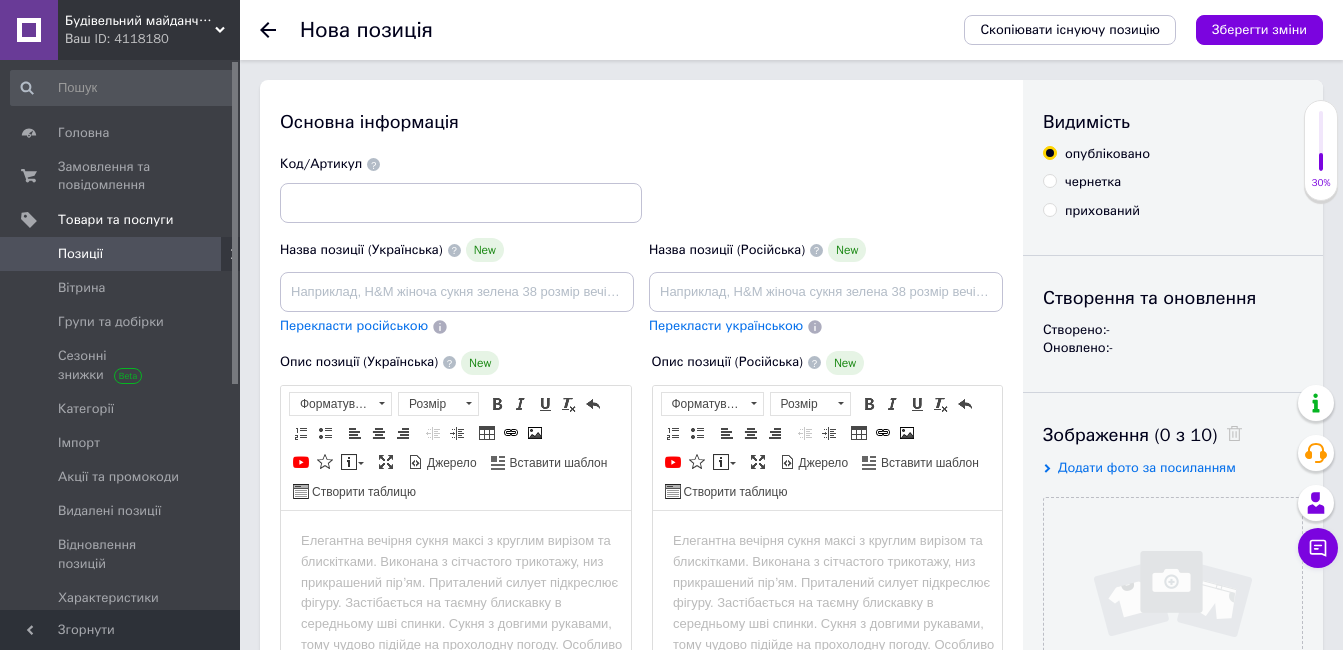 scroll, scrollTop: 0, scrollLeft: 0, axis: both 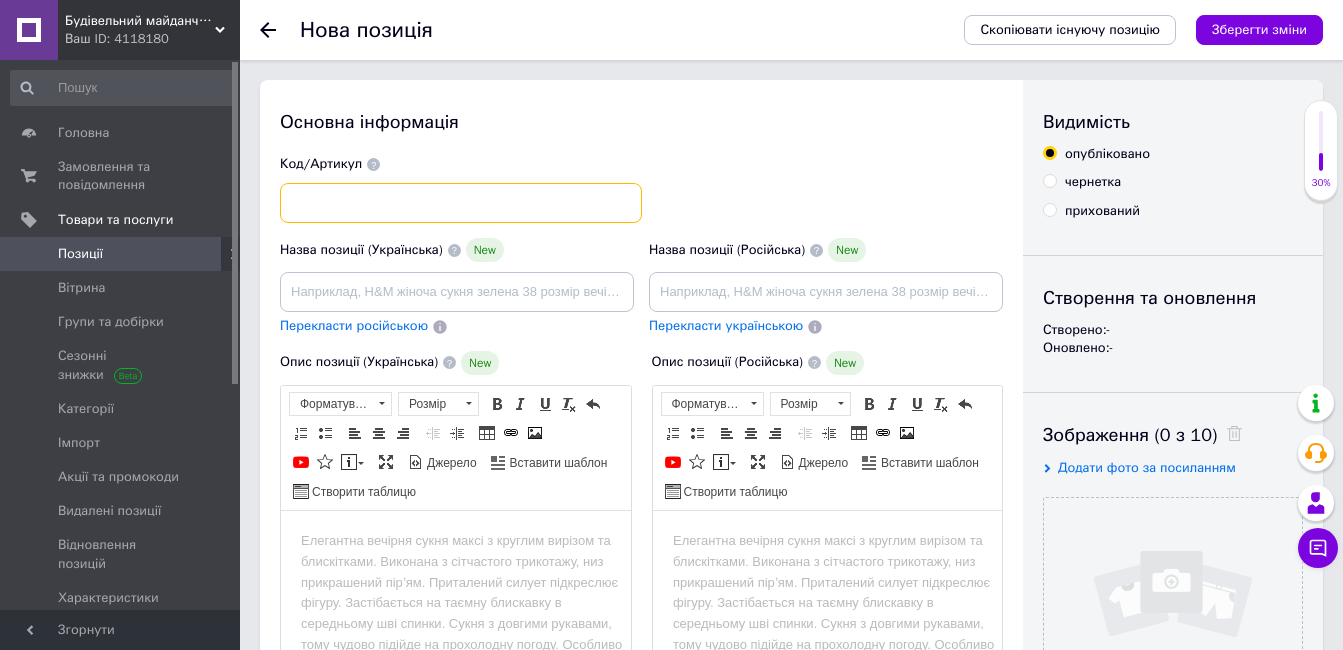 click at bounding box center [461, 203] 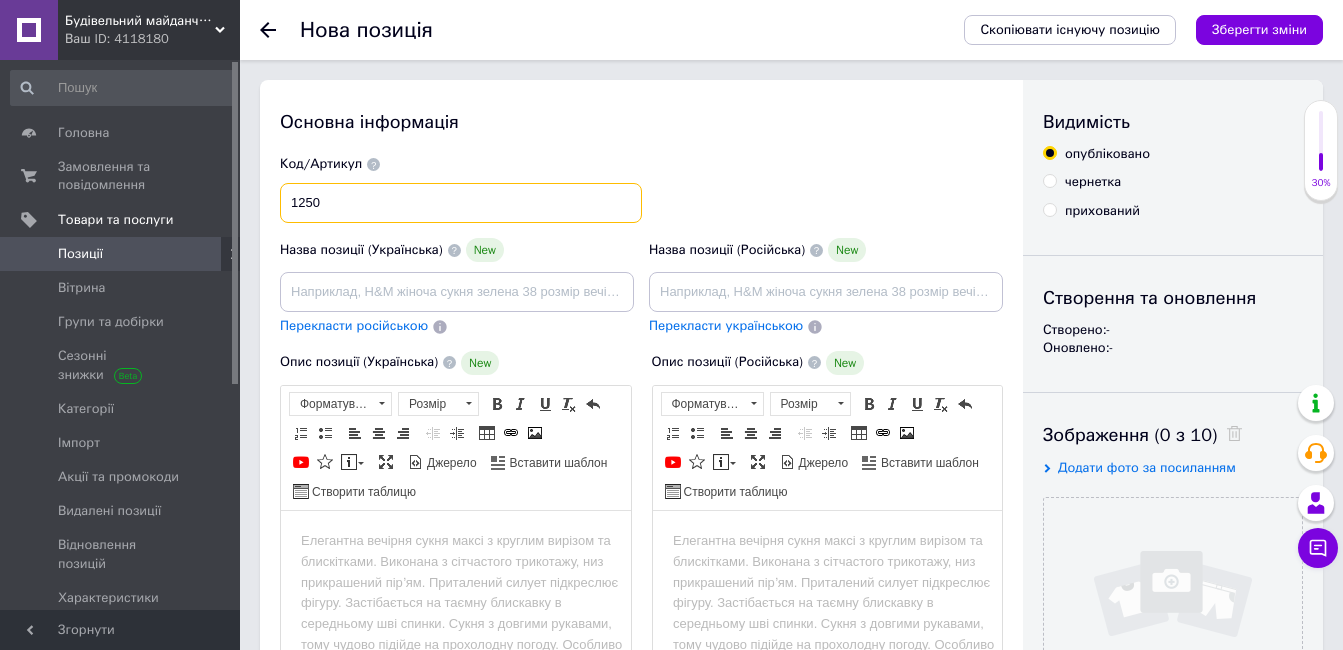 type on "1250" 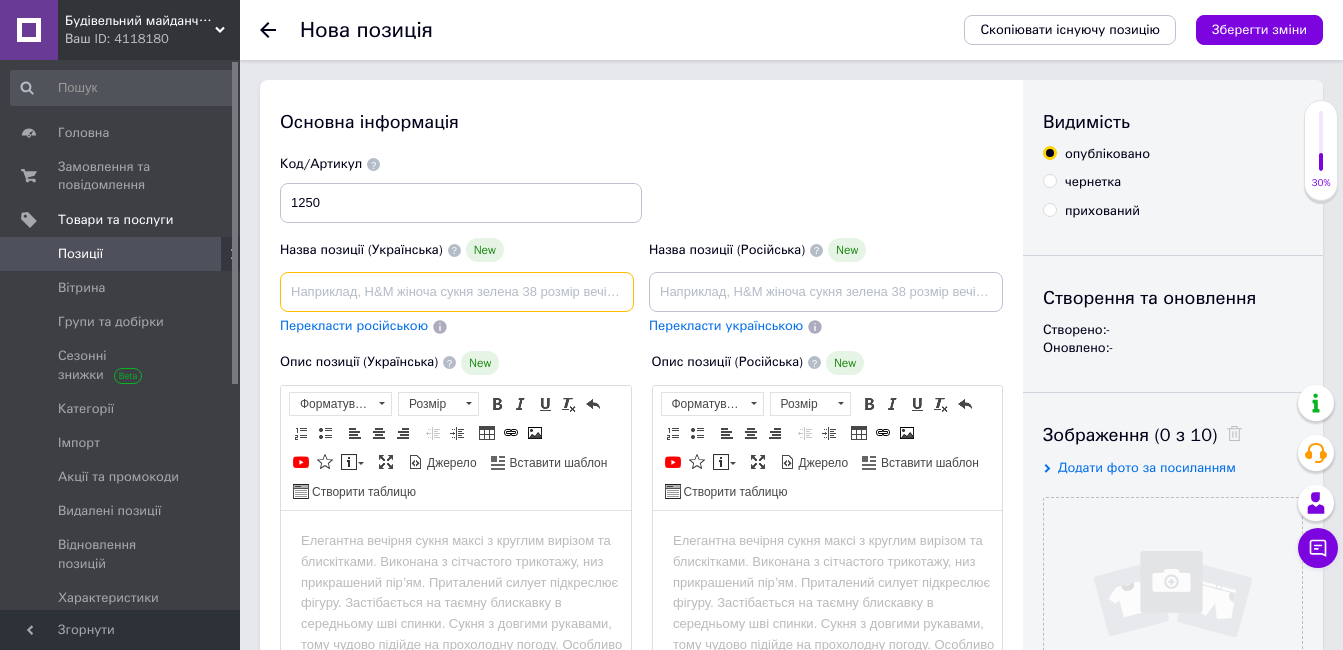 click at bounding box center [457, 292] 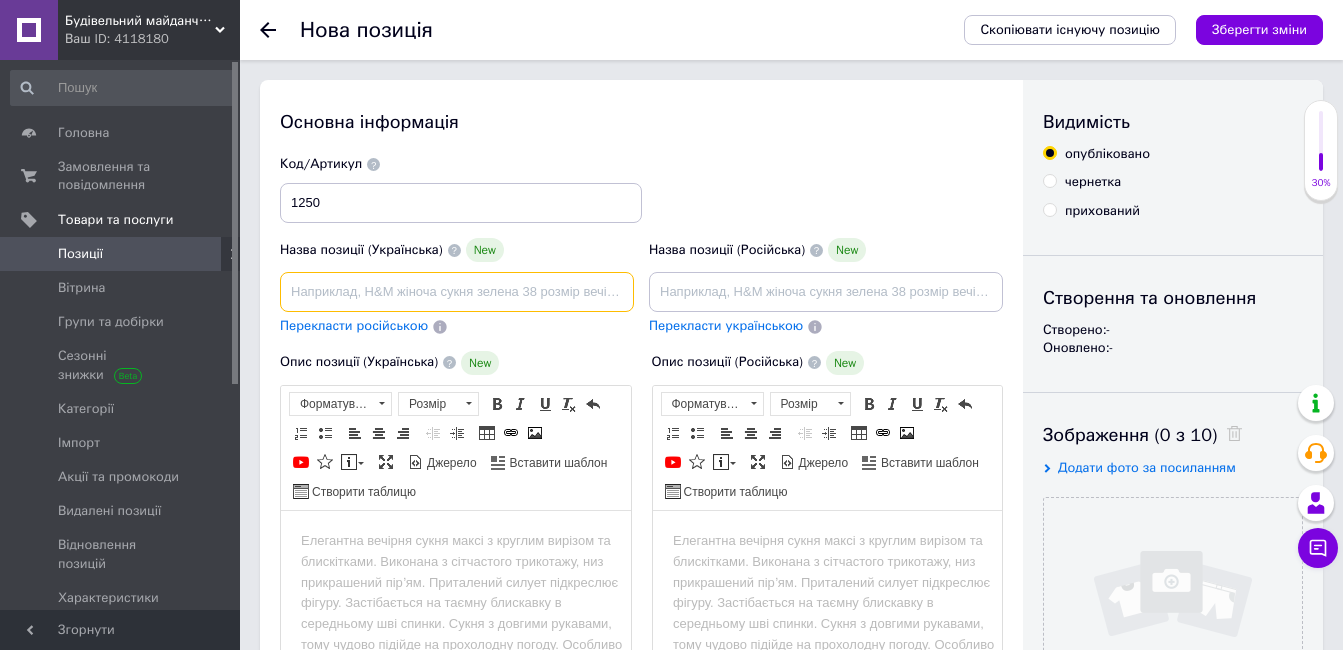 paste on "Клей для плитки керамограніту,  кеменю не більше 600*600мм, тепла підлога  UDK TG Standart" 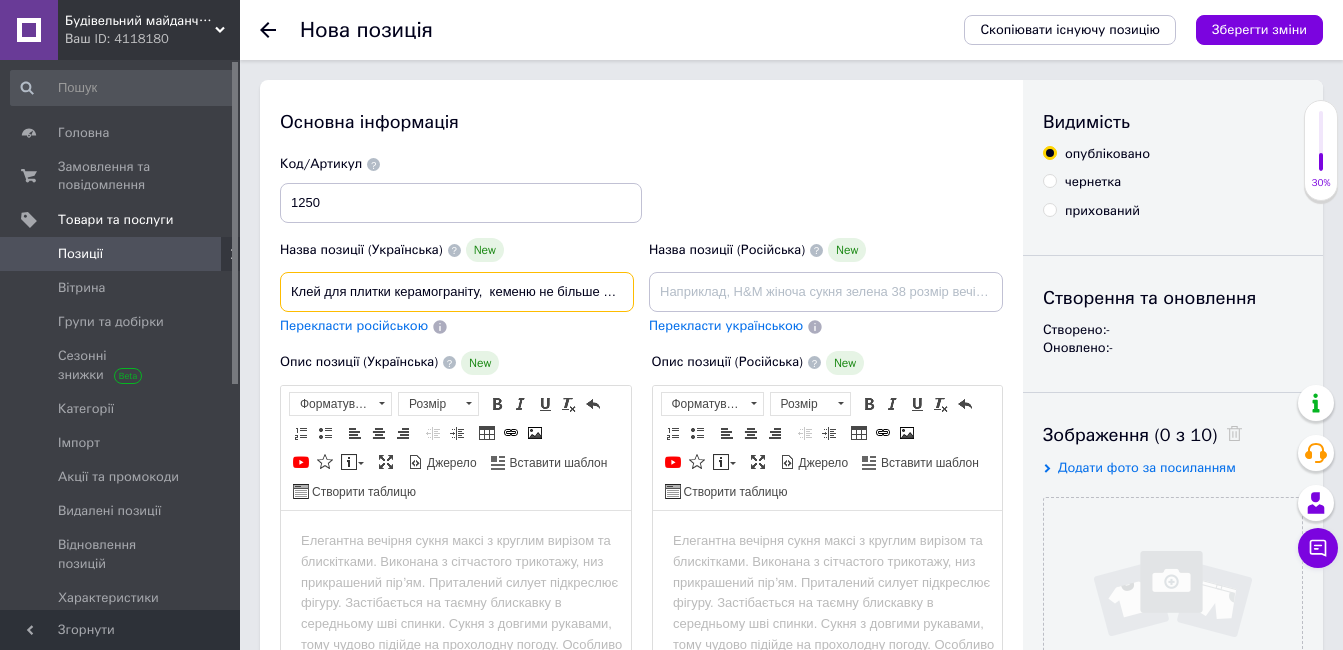 scroll, scrollTop: 0, scrollLeft: 247, axis: horizontal 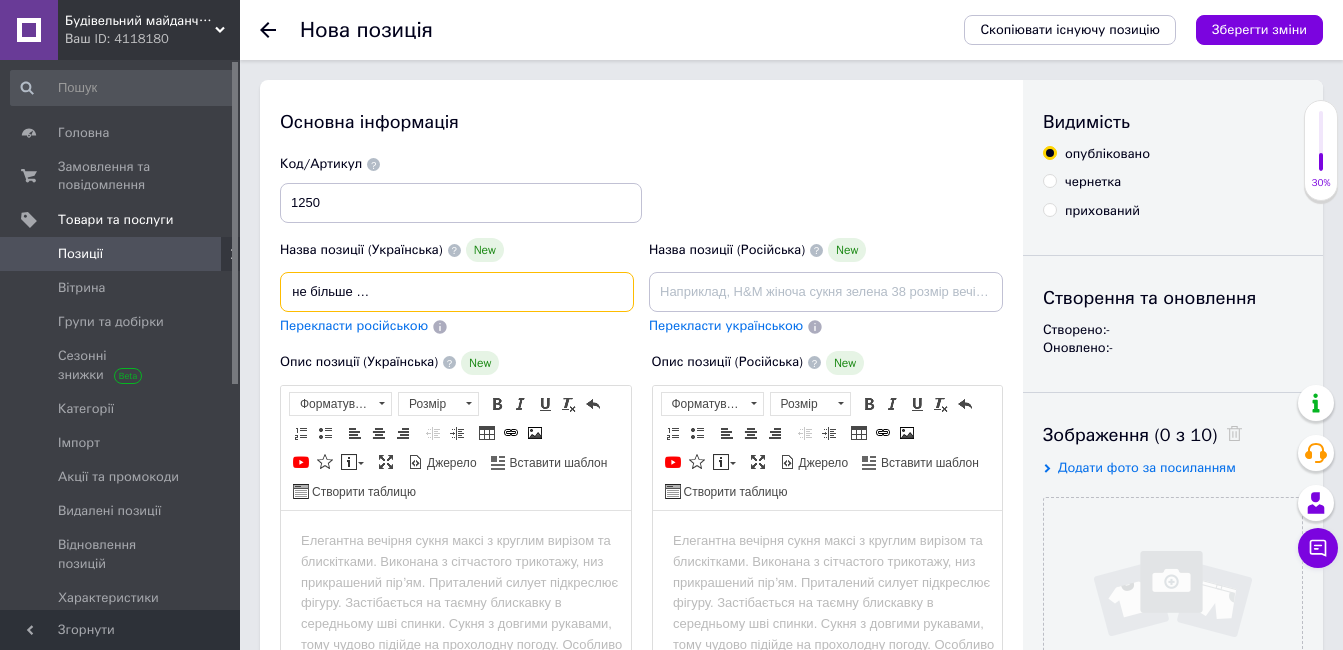 type on "Клей для плитки керамограніту,  кеменю не більше 600*600мм, тепла підлога  UDK TG Standart" 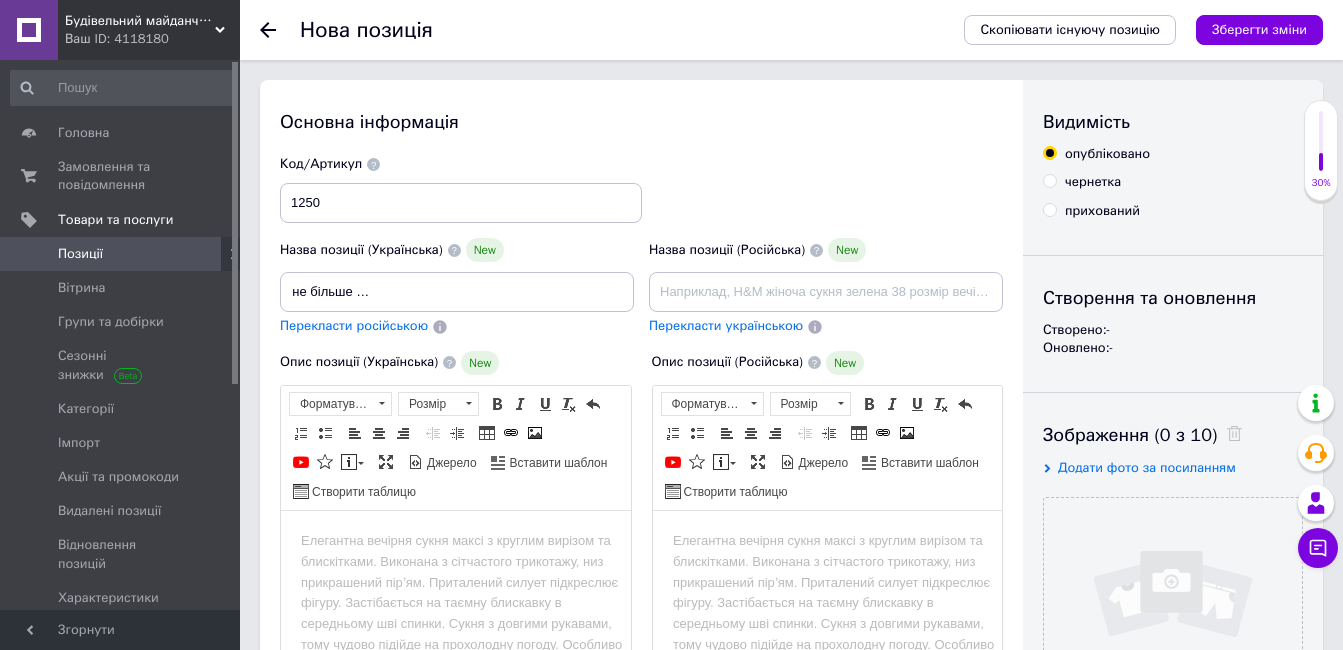 click on "Перекласти російською" at bounding box center [354, 325] 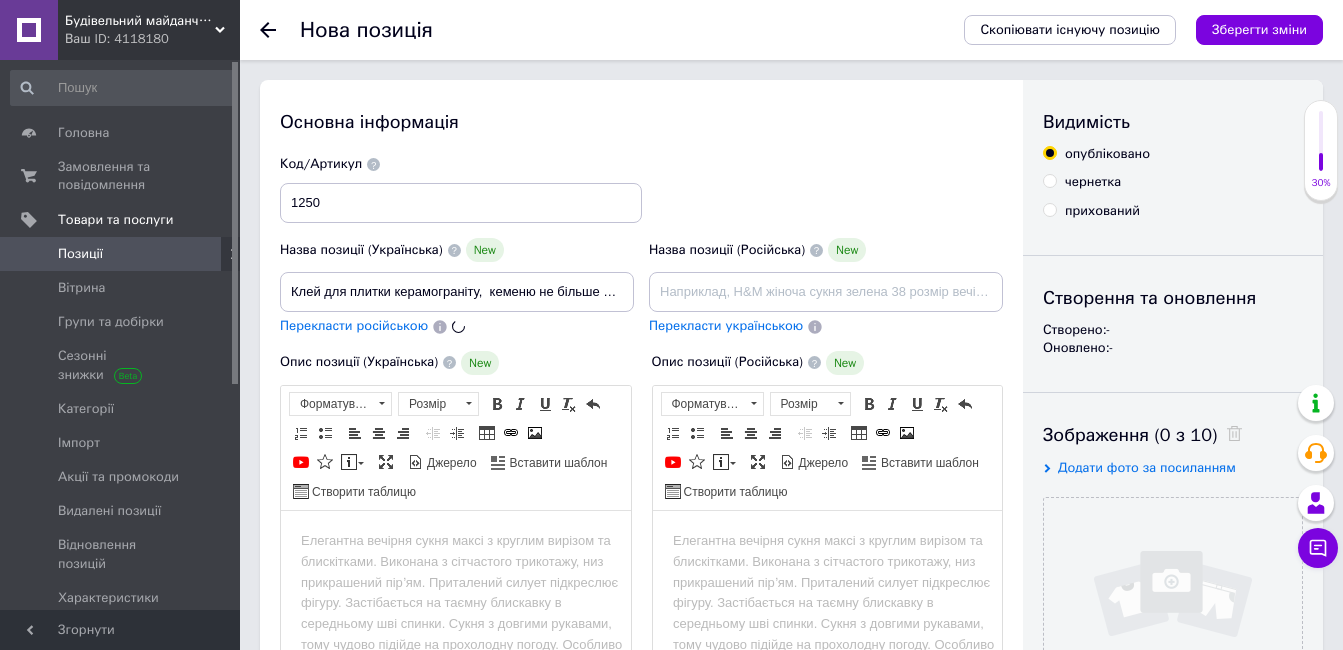 type on "Клей для плитки керамогранита, кемю не более 600*600мм, теплый пол UDK TG Standart" 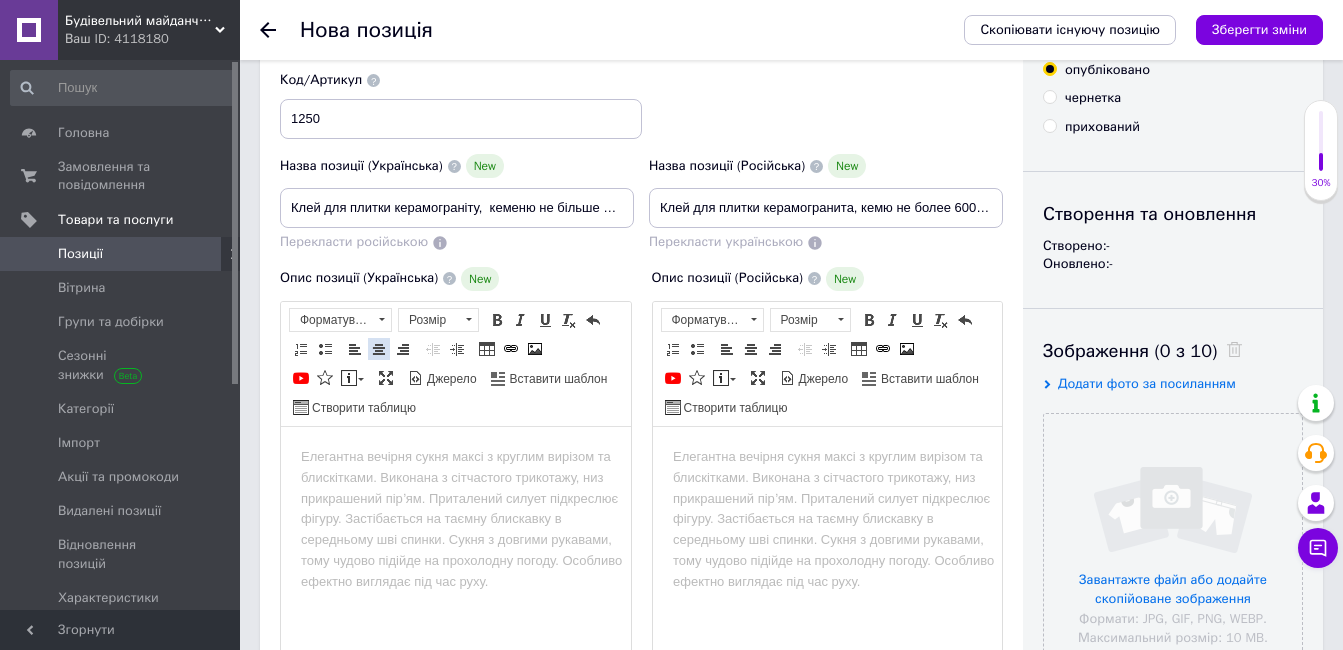 scroll, scrollTop: 100, scrollLeft: 0, axis: vertical 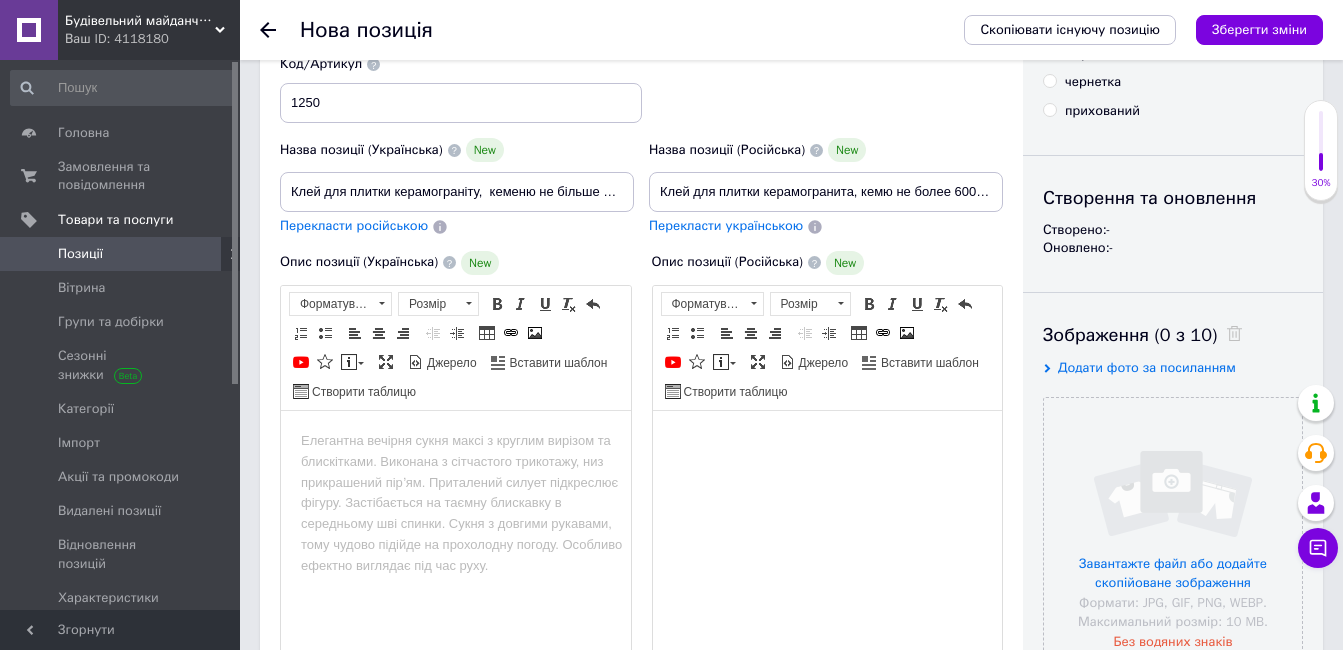 click at bounding box center [827, 440] 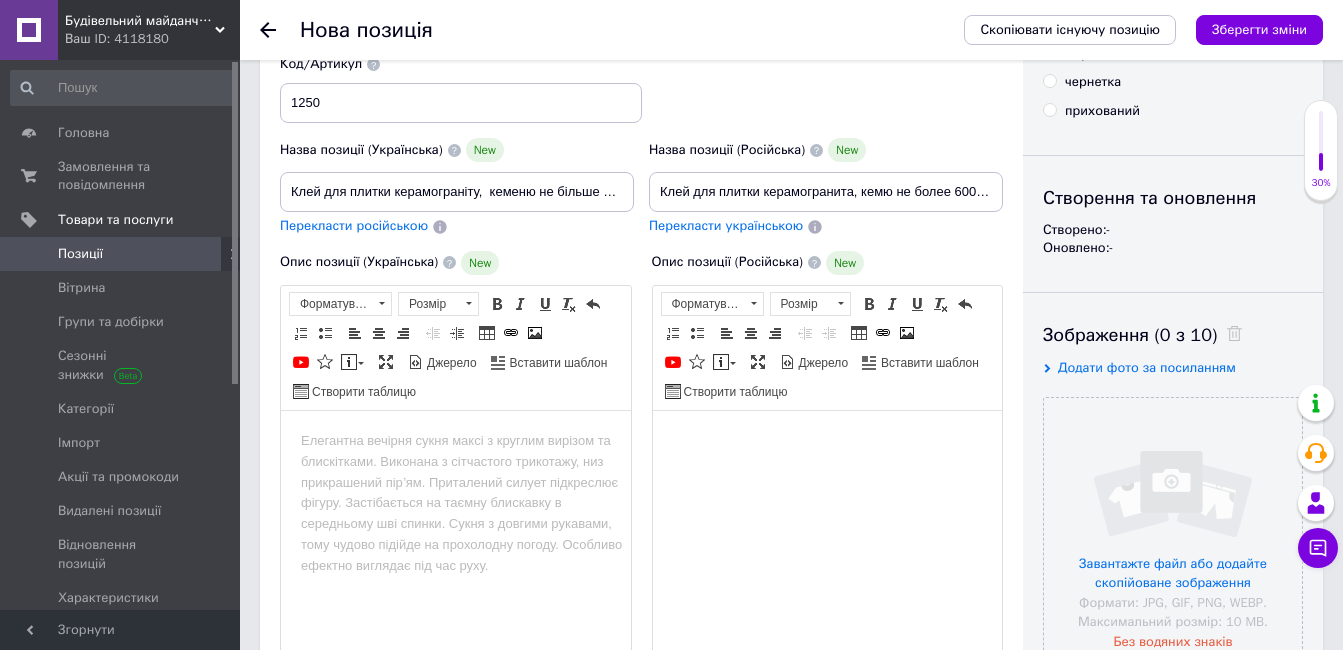 drag, startPoint x: 687, startPoint y: 427, endPoint x: 677, endPoint y: 466, distance: 40.261642 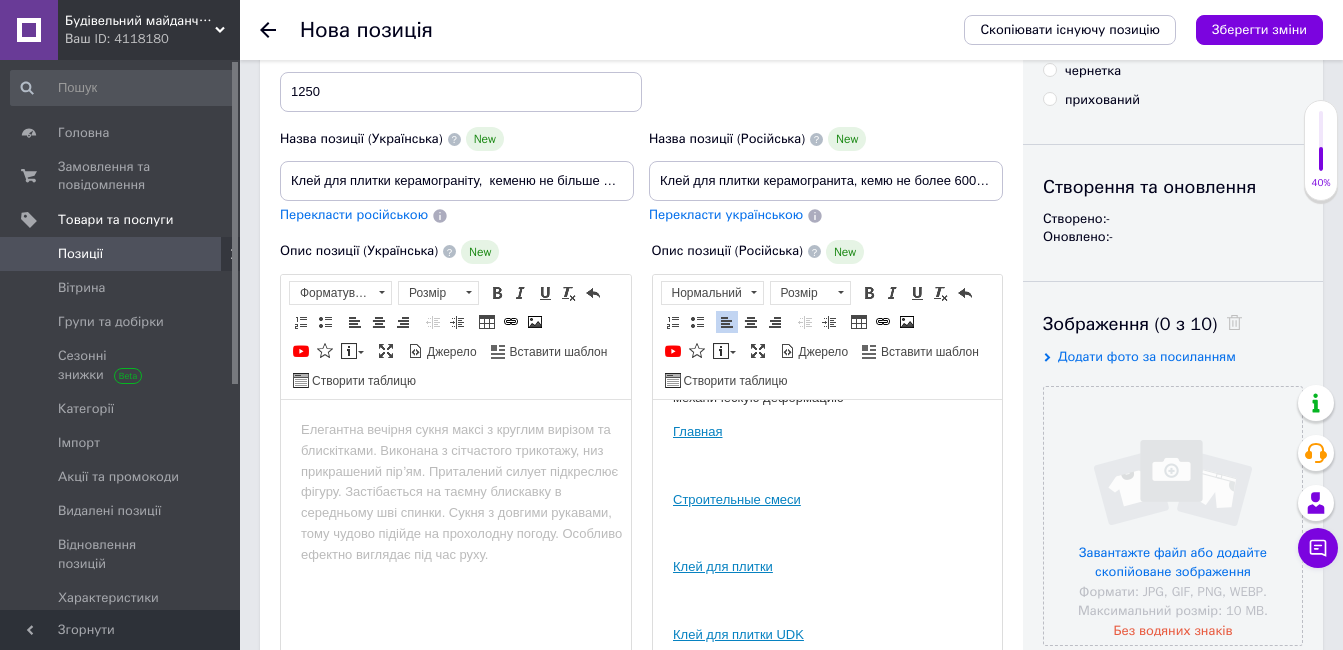 scroll, scrollTop: 1167, scrollLeft: 0, axis: vertical 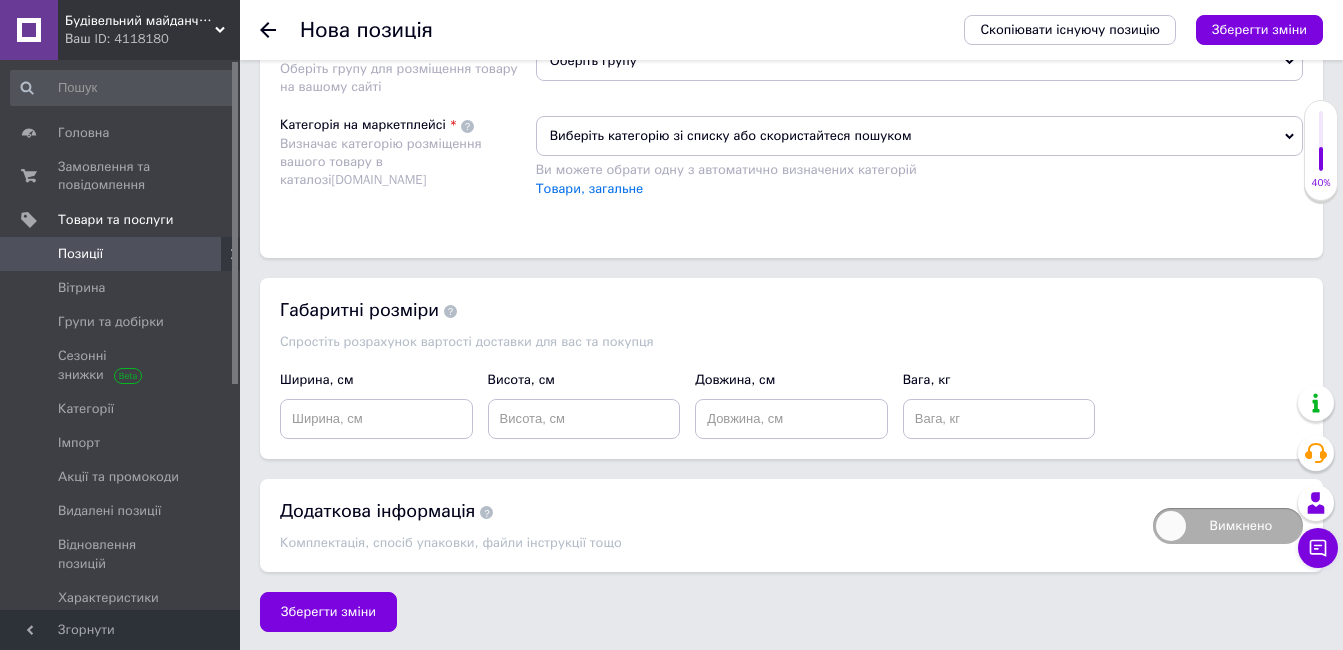 drag, startPoint x: 669, startPoint y: -928, endPoint x: 788, endPoint y: 151, distance: 1085.5422 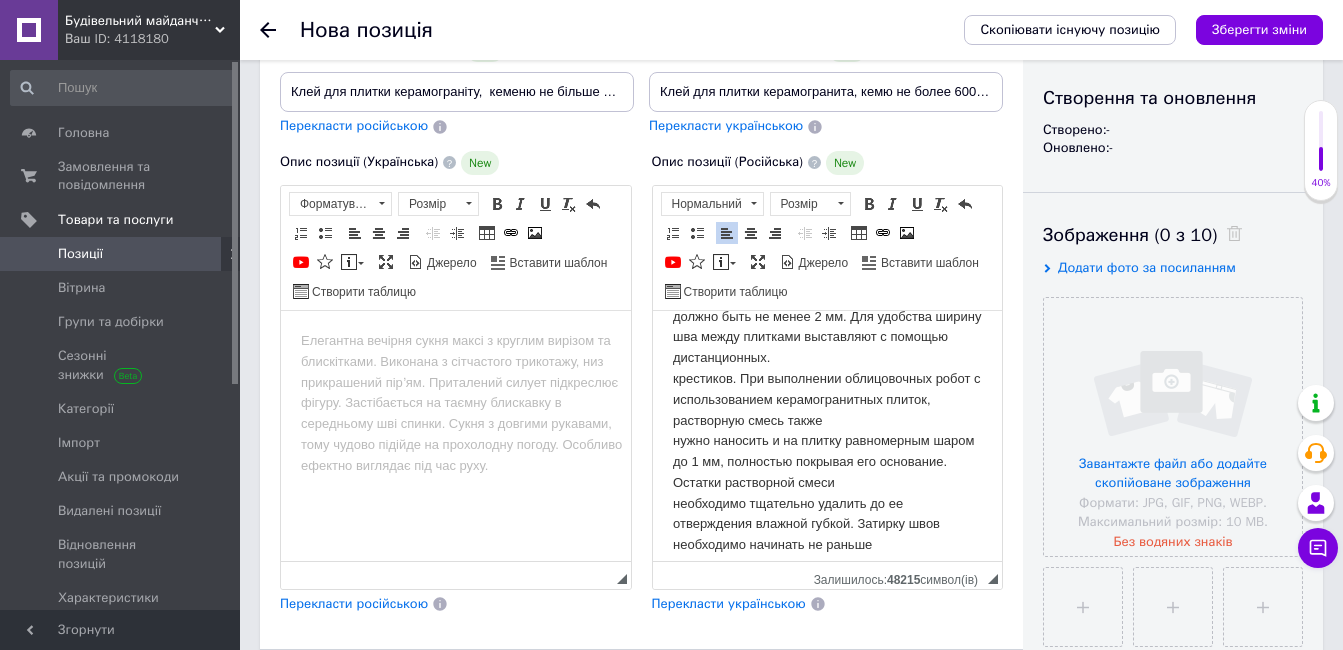 scroll, scrollTop: 600, scrollLeft: 0, axis: vertical 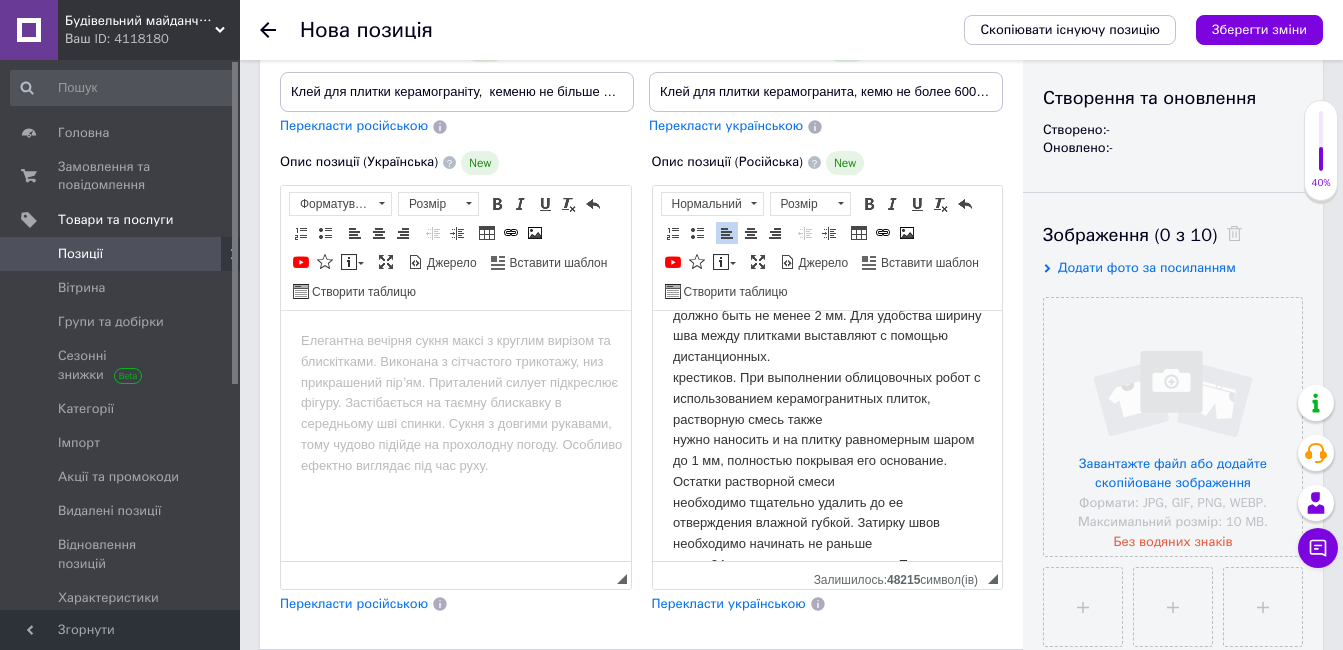 click on "Перекласти українською" at bounding box center (729, 603) 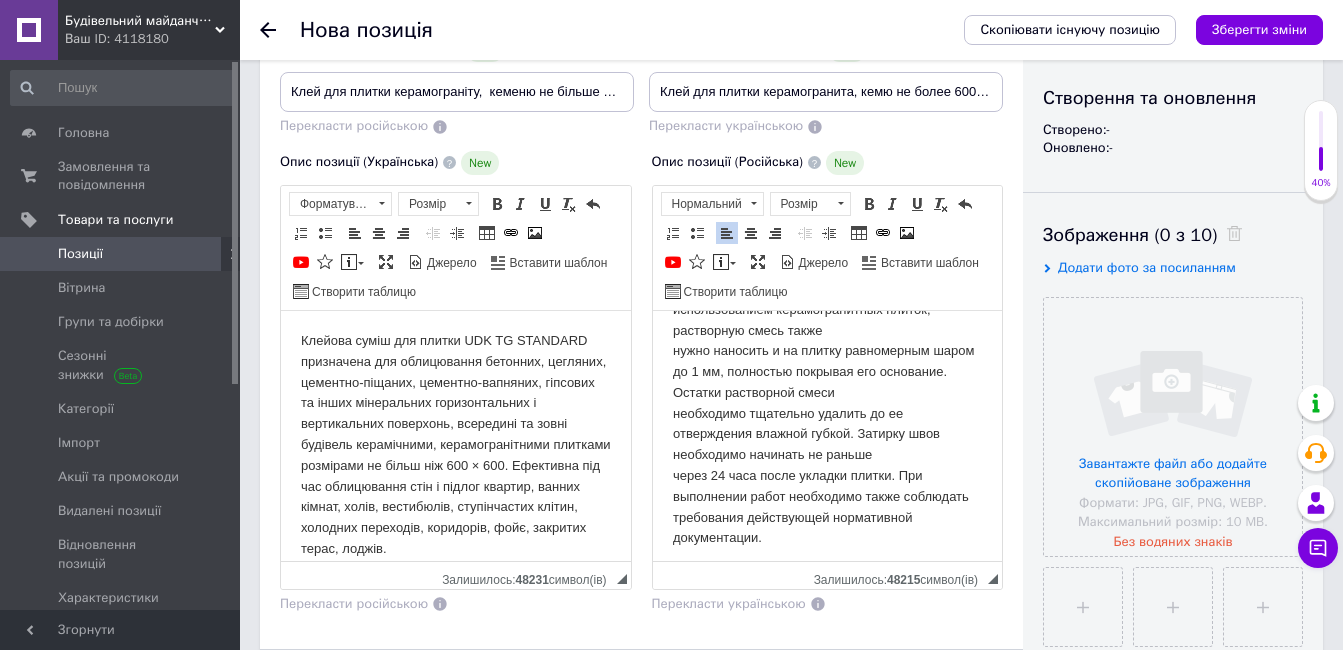 scroll, scrollTop: 700, scrollLeft: 0, axis: vertical 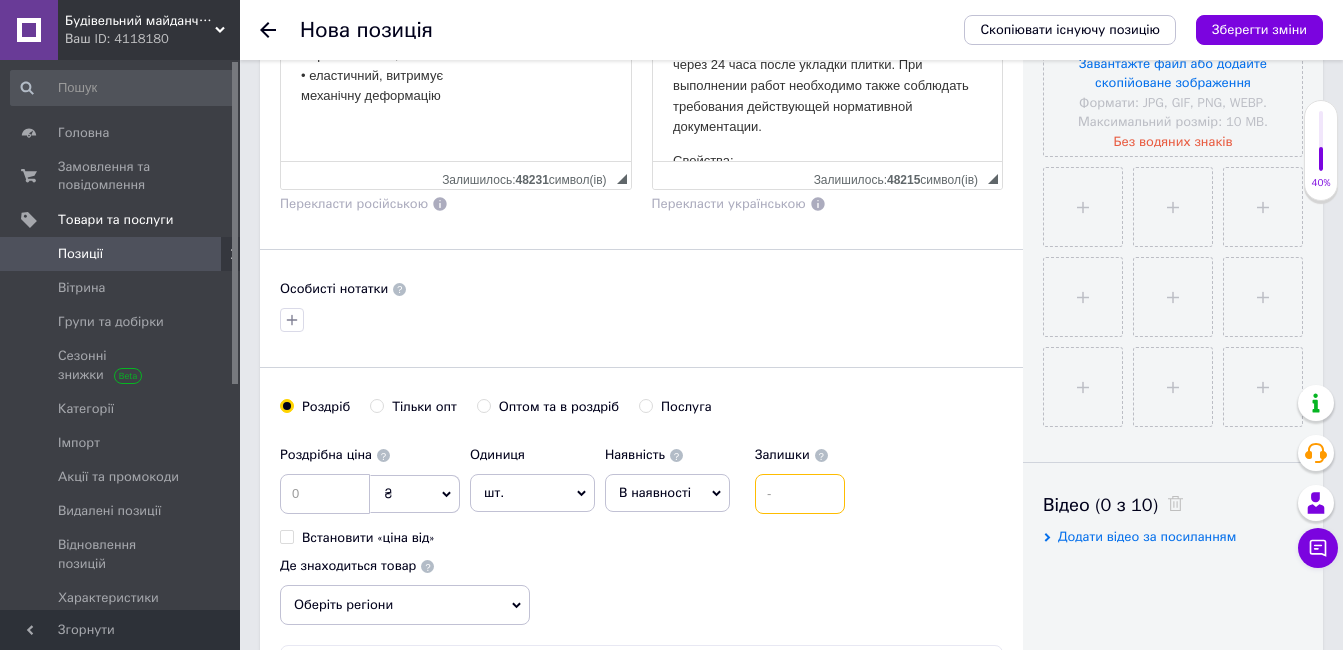 click at bounding box center [800, 494] 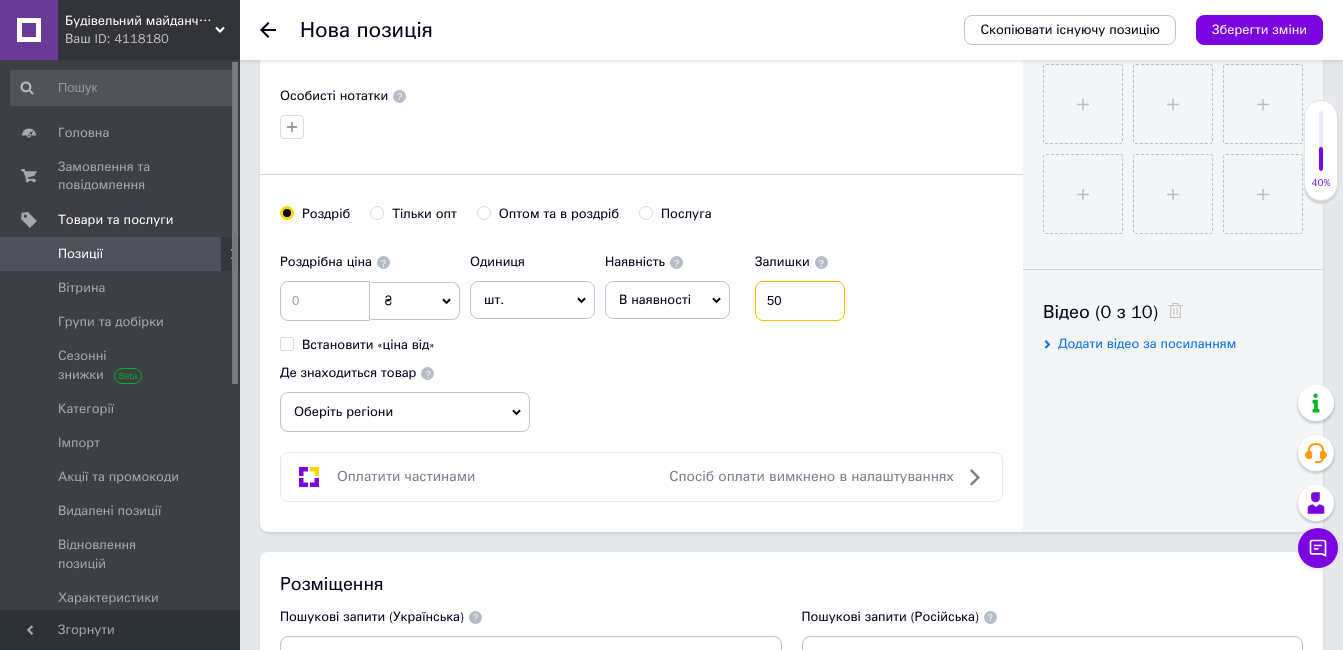 scroll, scrollTop: 800, scrollLeft: 0, axis: vertical 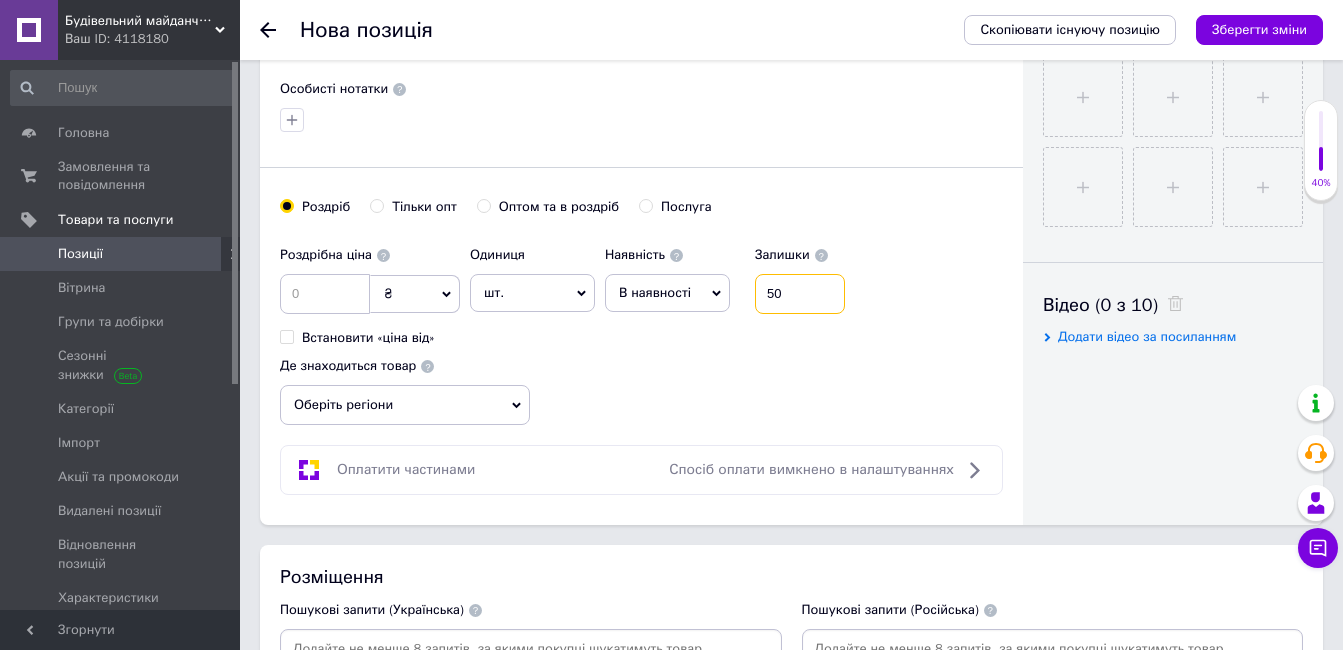 type on "50" 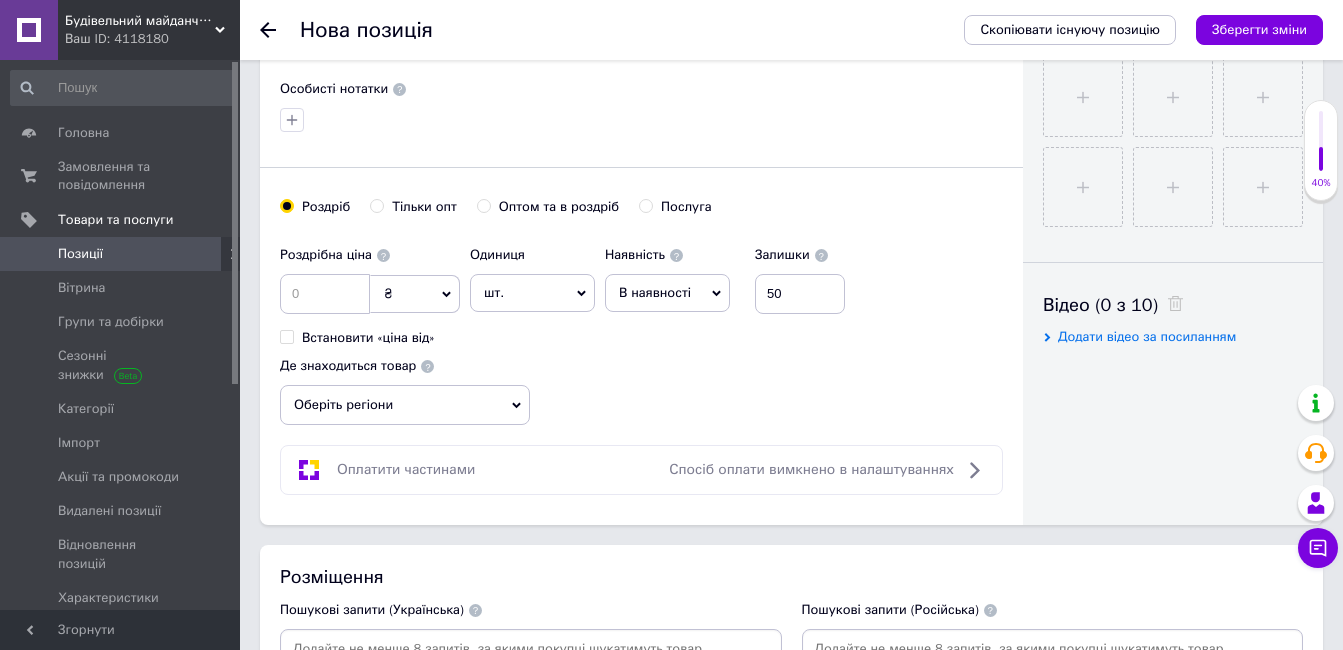 click on "Оберіть регіони" at bounding box center (405, 405) 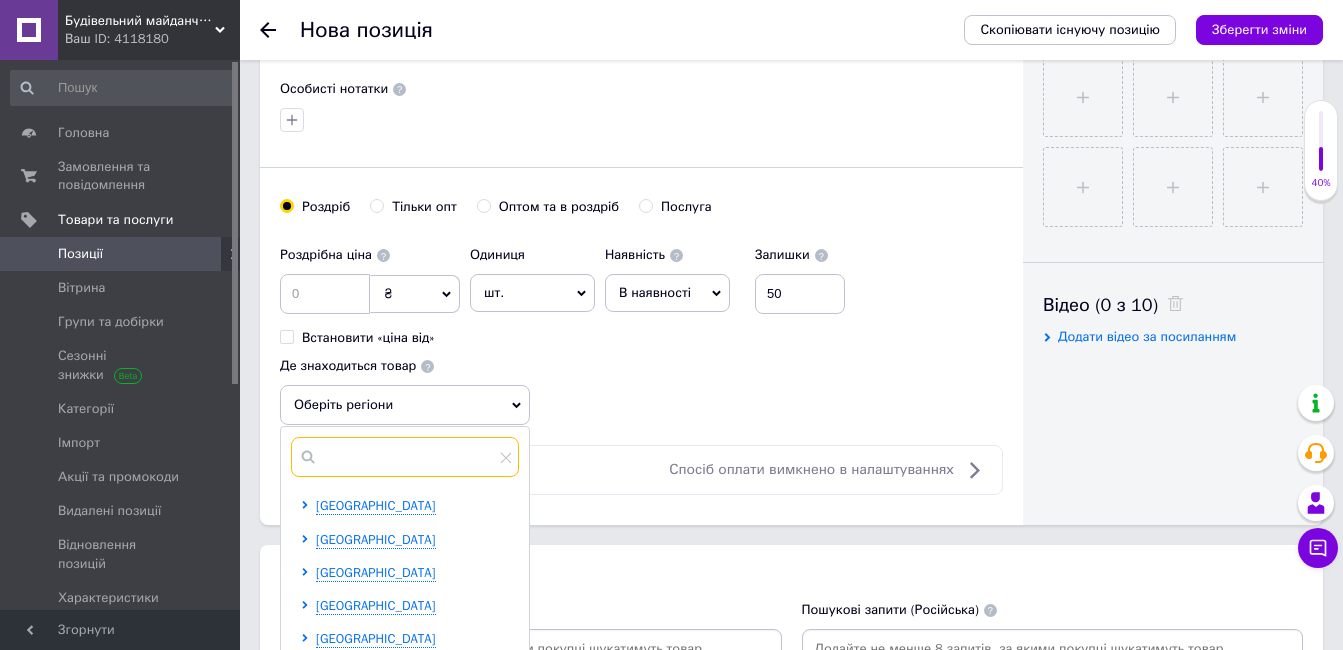 click at bounding box center (405, 457) 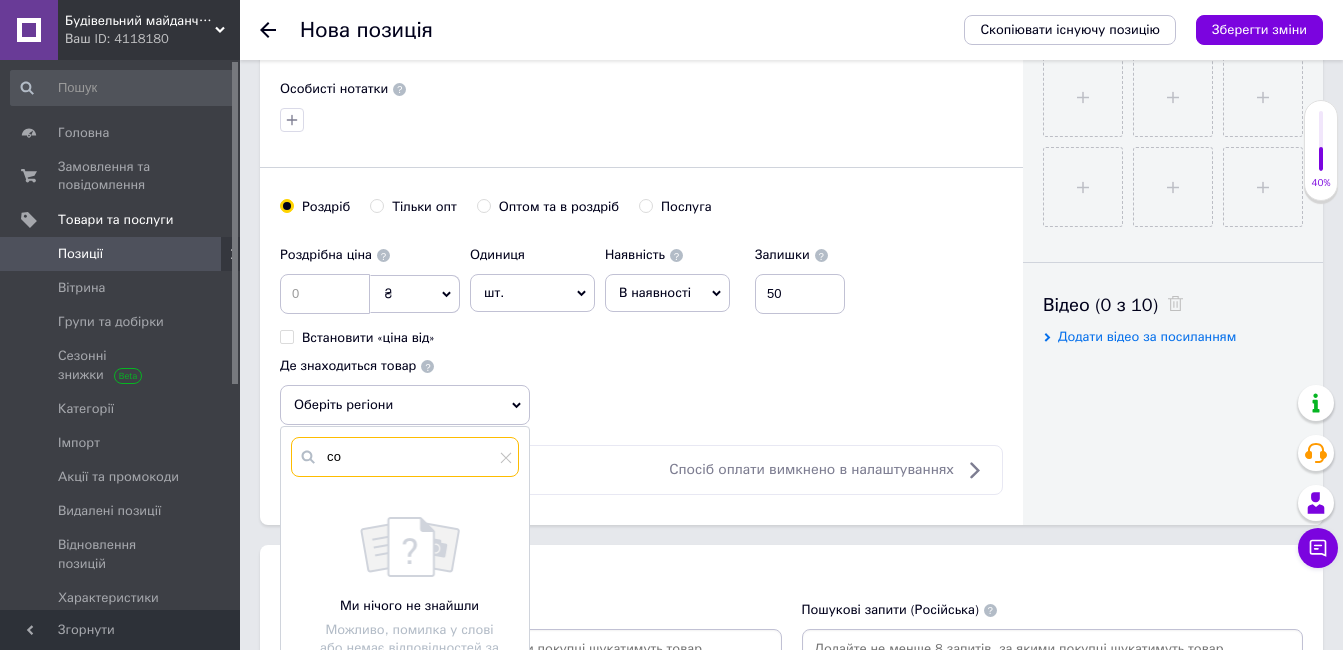 type on "с" 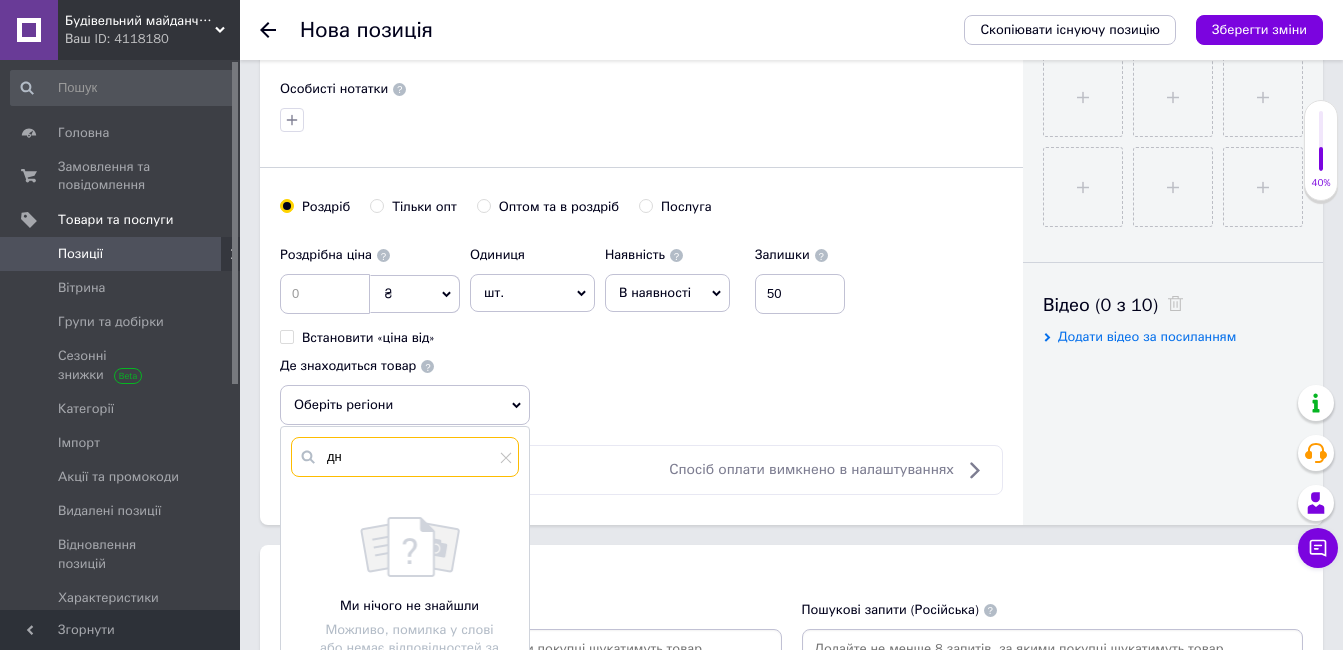 type on "д" 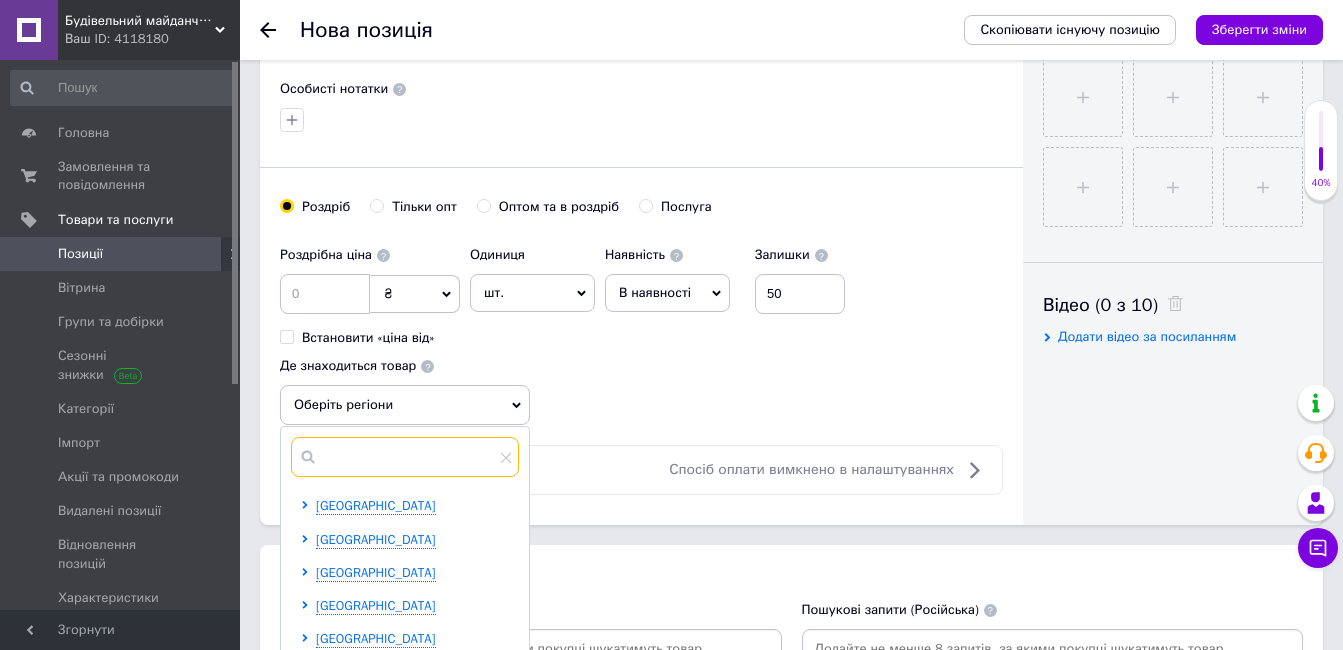 type on "д" 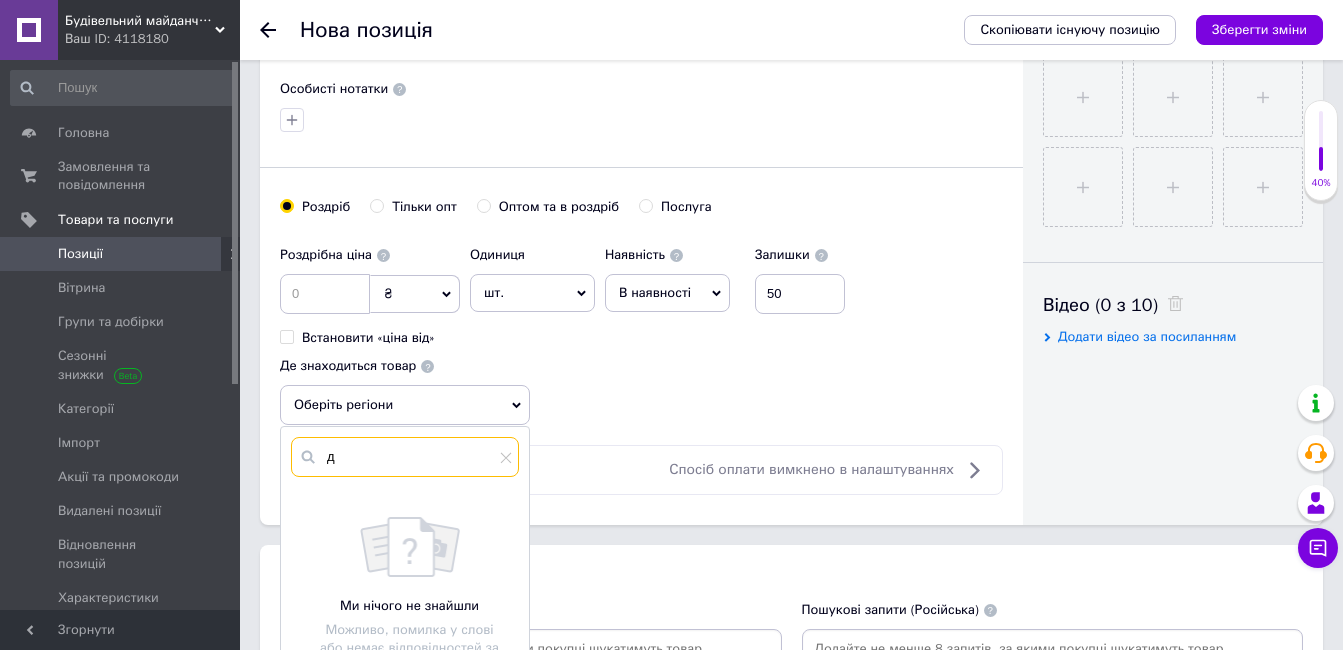 type 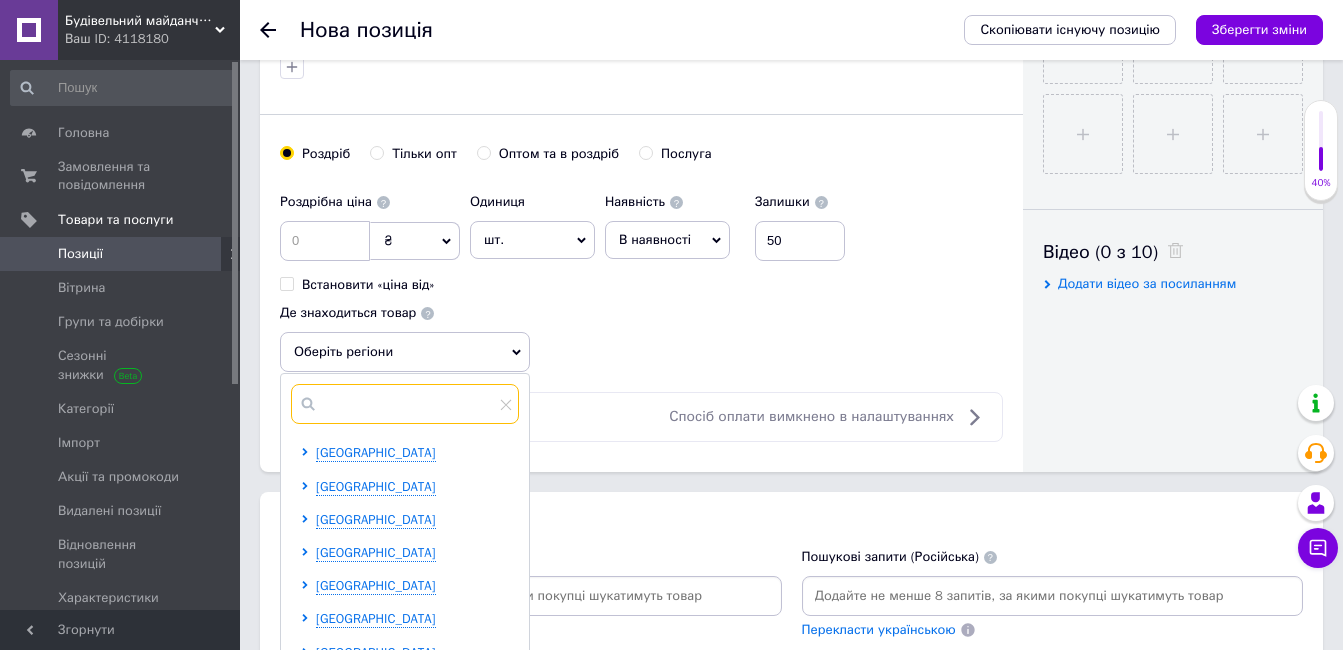 scroll, scrollTop: 900, scrollLeft: 0, axis: vertical 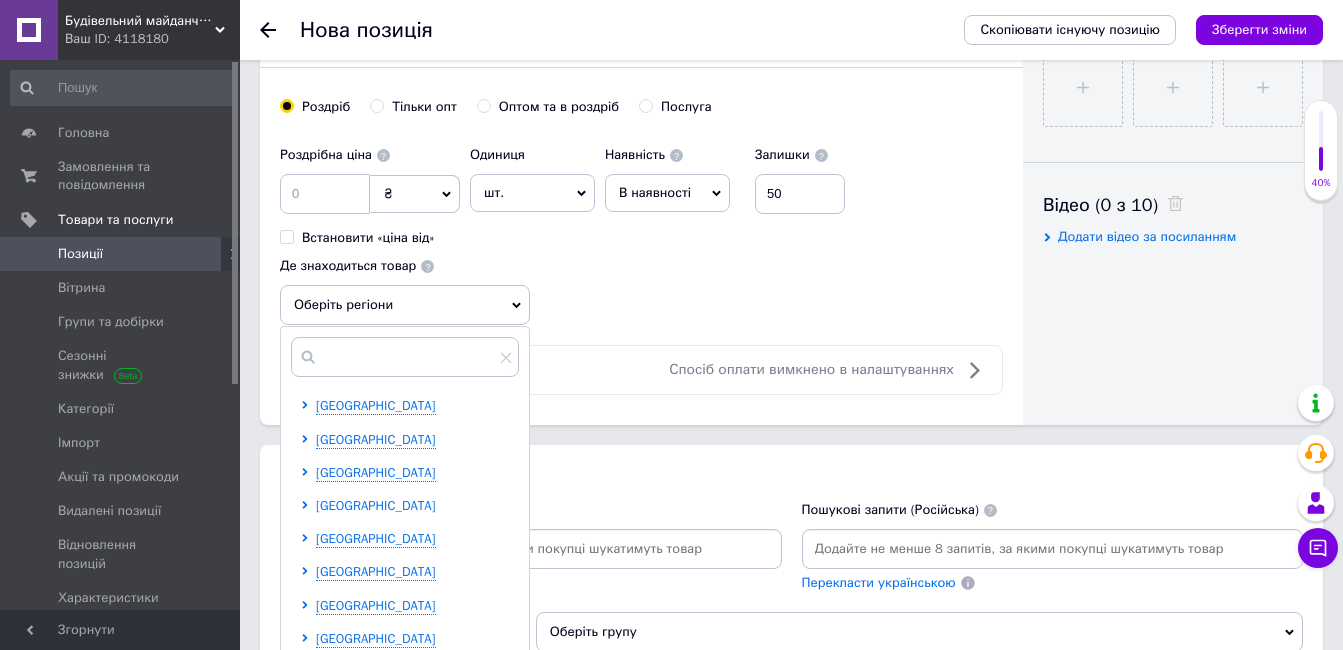 click on "[GEOGRAPHIC_DATA]" at bounding box center [376, 505] 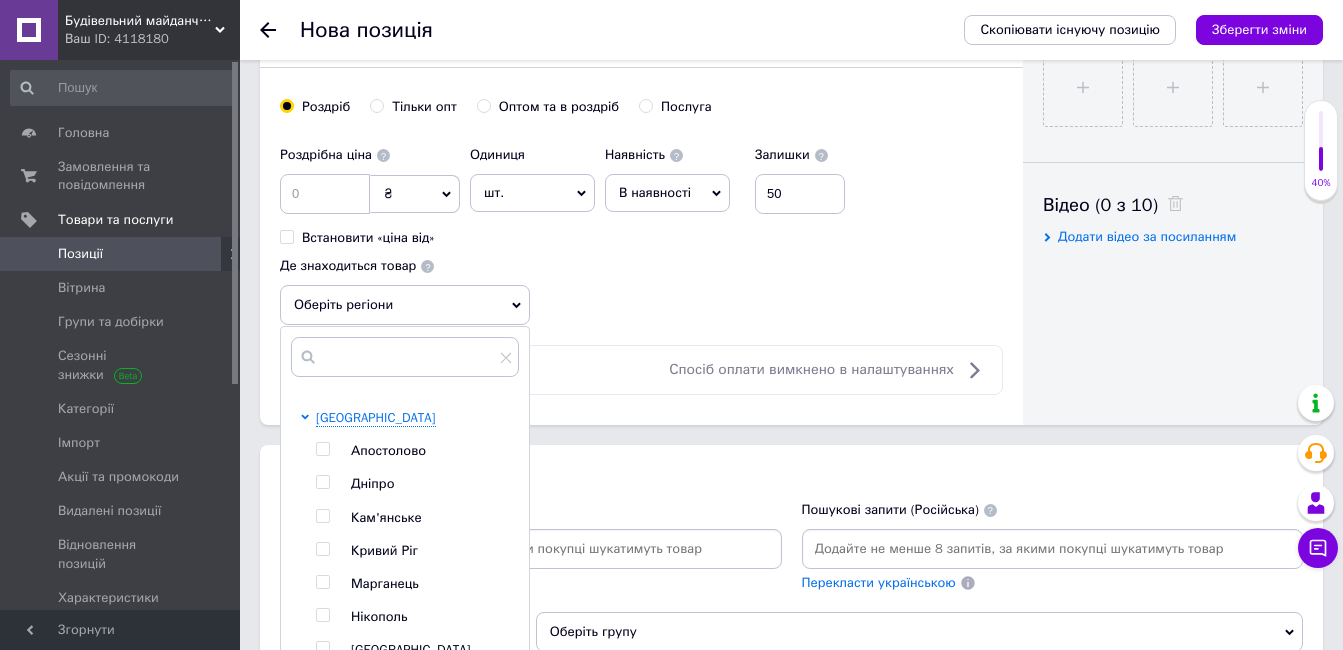 scroll, scrollTop: 100, scrollLeft: 0, axis: vertical 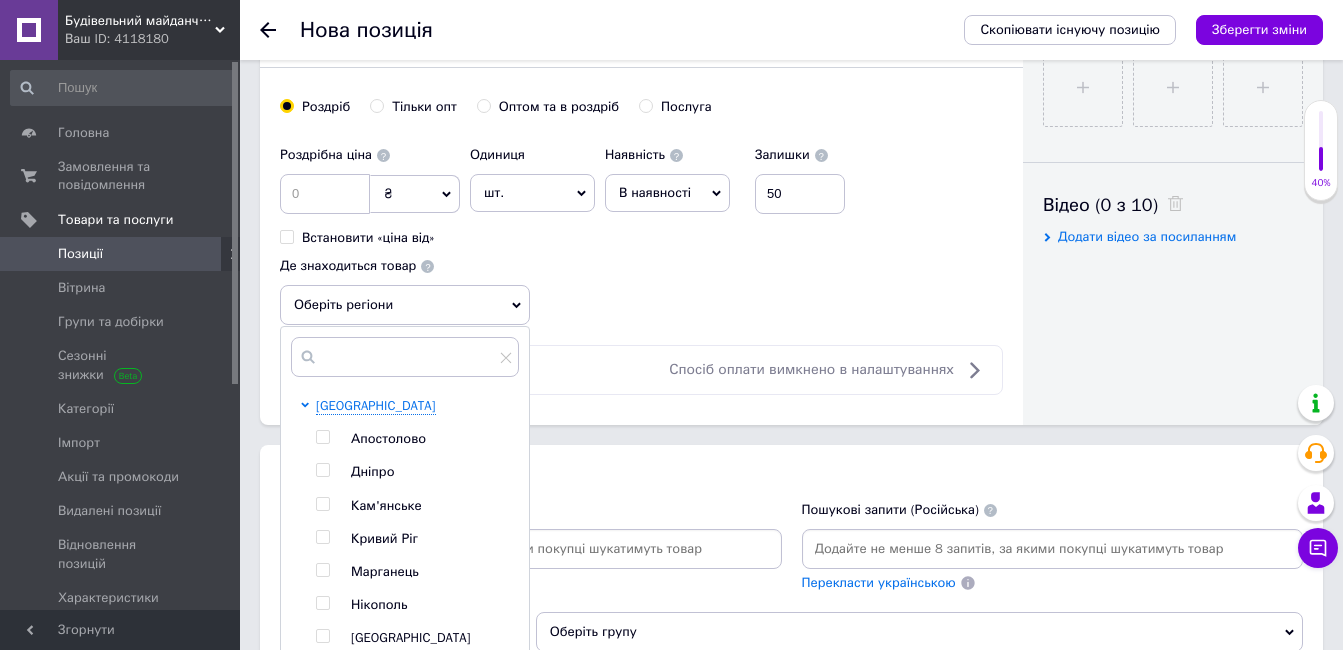 click at bounding box center (322, 470) 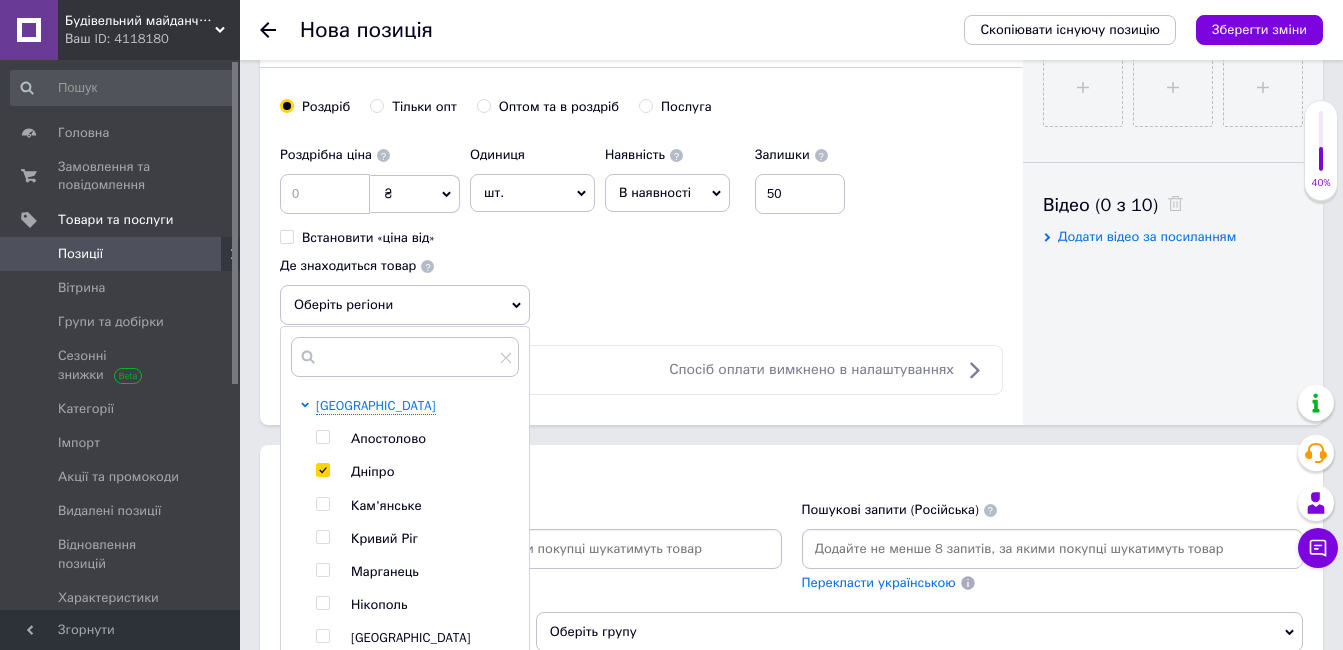 checkbox on "true" 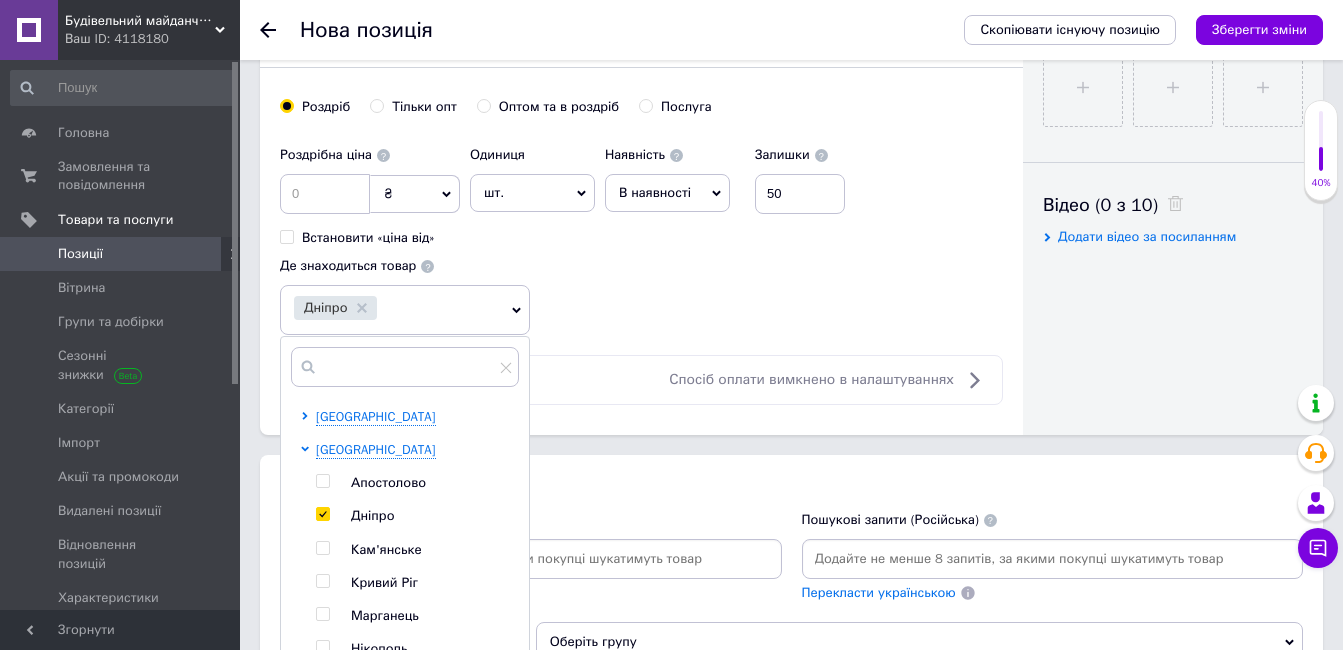 scroll, scrollTop: 0, scrollLeft: 0, axis: both 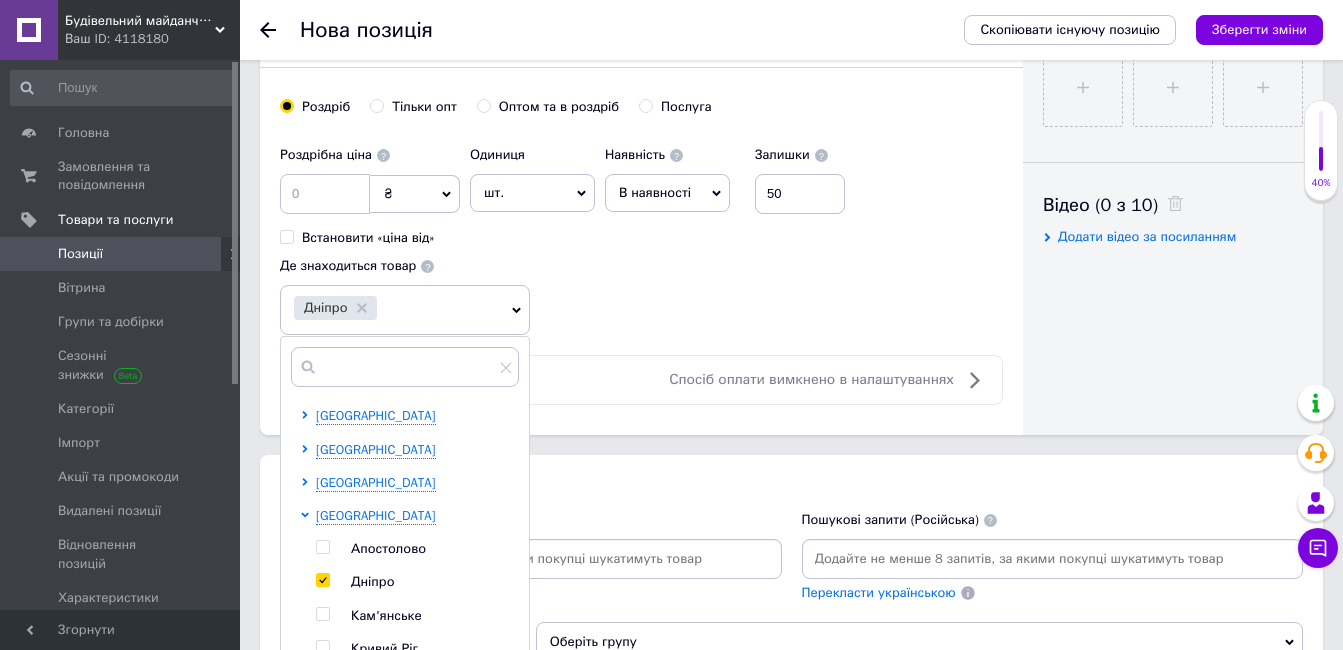 click on "Роздрібна ціна ₴ $ EUR CHF GBP ¥ PLN ₸ MDL HUF KGS CNY TRY KRW lei Встановити «ціна від» Одиниця шт. Популярне комплект упаковка кв.м пара м кг пог.м послуга т а автоцистерна ампула б балон банка блістер бобіна бочка бут бухта в ват виїзд відро г г га година гр/кв.м гігакалорія д дав два місяці день доба доза є єврокуб з зміна к кВт каністра карат кв.дм кв.м кв.см кв.фут квартал кг кг/кв.м км колесо комплект коробка куб.дм куб.м л л лист м м мВт мл мм моток місяць мішок н набір номер о об'єкт од. п палетомісце пара партія пач пог.м послуга посівна одиниця птахомісце півроку пігулка р 1" at bounding box center [641, 236] 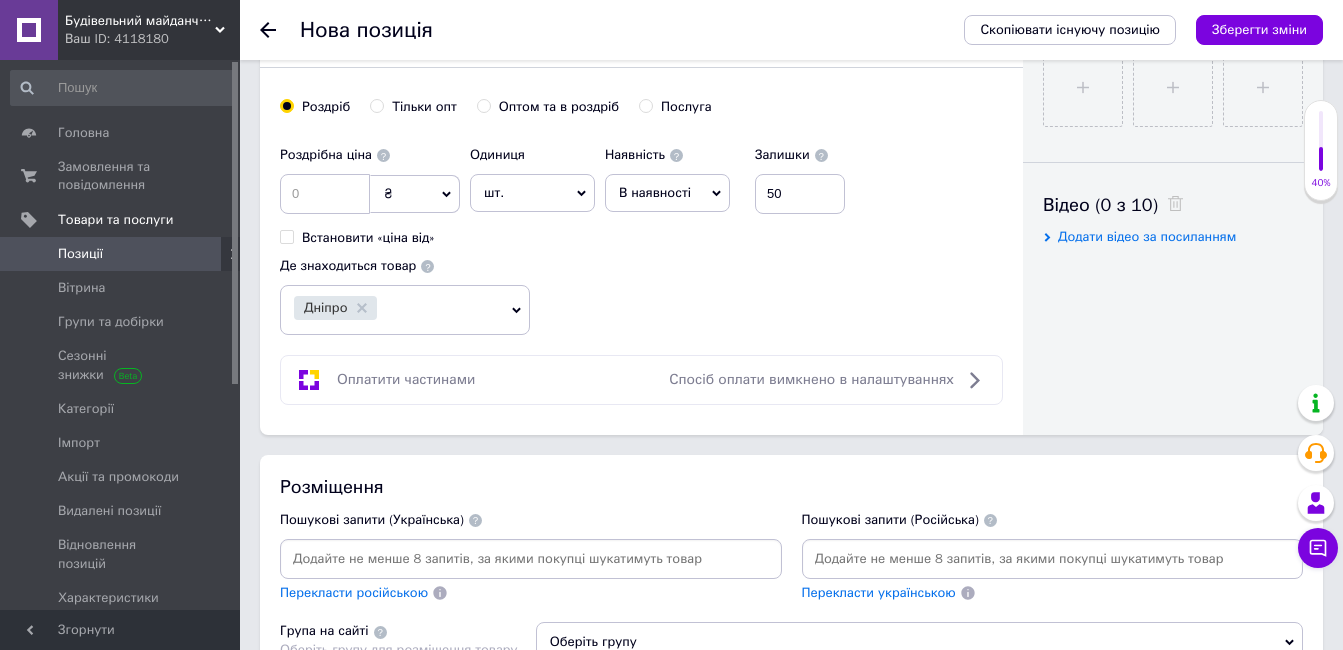click 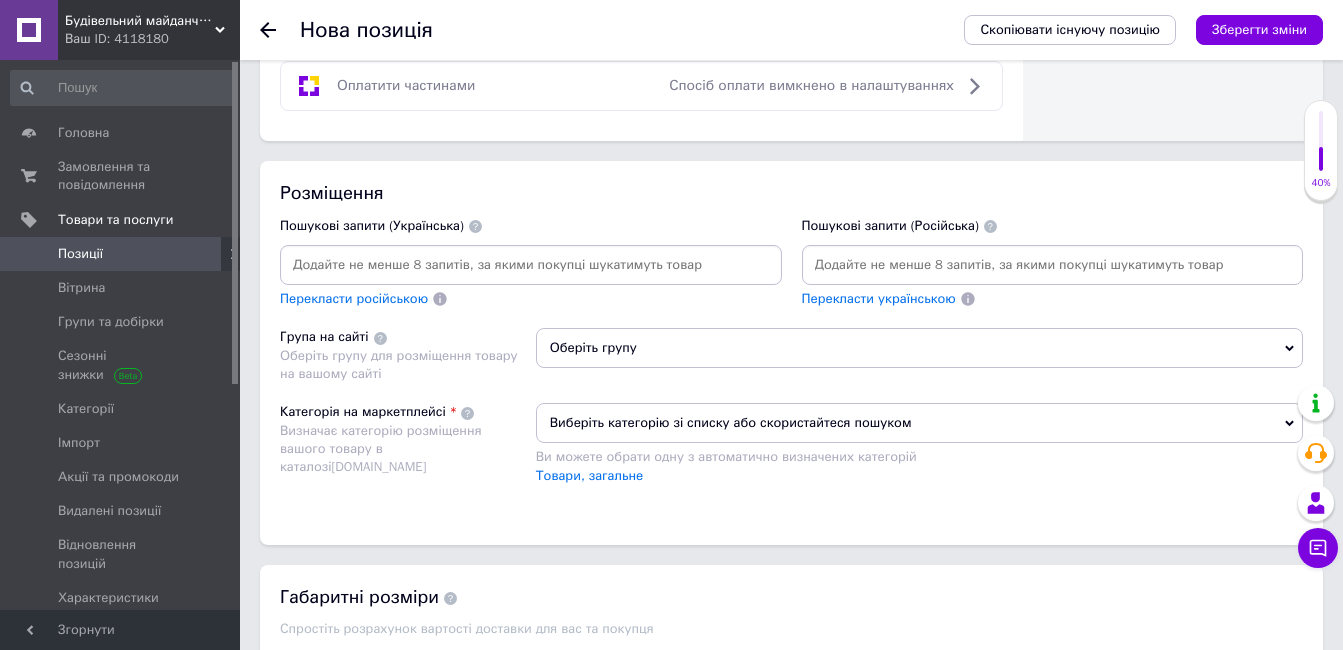 scroll, scrollTop: 1200, scrollLeft: 0, axis: vertical 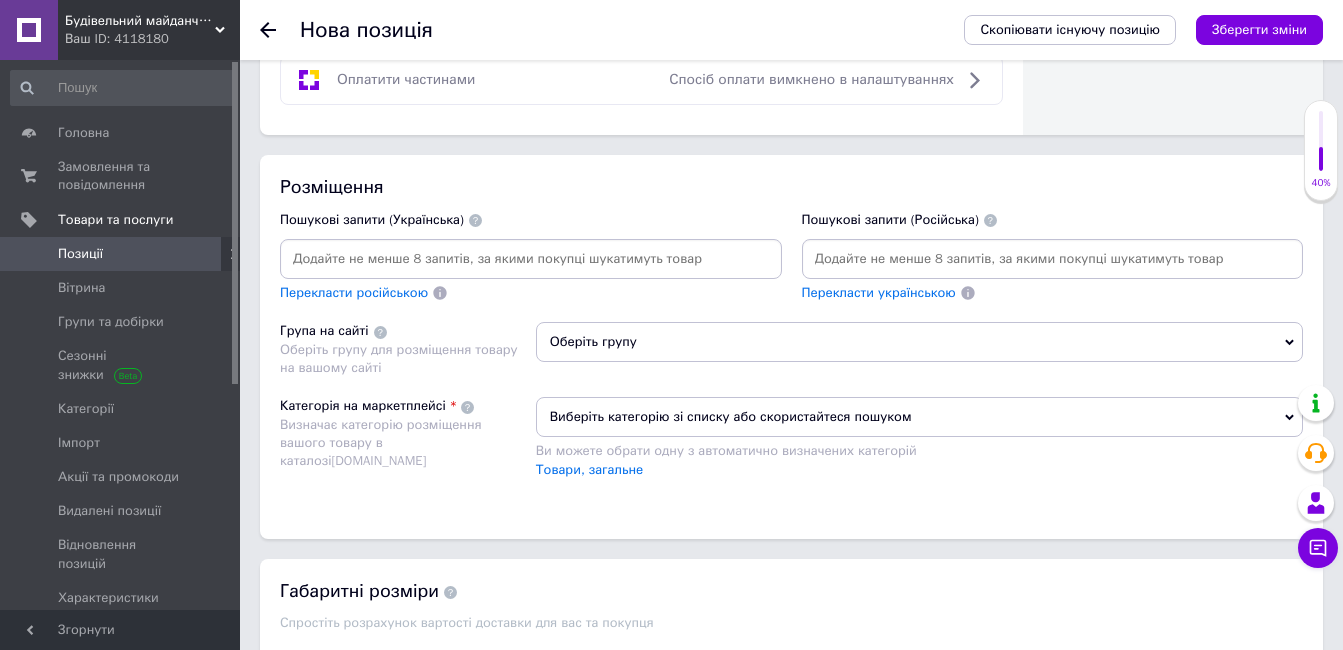 click at bounding box center [531, 259] 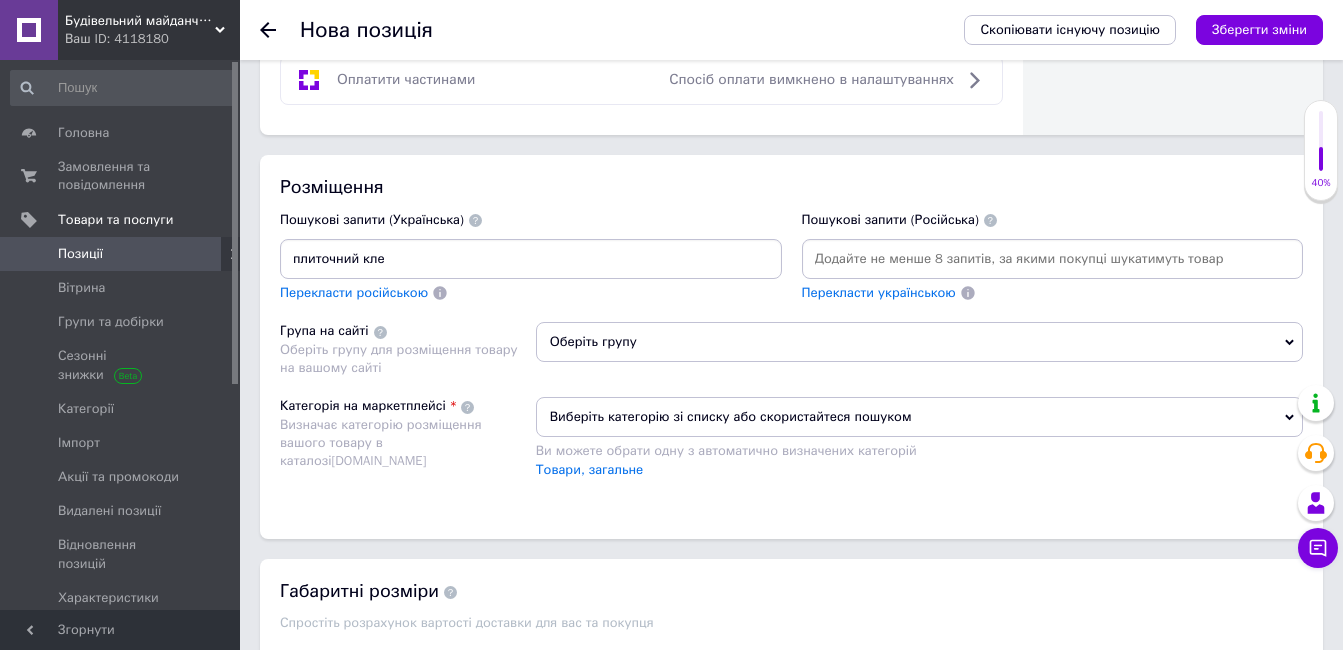 type on "плиточний клей" 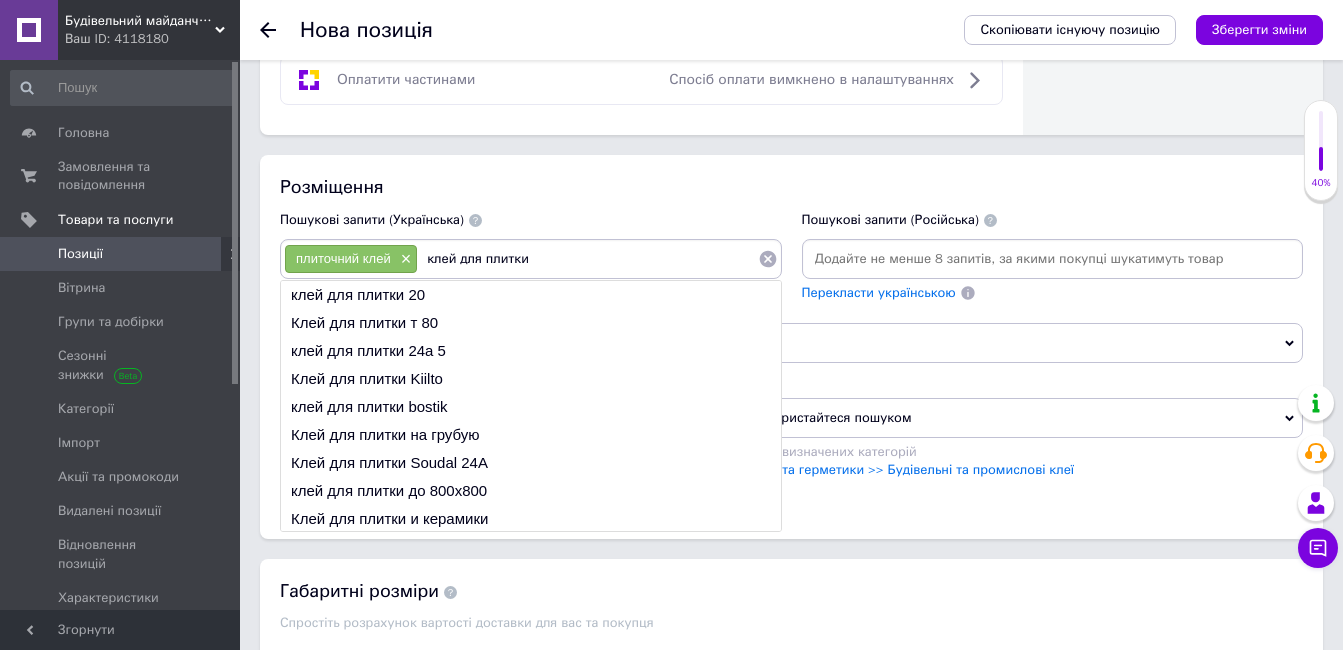 type on "клей для плитки" 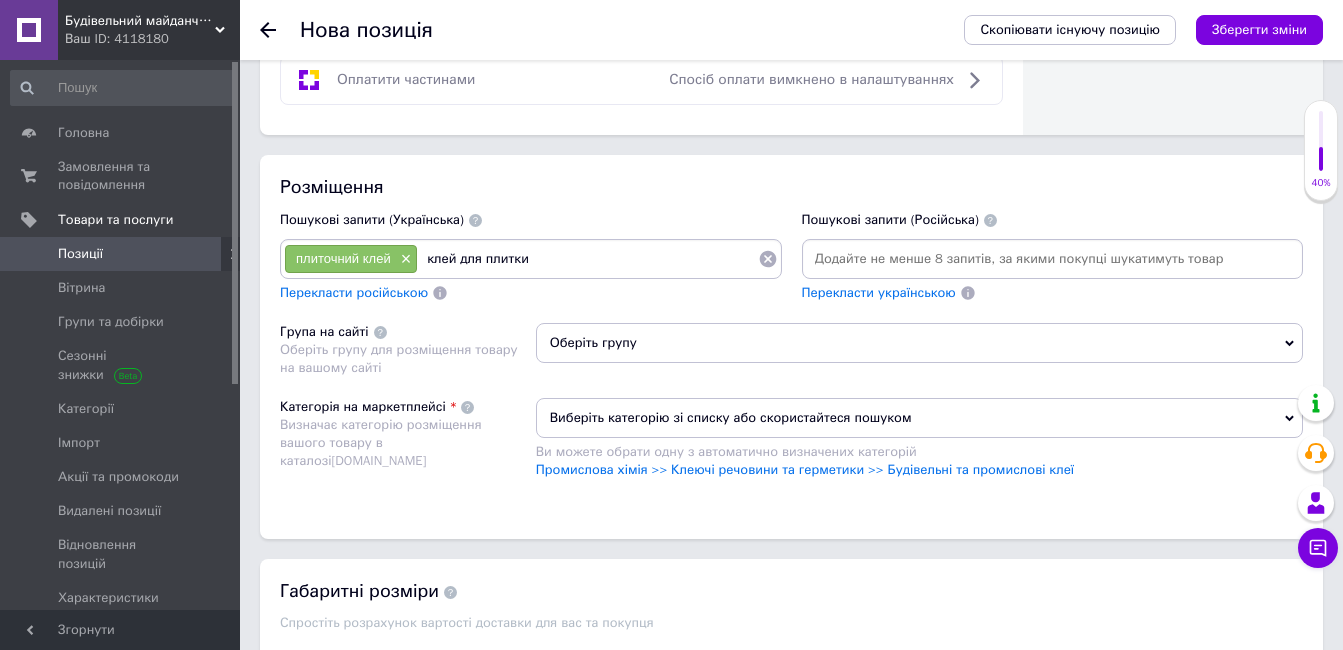 click on "Перекласти російською" at bounding box center (354, 292) 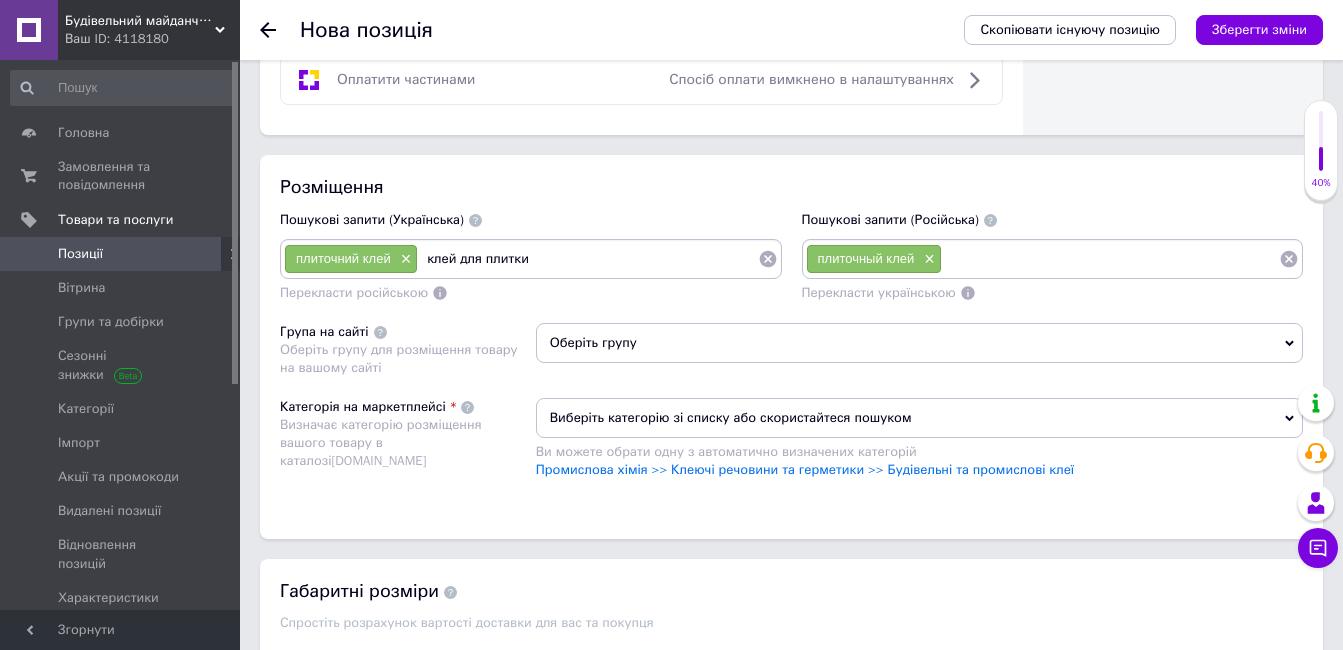 drag, startPoint x: 549, startPoint y: 256, endPoint x: 349, endPoint y: 249, distance: 200.12247 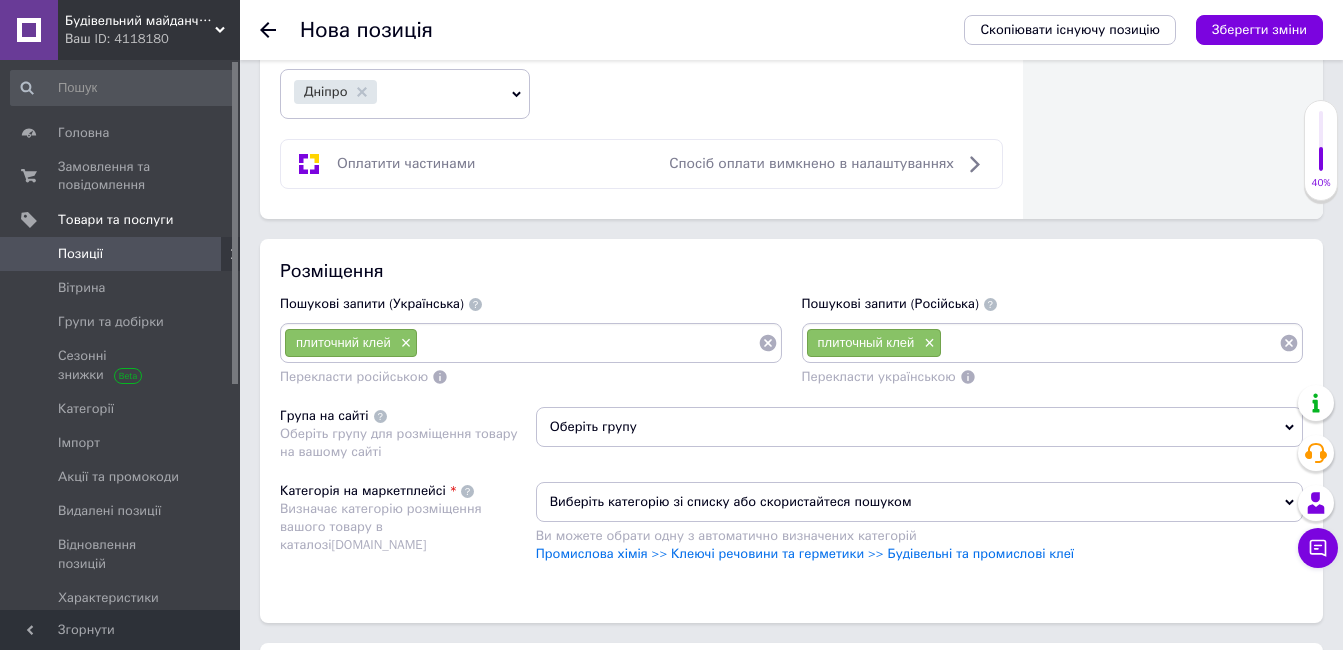 scroll, scrollTop: 1082, scrollLeft: 0, axis: vertical 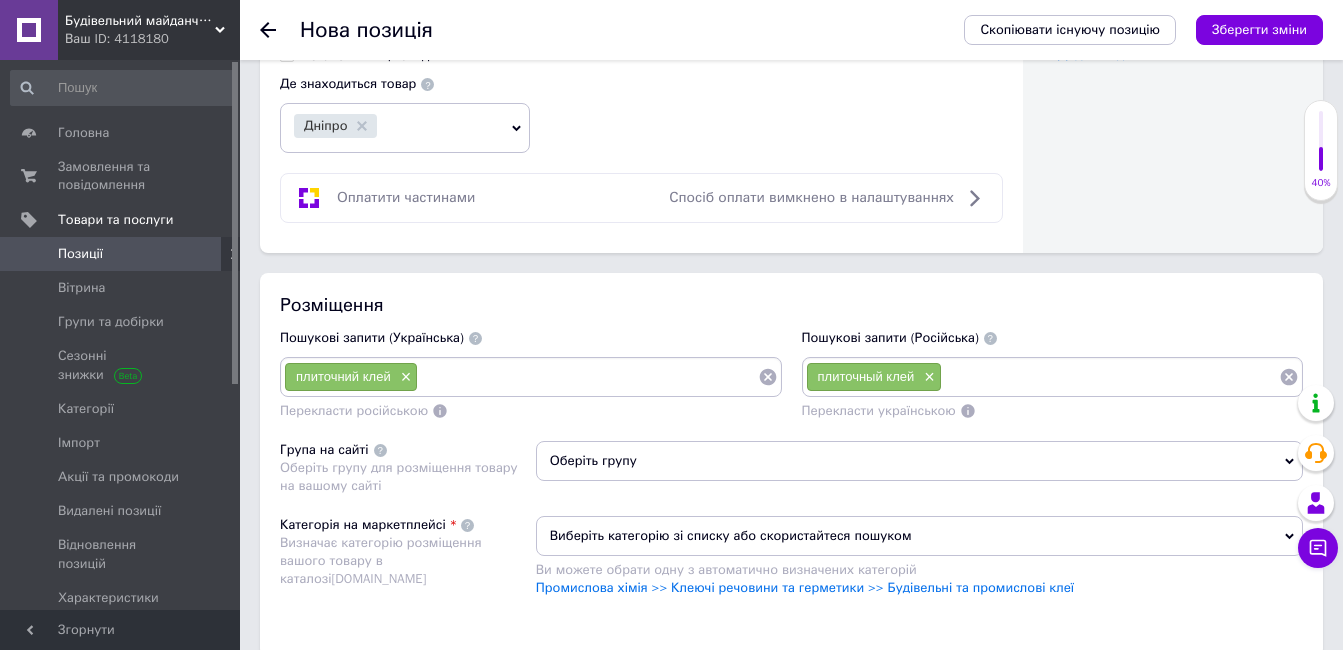 type 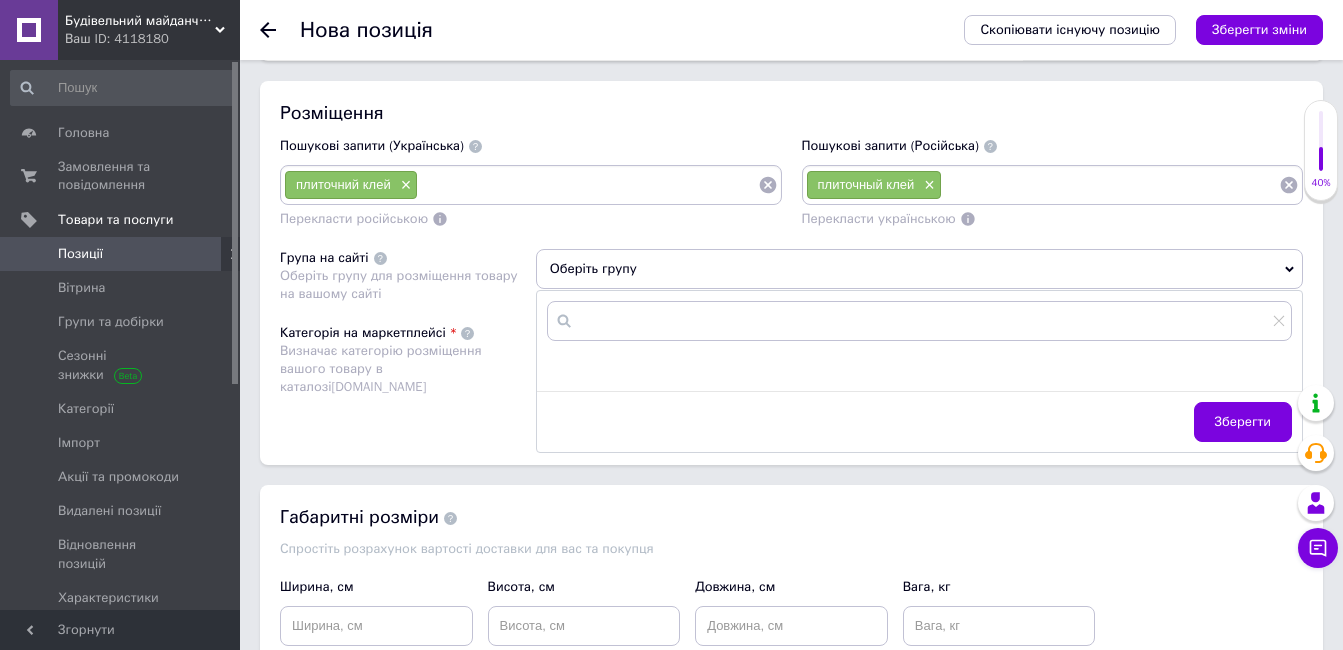 scroll, scrollTop: 1382, scrollLeft: 0, axis: vertical 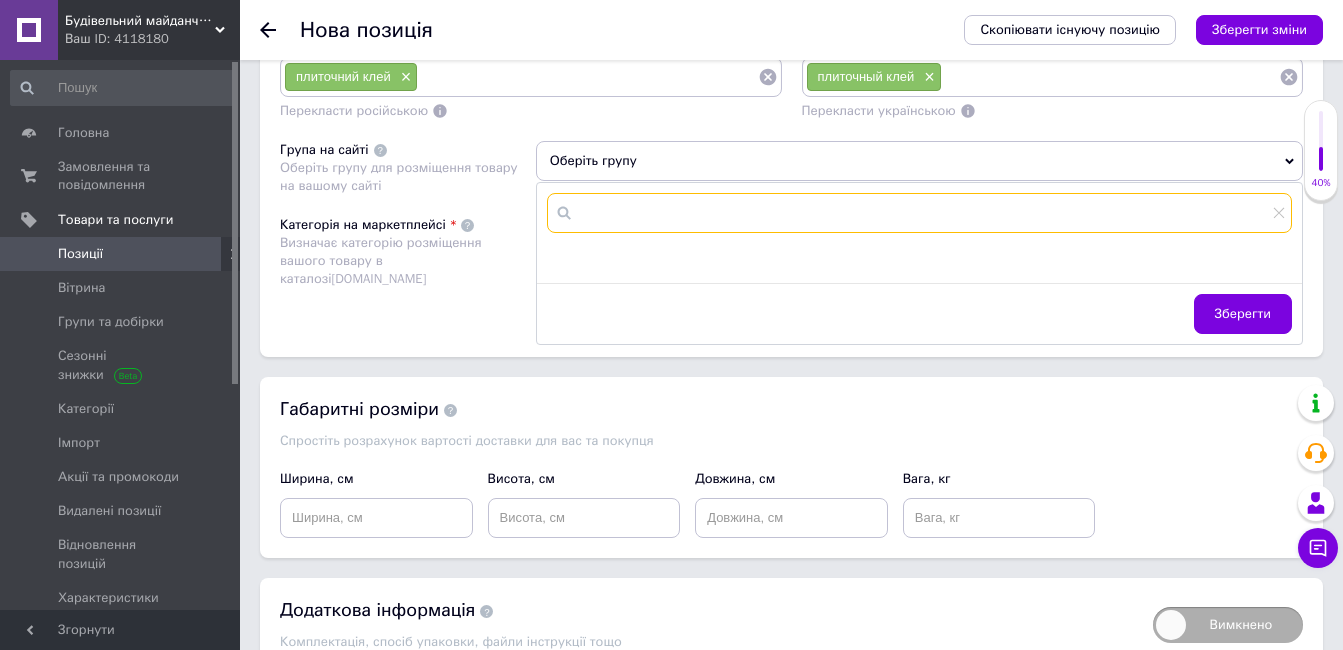 click at bounding box center [919, 213] 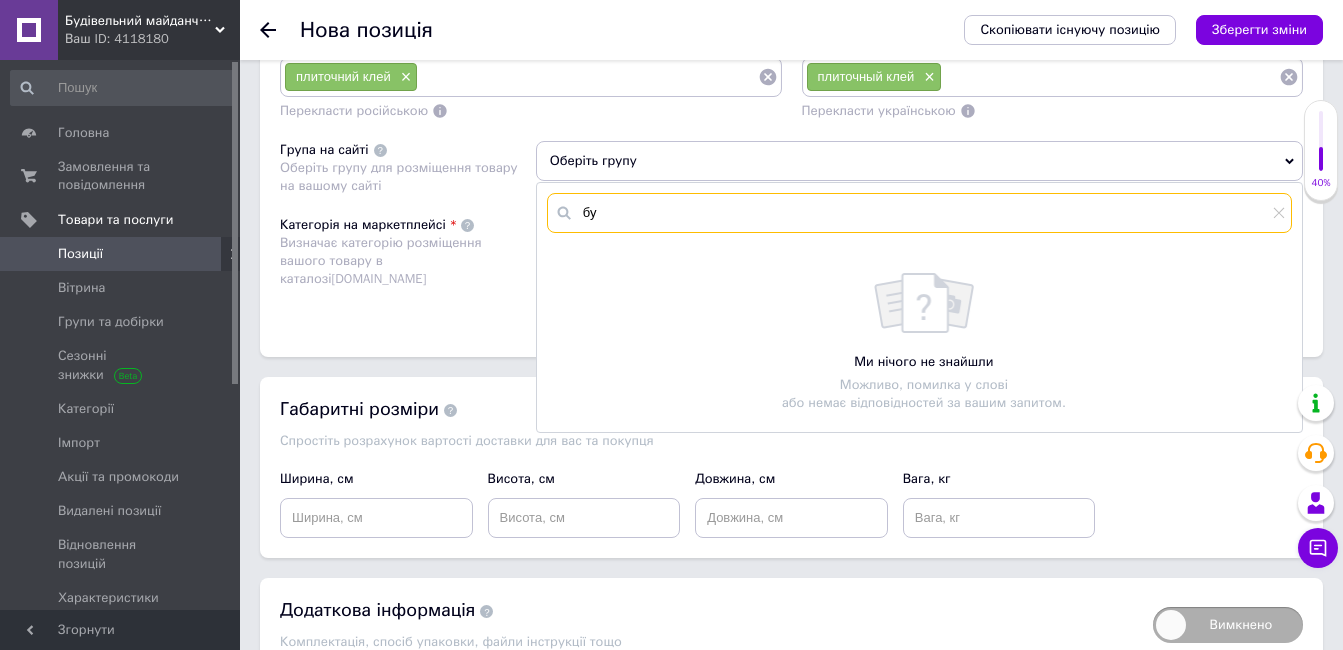 type on "бу" 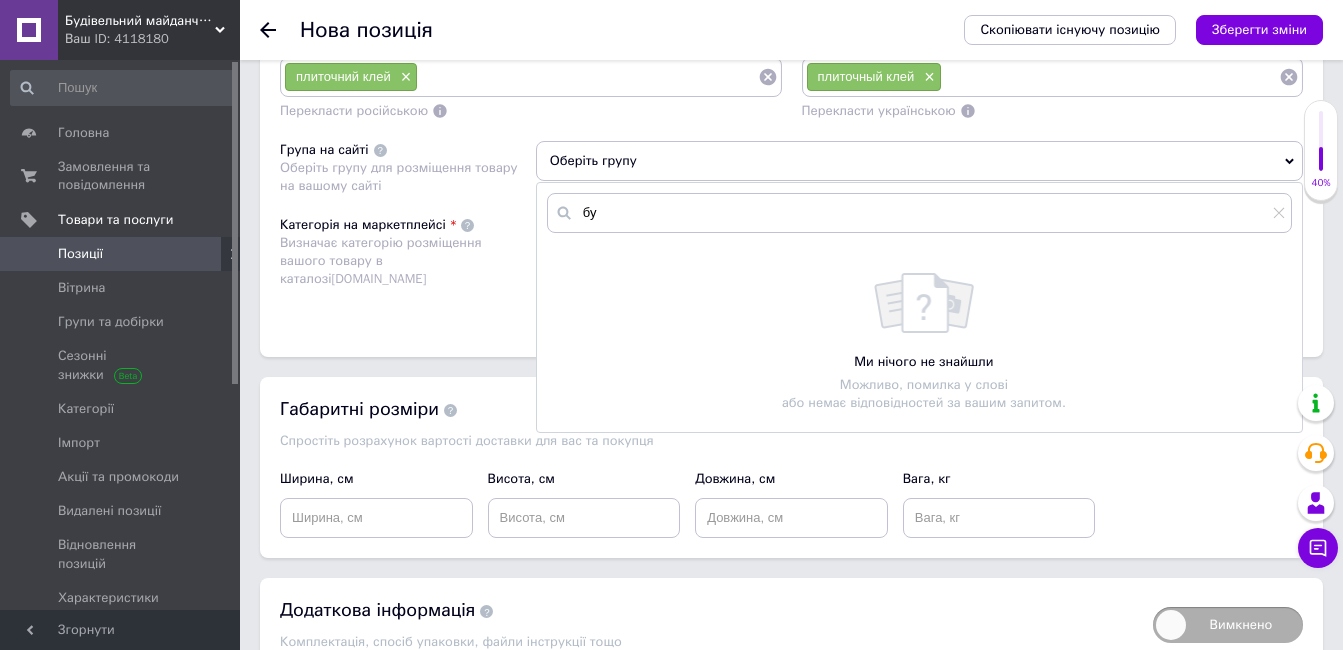 click on "Категорія на маркетплейсі Визначає категорію розміщення вашого товару в каталозі  [DOMAIN_NAME]" at bounding box center [408, 266] 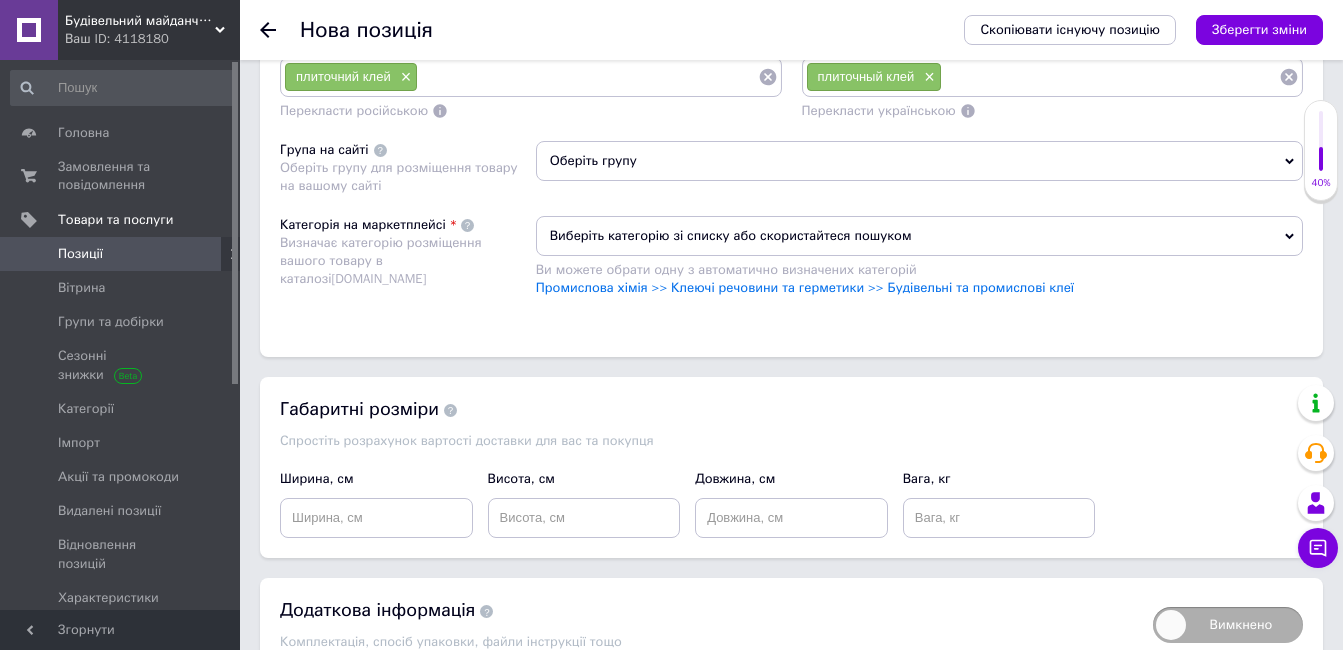 click on "Виберіть категорію зі списку або скористайтеся пошуком" at bounding box center [919, 236] 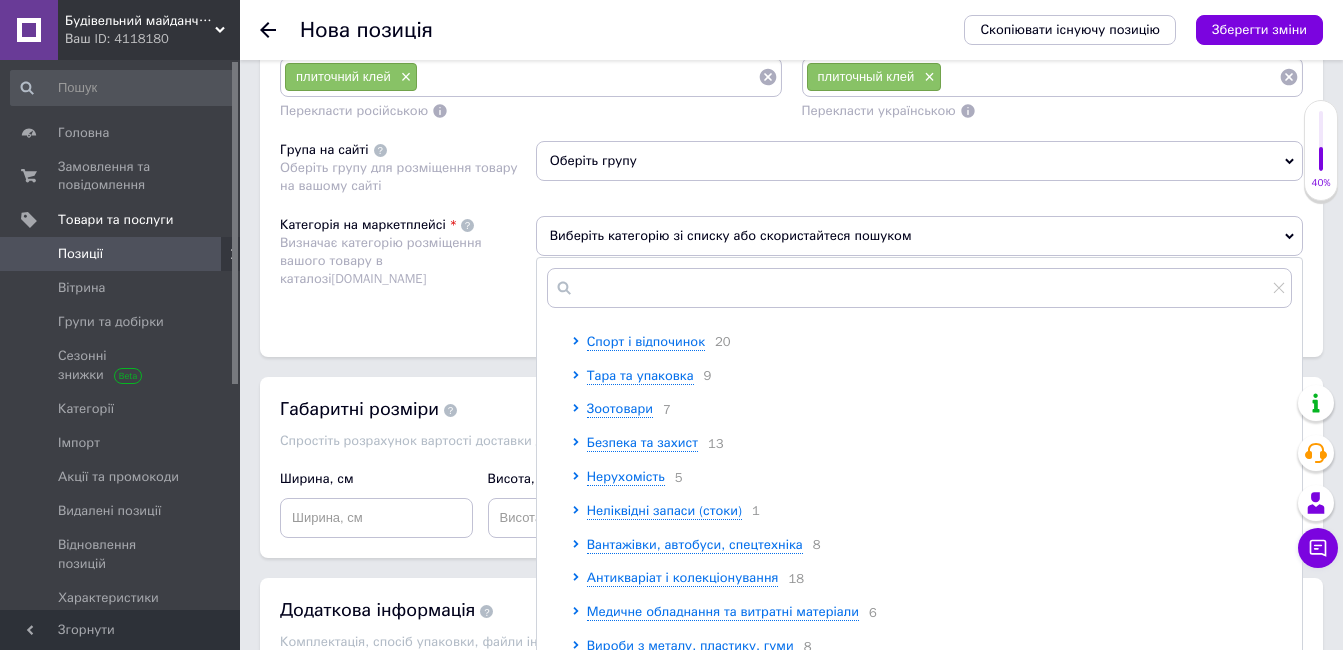 scroll, scrollTop: 200, scrollLeft: 0, axis: vertical 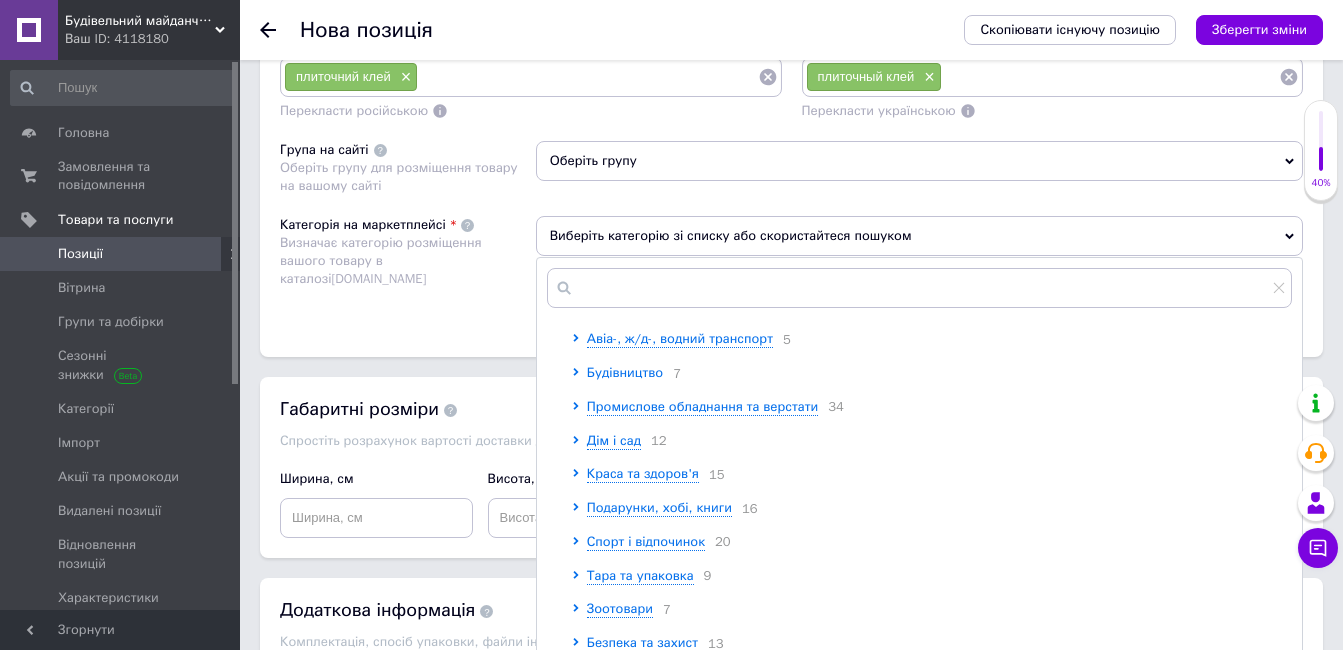 click on "Будівництво" at bounding box center [625, 372] 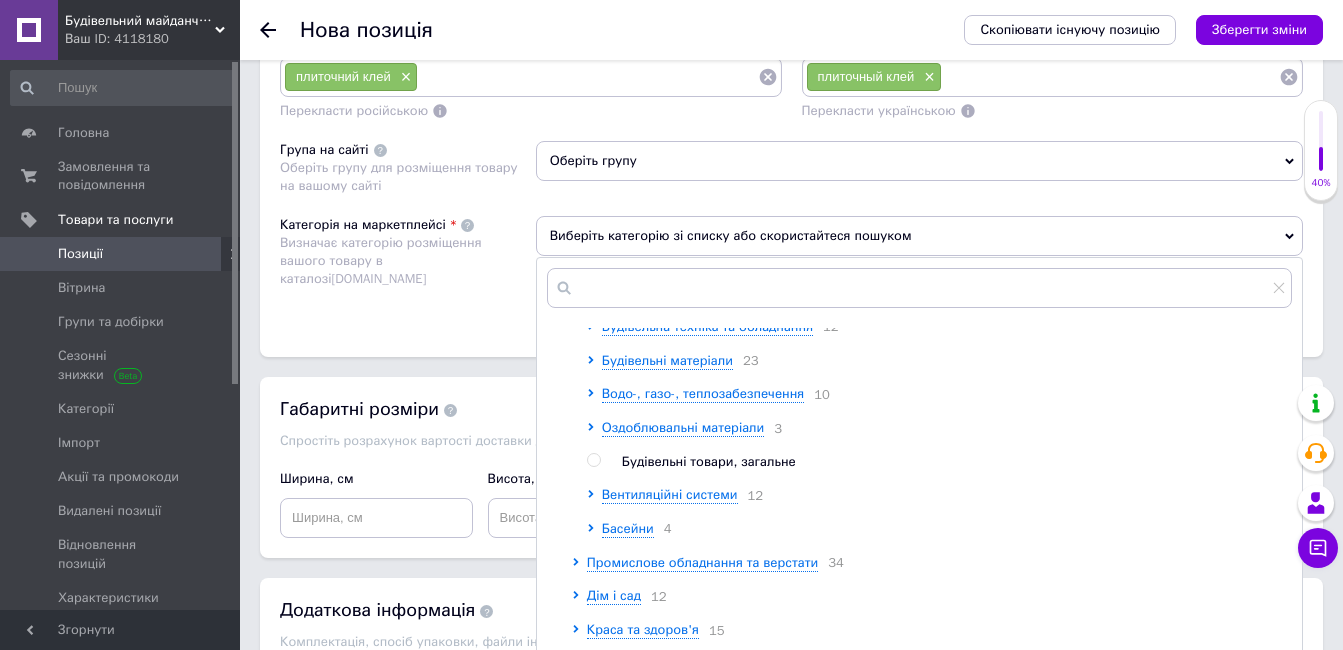 scroll, scrollTop: 300, scrollLeft: 0, axis: vertical 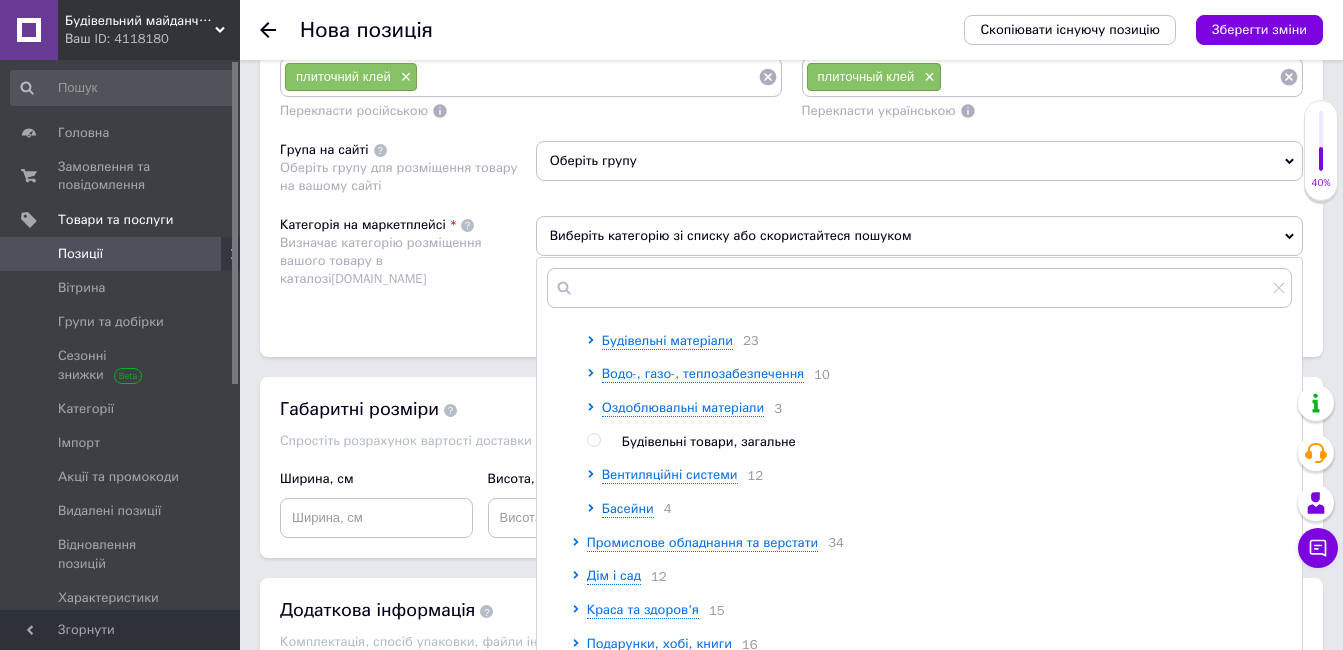 click on "Будівельні товари, загальне" at bounding box center [709, 441] 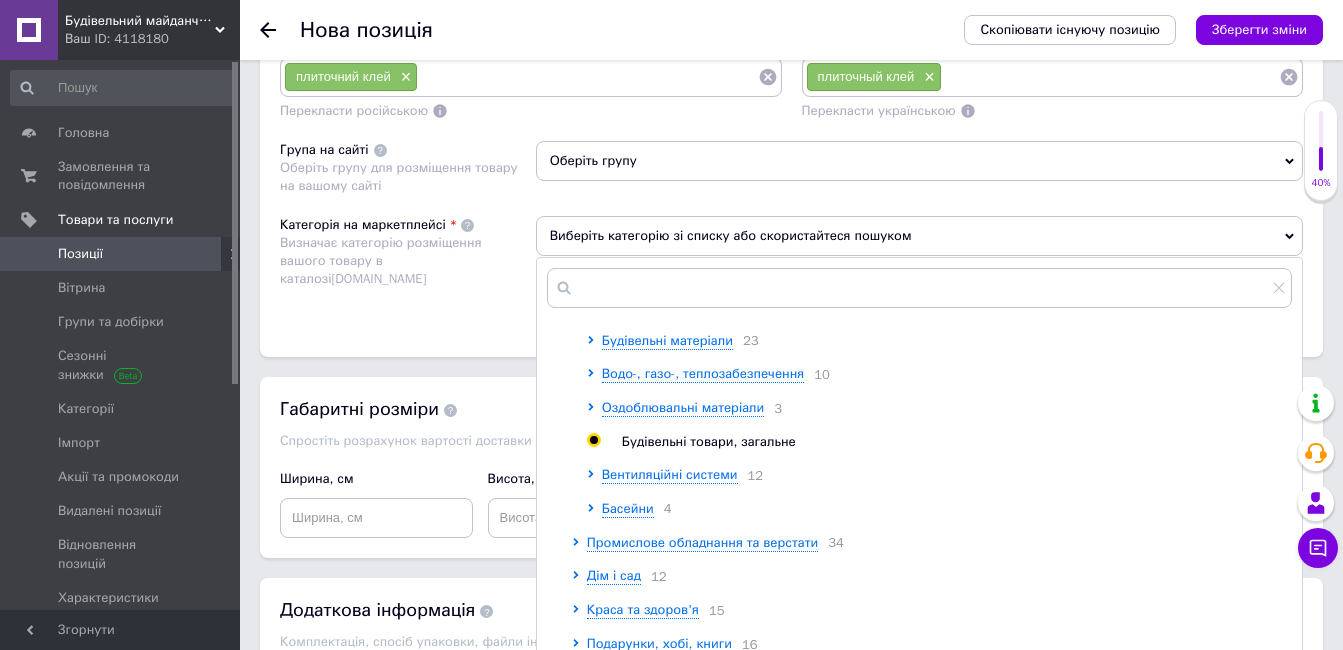 radio on "true" 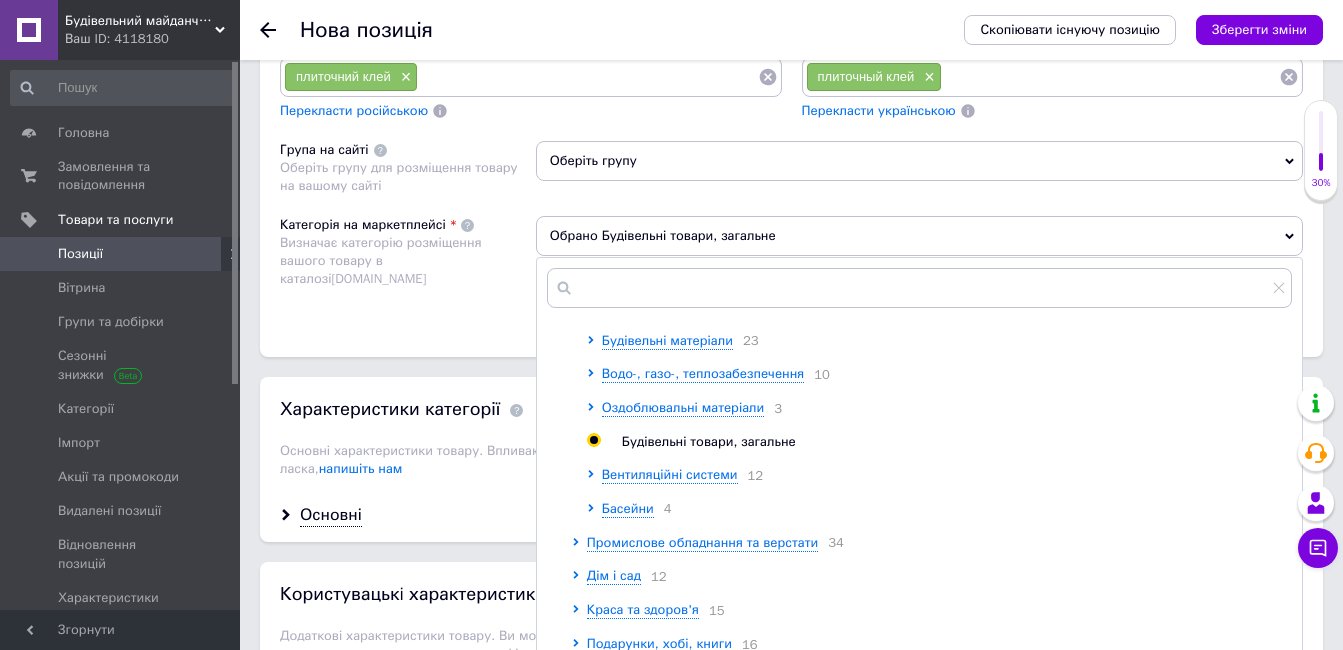 click on "Розміщення Пошукові запити (Українська) плиточний клей × Перекласти російською Пошукові запити (Російська) плиточный клей × Перекласти українською Група на сайті Оберіть групу для розміщення товару на вашому сайті Оберіть групу Категорія на маркетплейсі Визначає категорію розміщення вашого товару в каталозі  [DOMAIN_NAME] Обрано Будівельні товари, загальне Товари 39 Сільгосппродукція, техніка та обладнання 7 Продукти харчування, напої 14 Одяг та взуття 9 Електрообладнання 11 Сировина та матеріали 9 Авіа-, ж/д-, водний транспорт 5 Будівництво 7 12 23 10 3 12 Басейни 4 34 12 15" at bounding box center [791, 164] 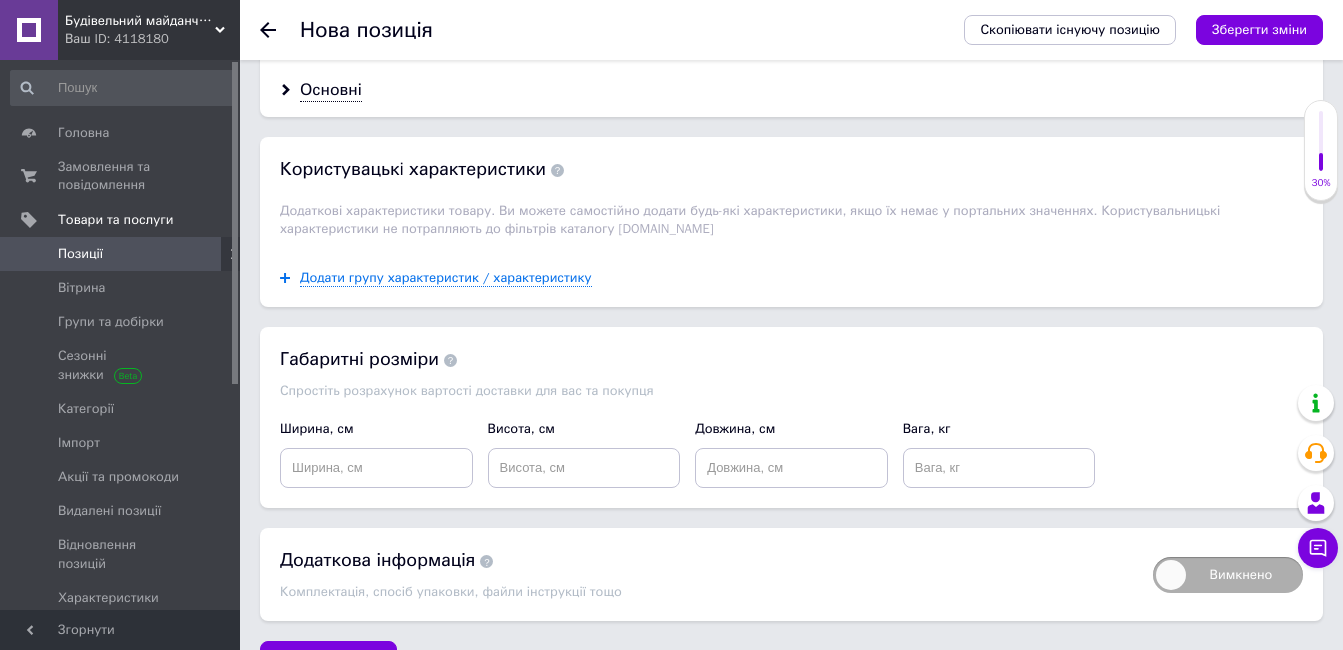 scroll, scrollTop: 1838, scrollLeft: 0, axis: vertical 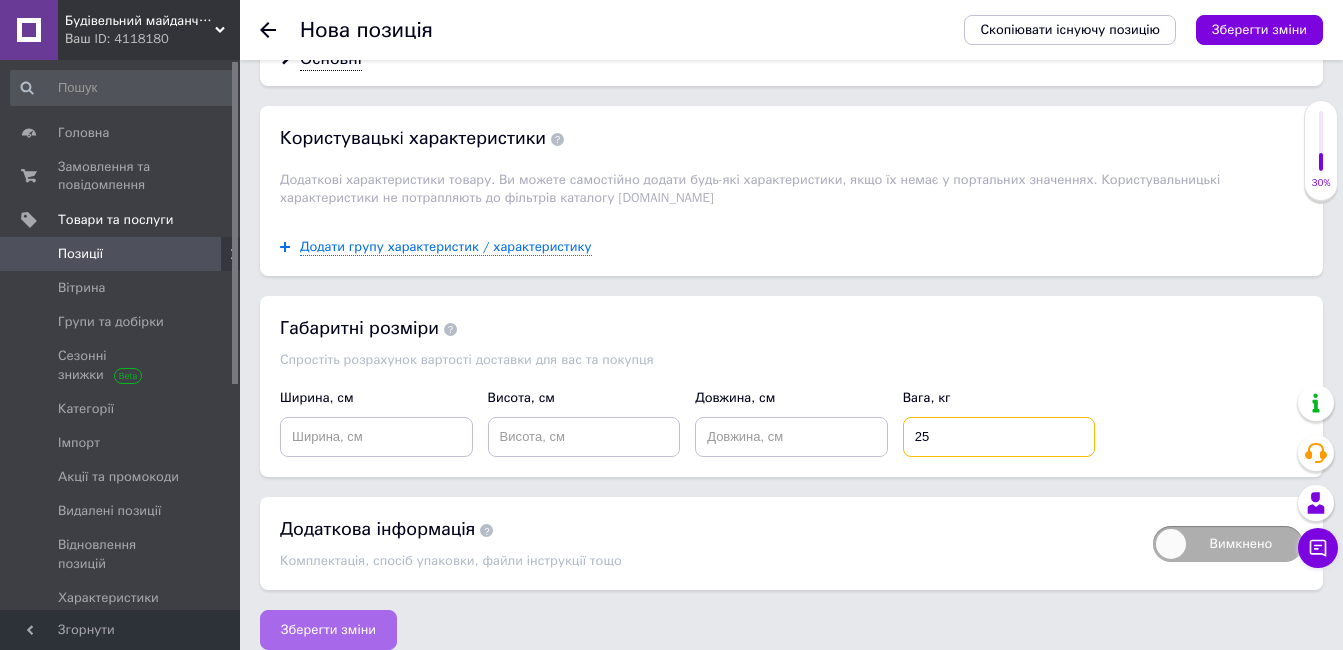 type on "25" 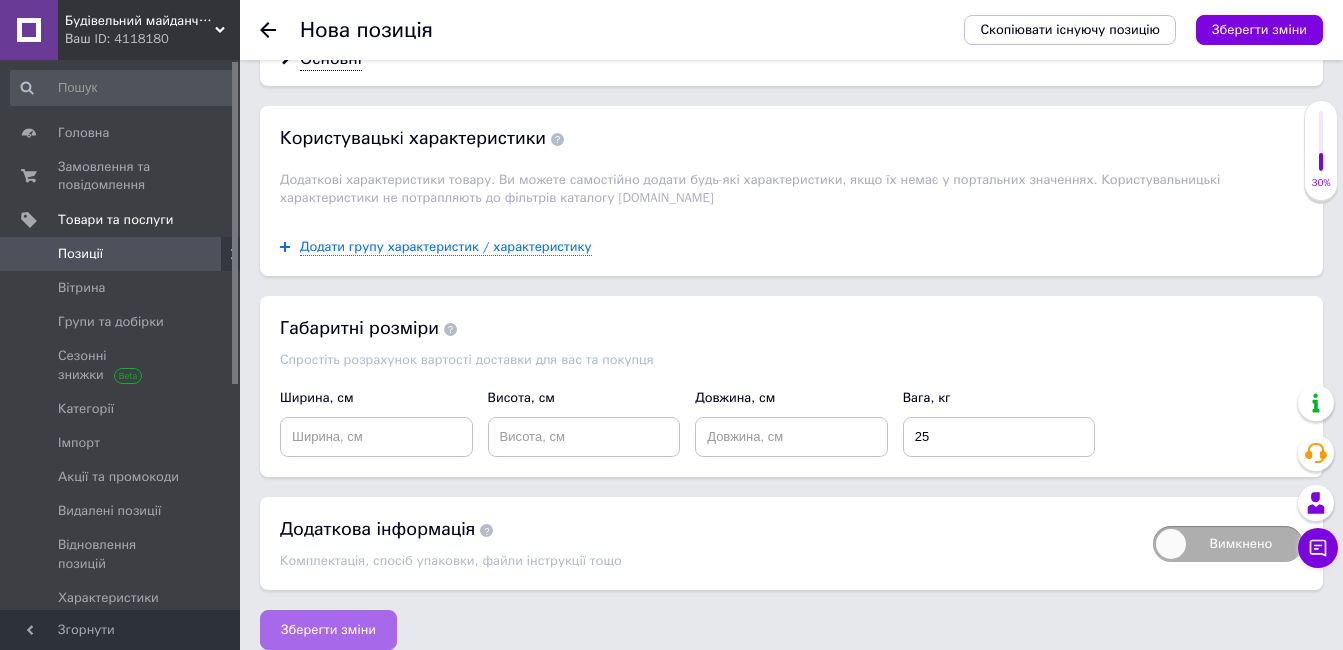 click on "Зберегти зміни" at bounding box center [328, 630] 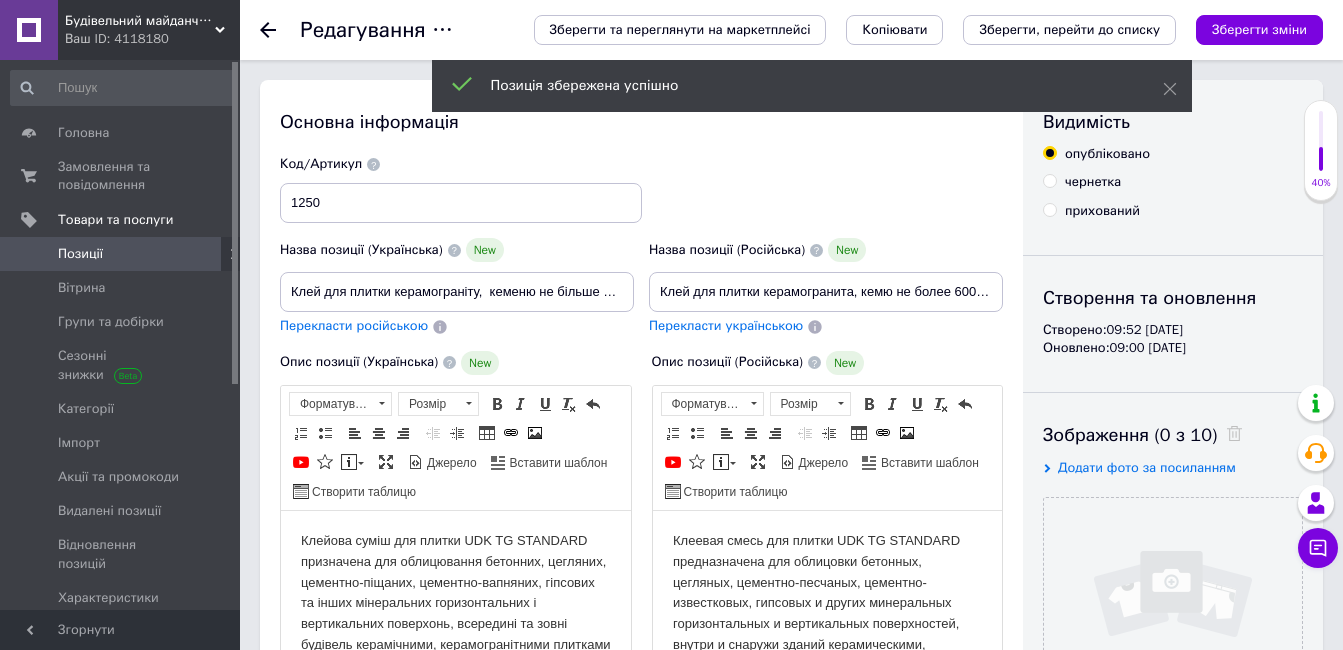 scroll, scrollTop: 0, scrollLeft: 0, axis: both 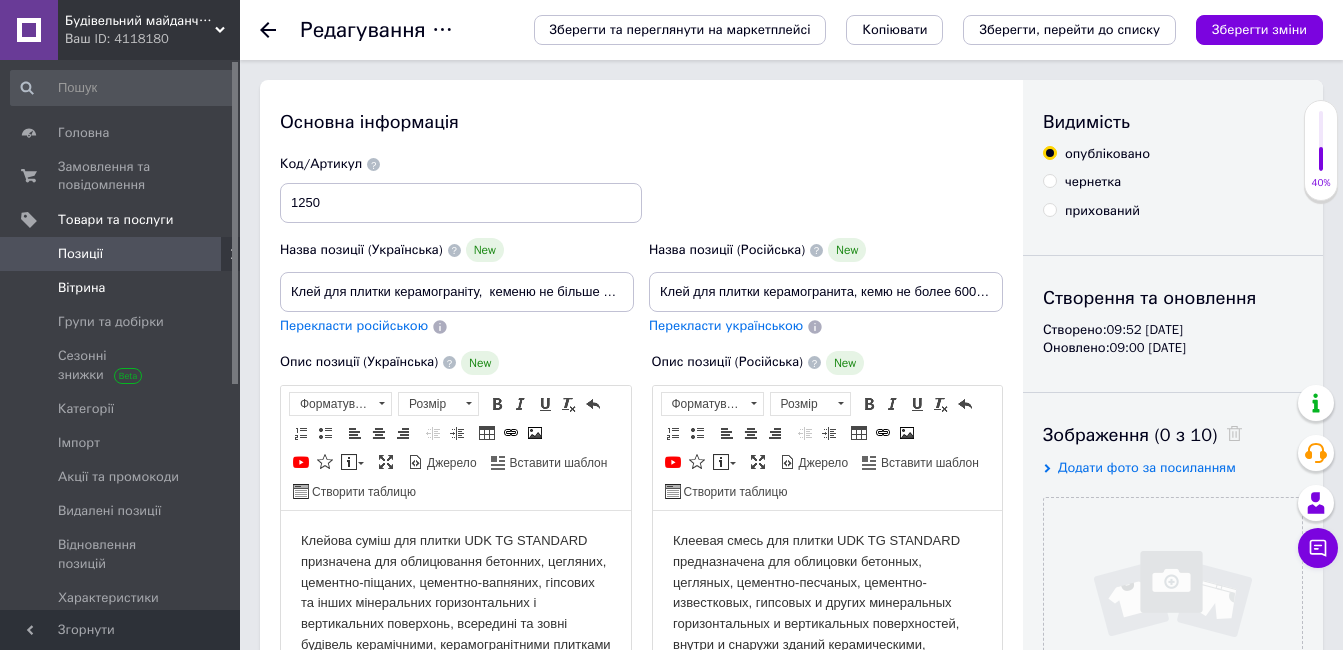 click on "Вітрина" at bounding box center [81, 288] 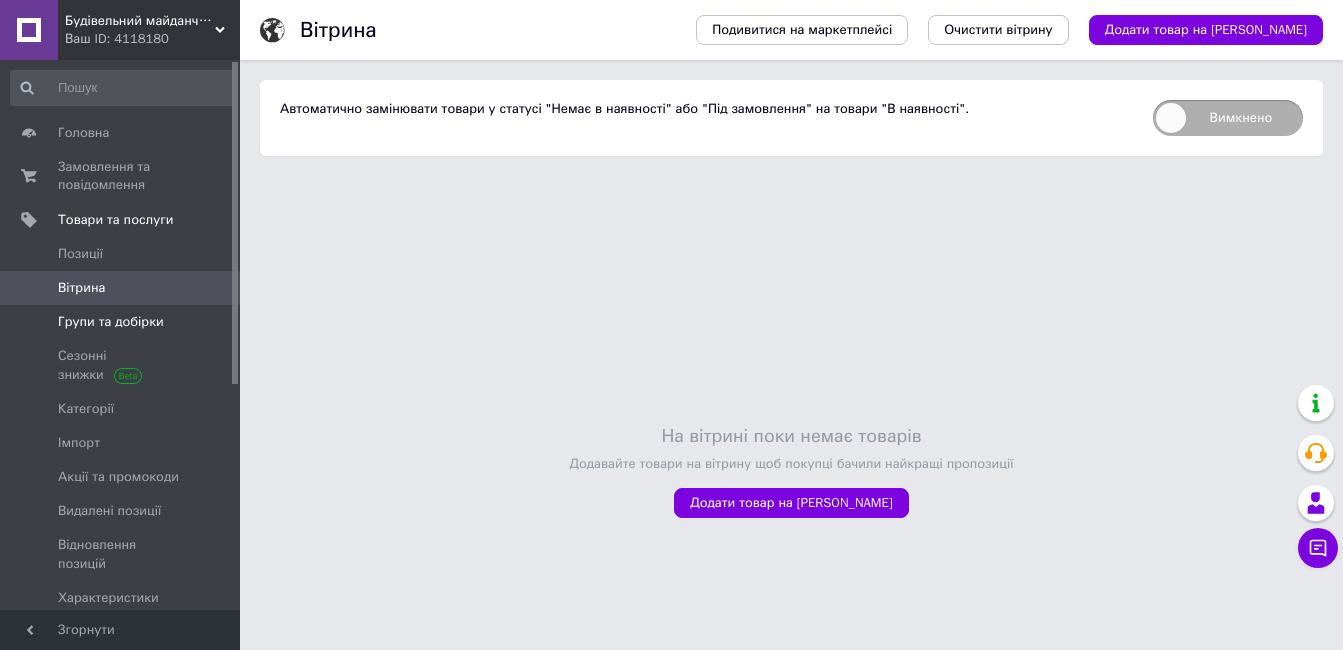 click on "Групи та добірки" at bounding box center [123, 322] 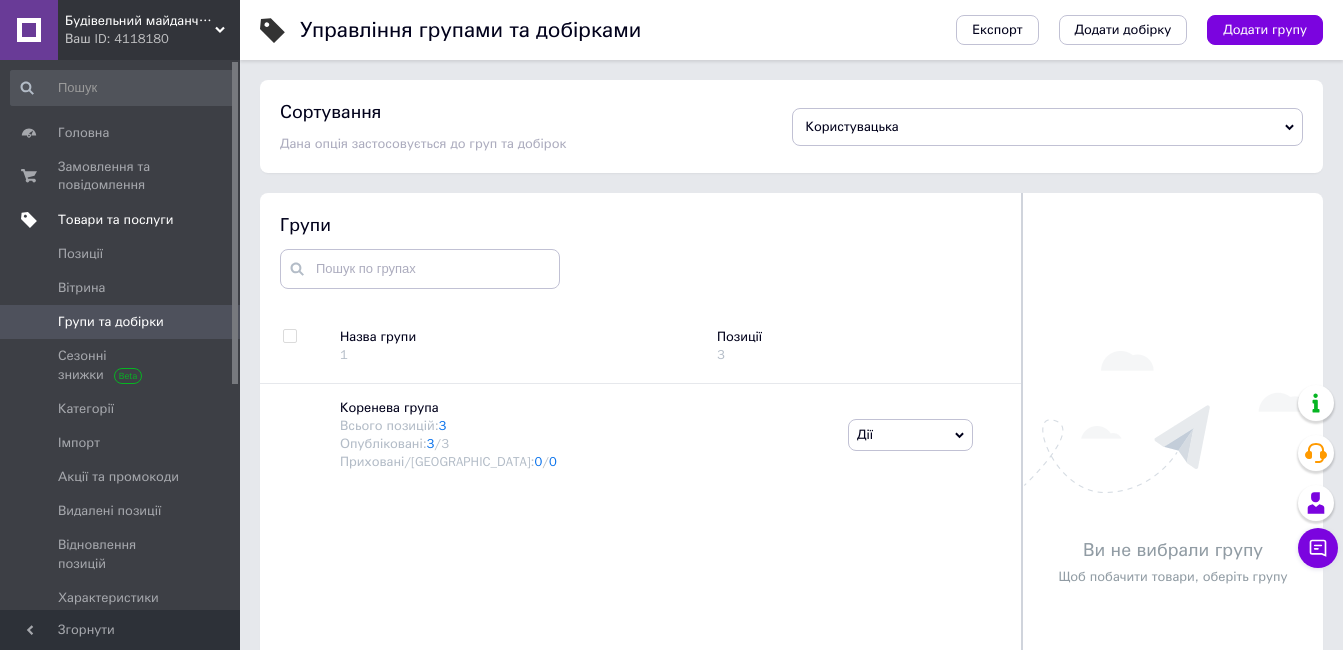 click on "Товари та послуги" at bounding box center [115, 220] 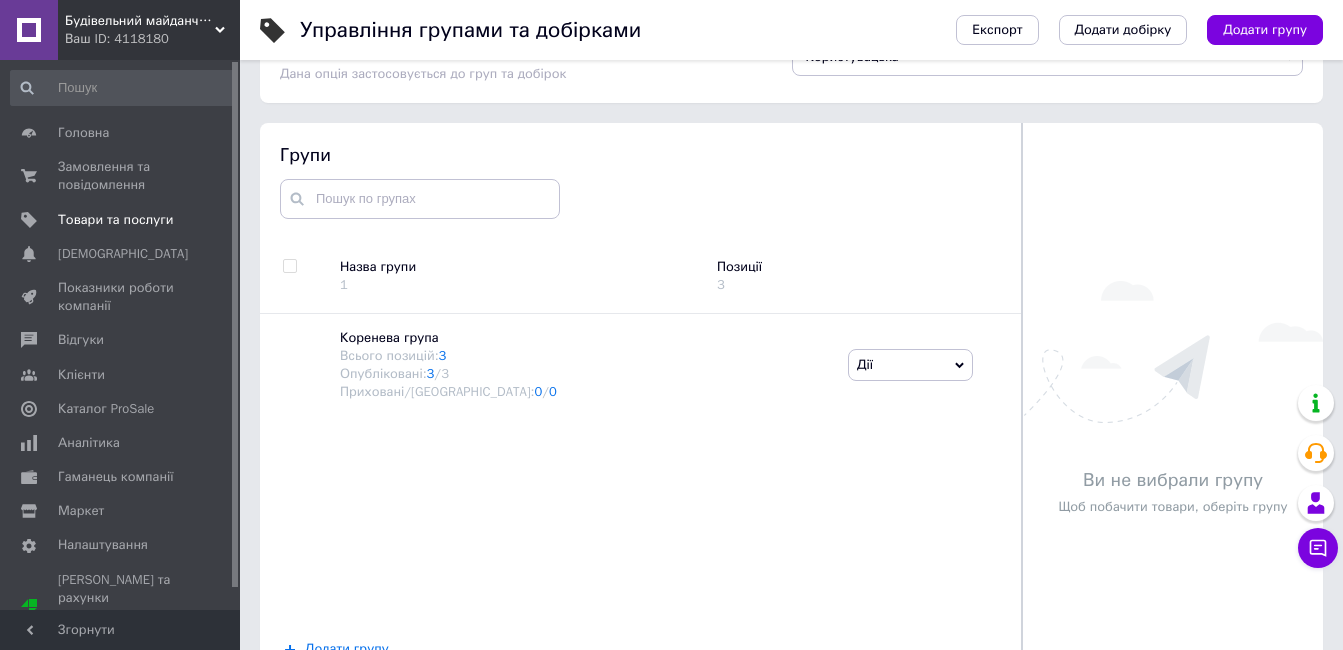 scroll, scrollTop: 113, scrollLeft: 0, axis: vertical 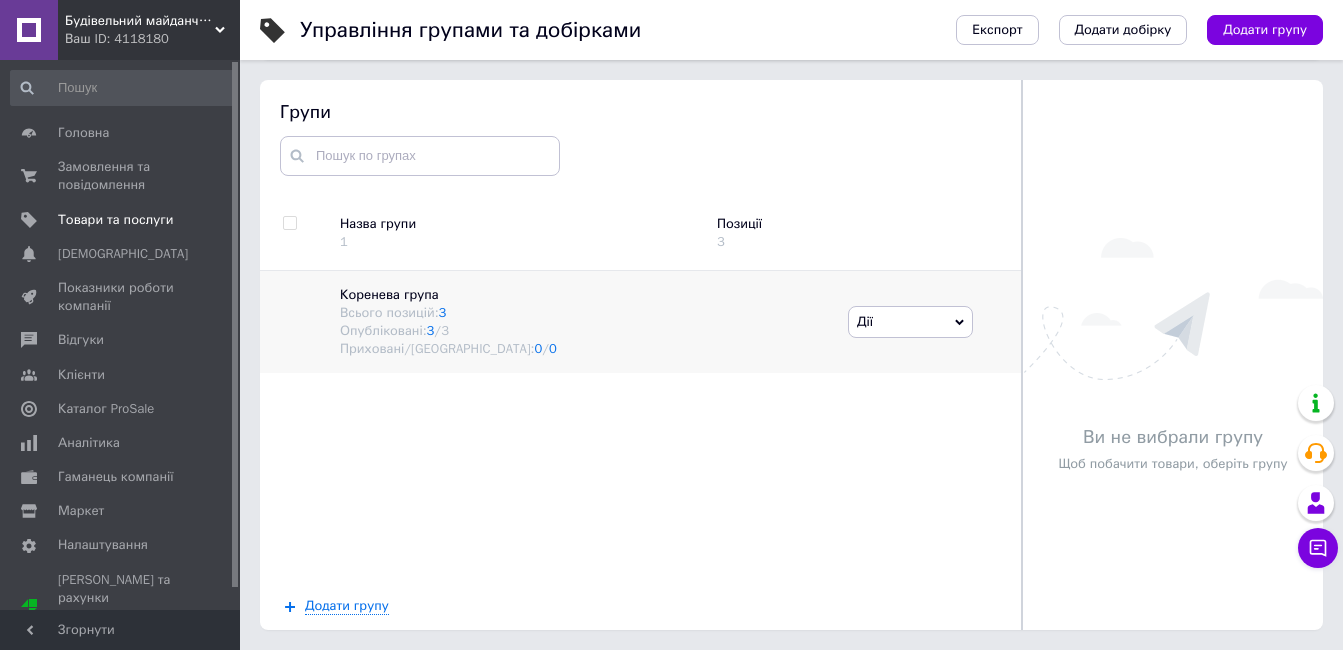 click on "Дії" at bounding box center (910, 322) 